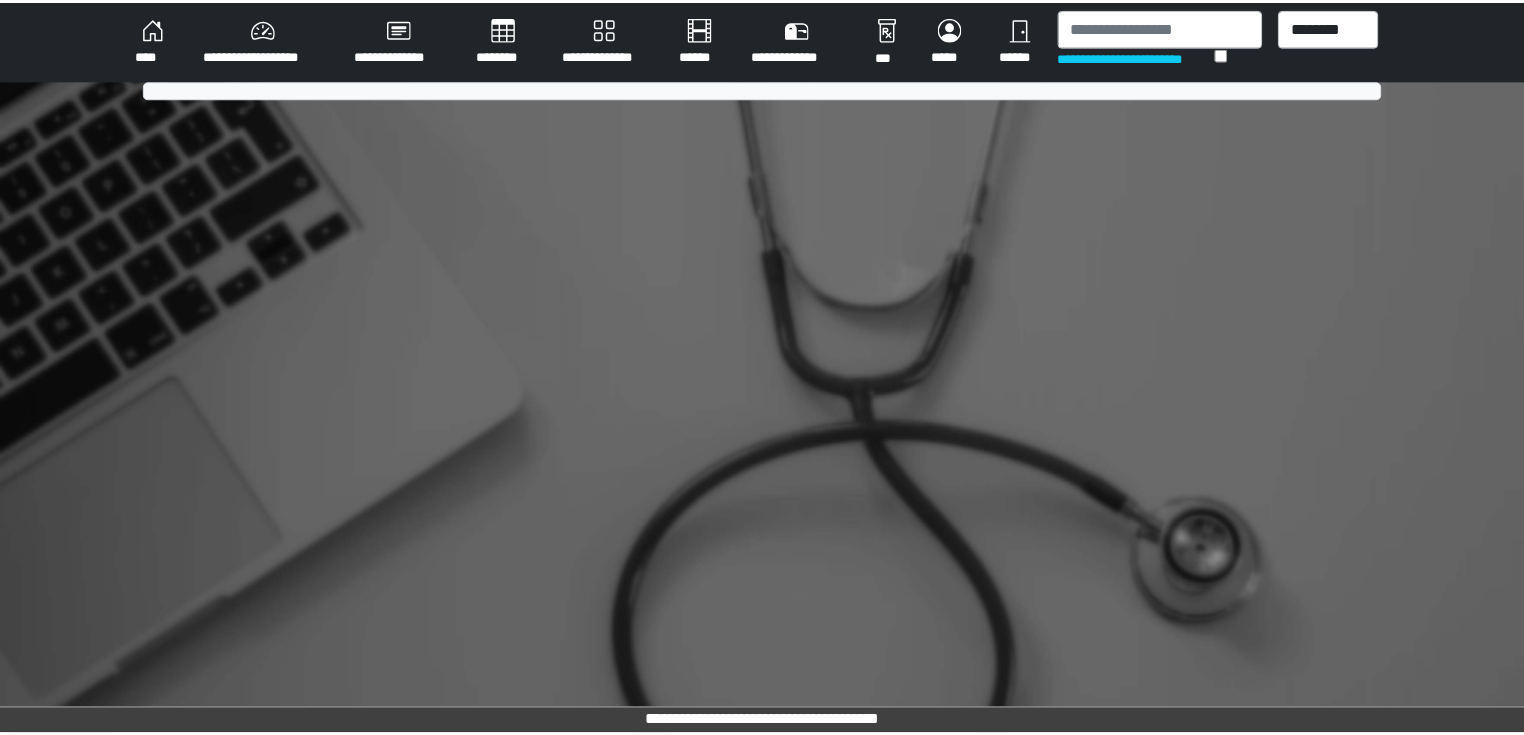 scroll, scrollTop: 0, scrollLeft: 0, axis: both 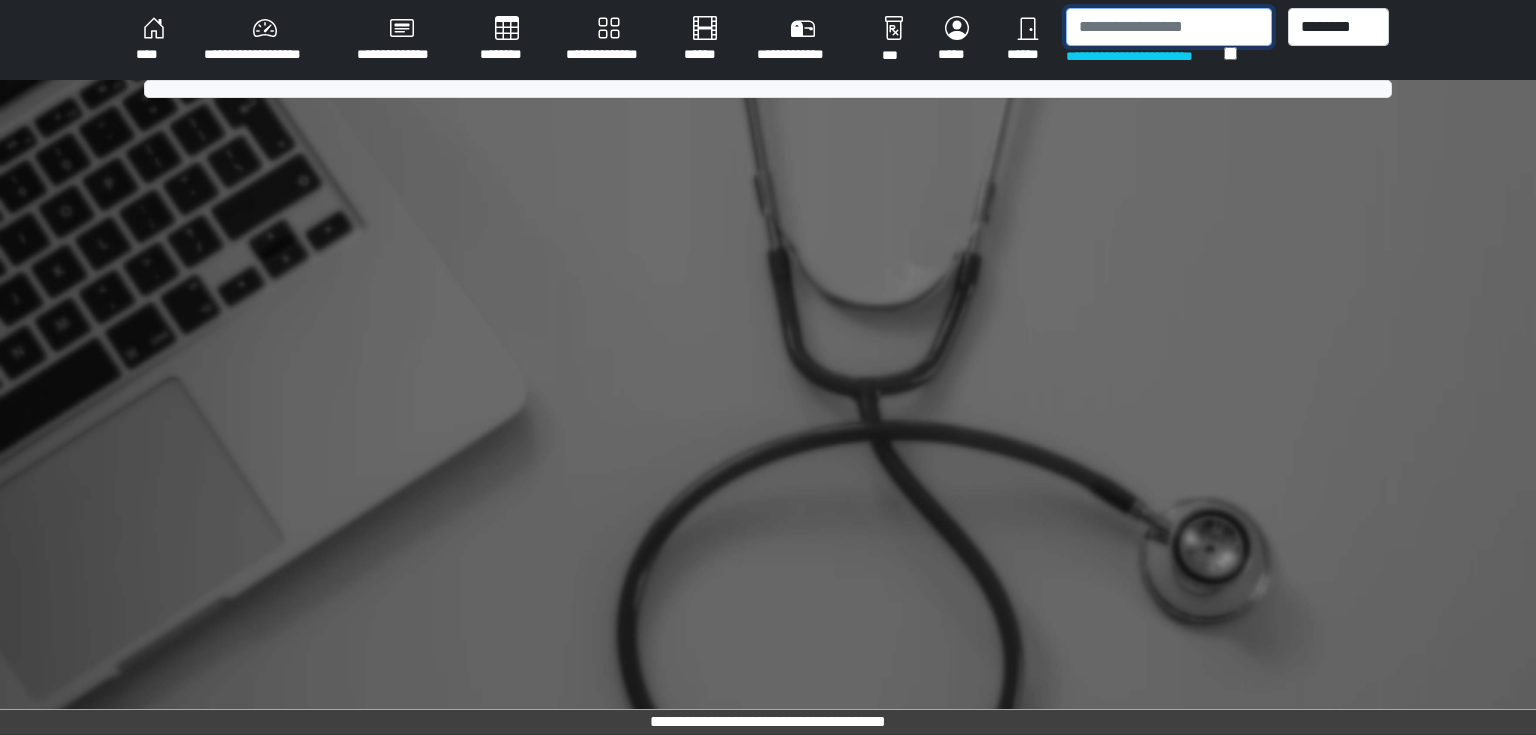 click at bounding box center (1169, 27) 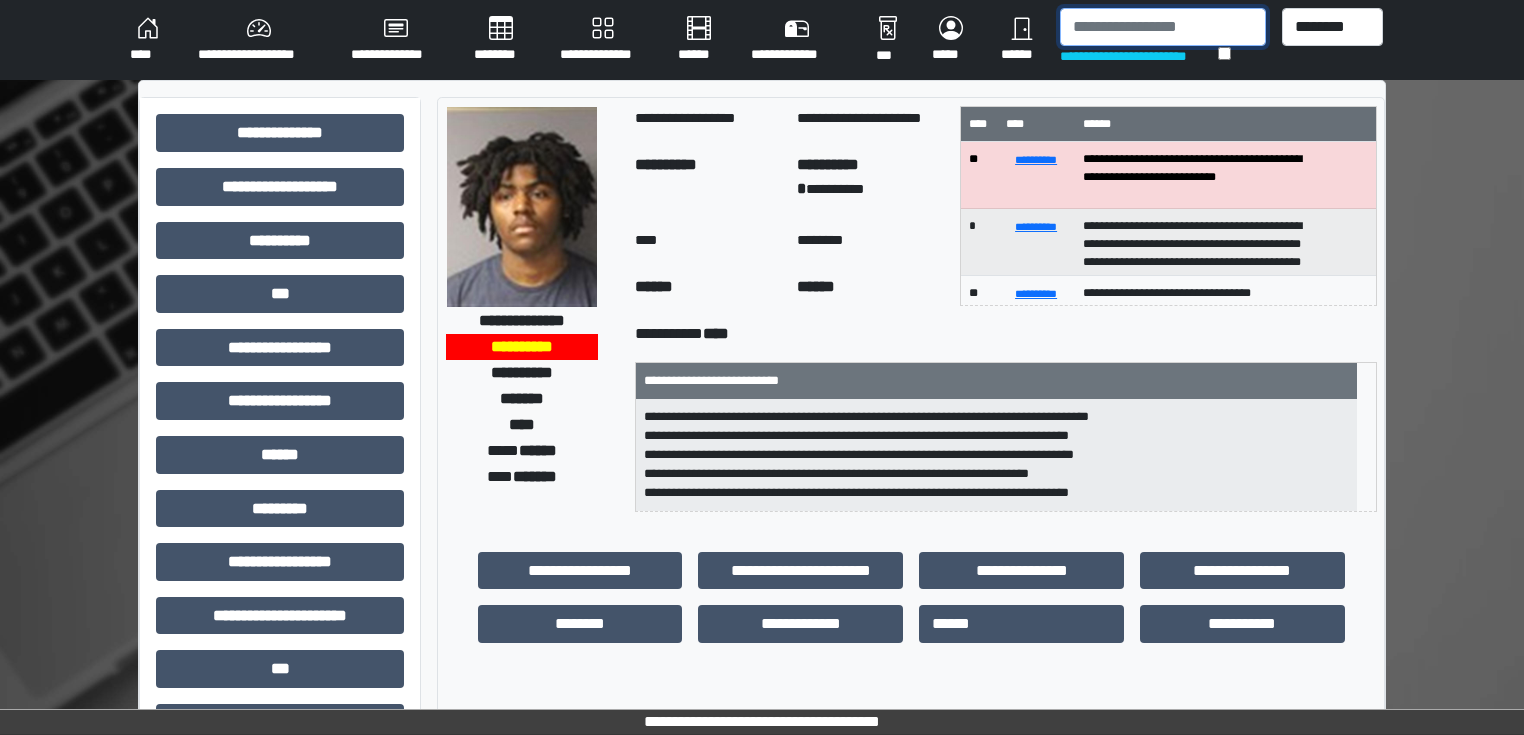 click at bounding box center (1163, 27) 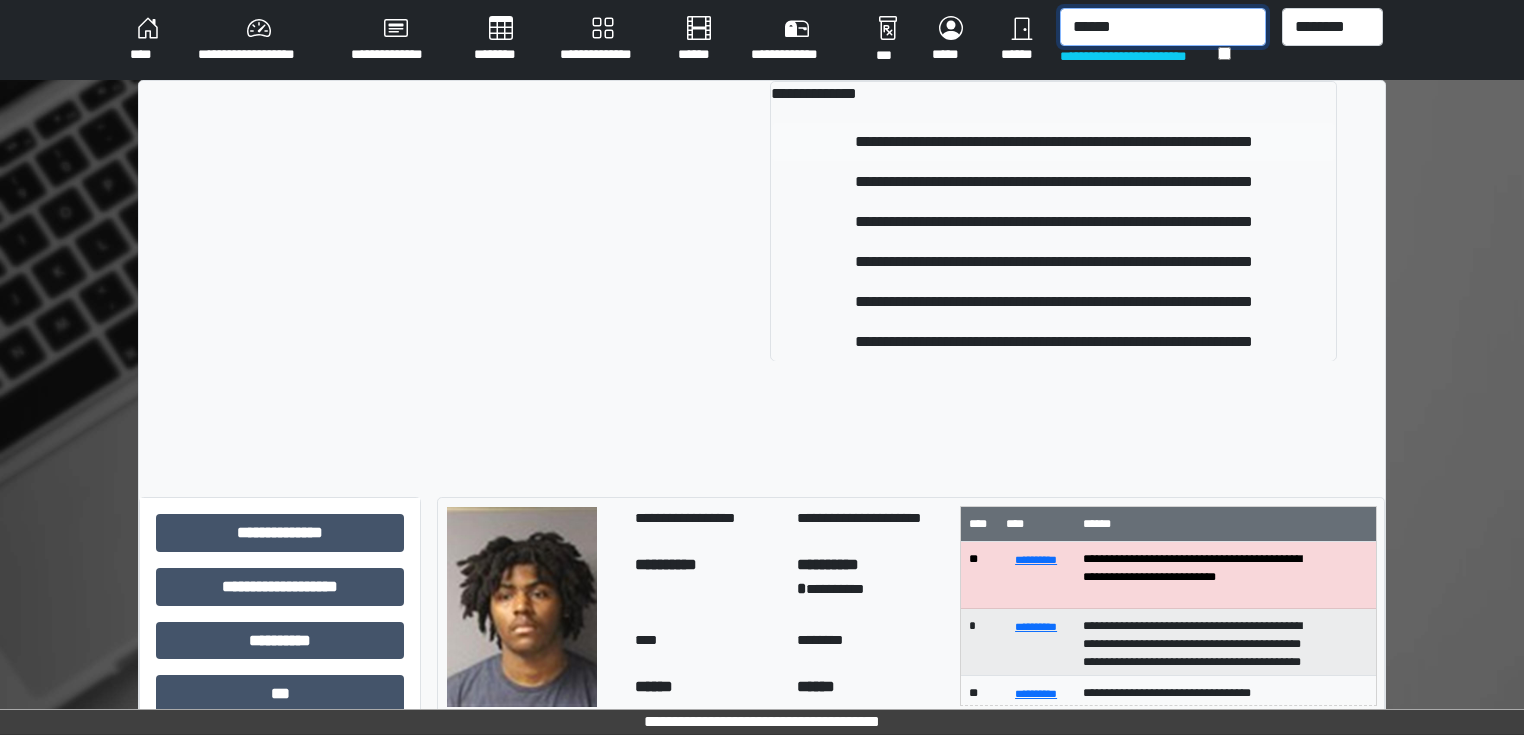 type on "******" 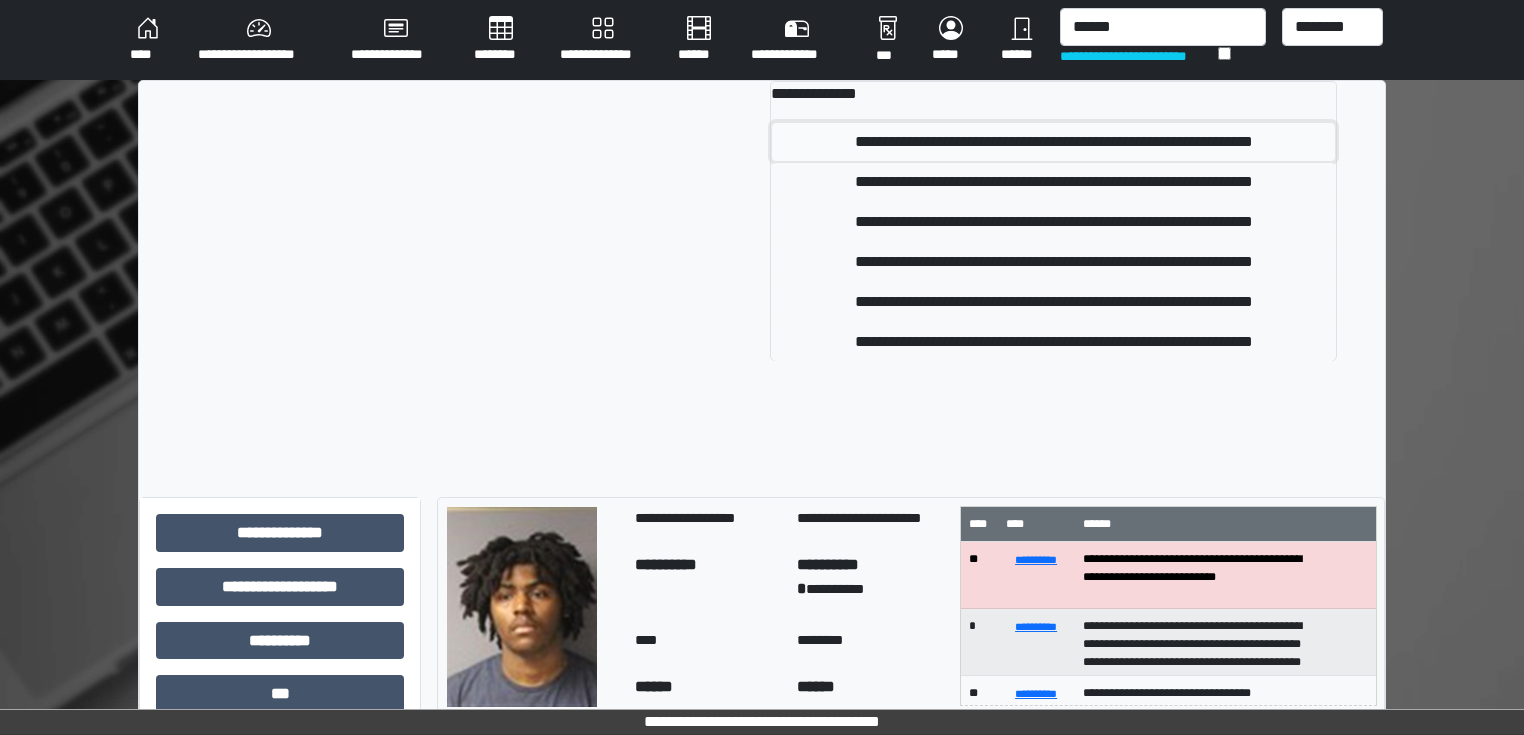 click on "**********" at bounding box center [1053, 142] 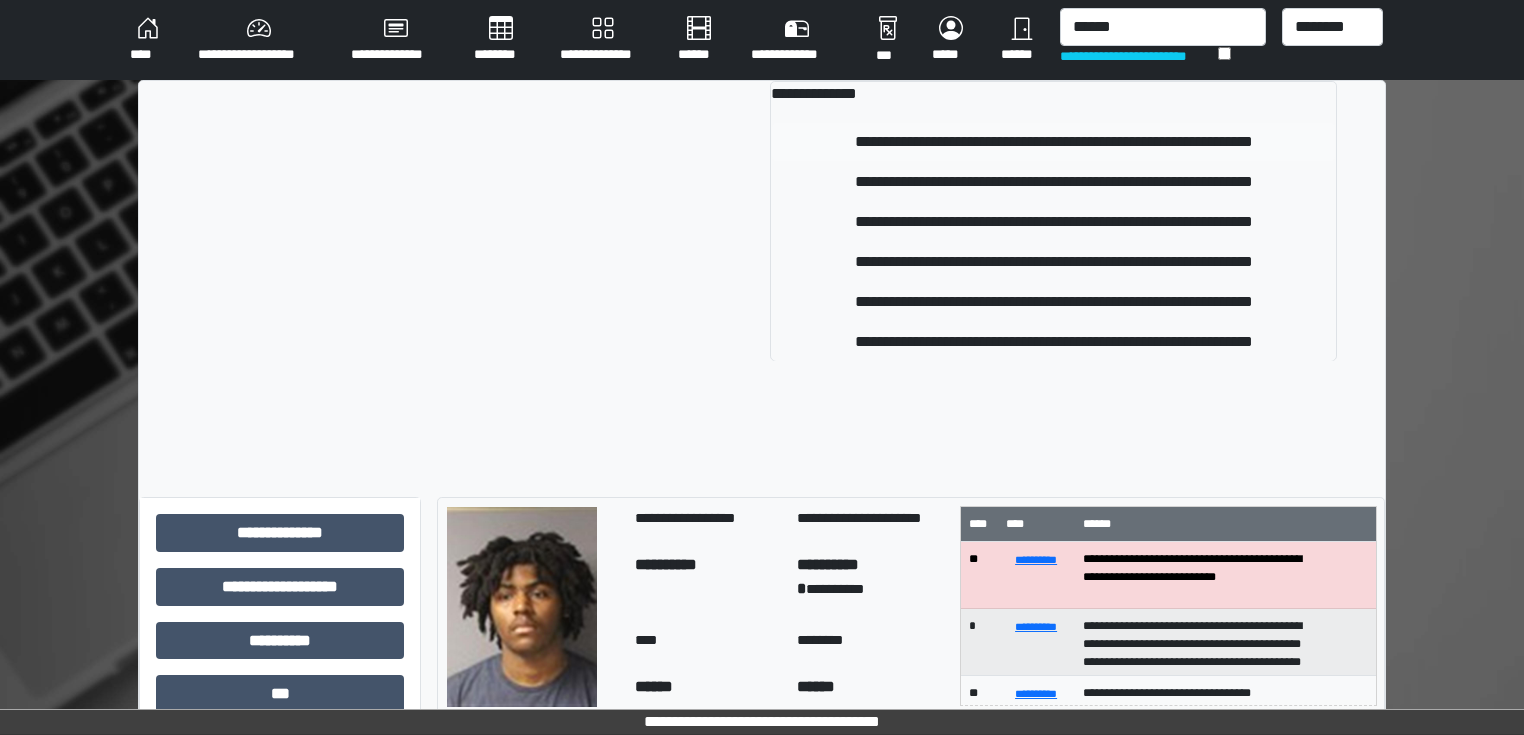 type 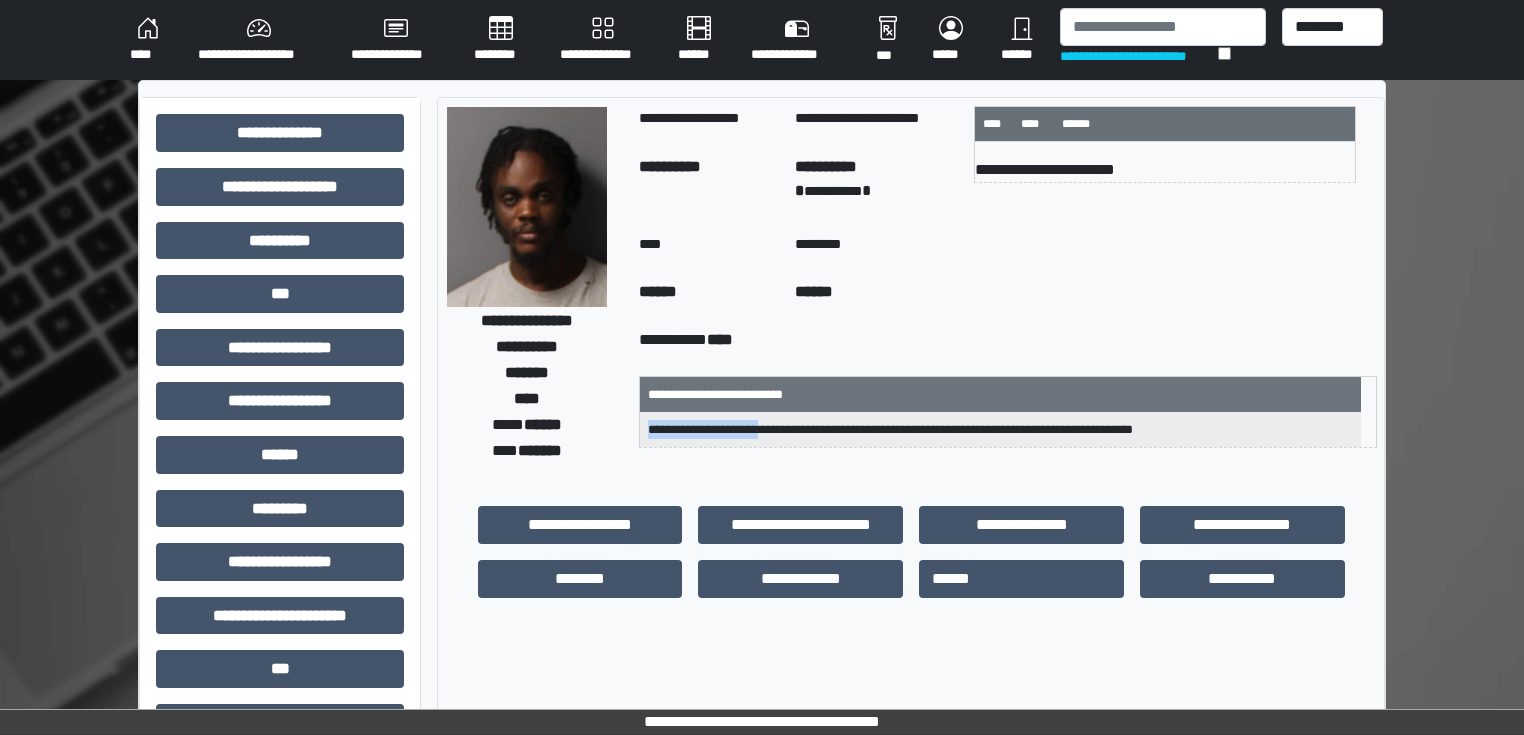 drag, startPoint x: 660, startPoint y: 427, endPoint x: 804, endPoint y: 432, distance: 144.08678 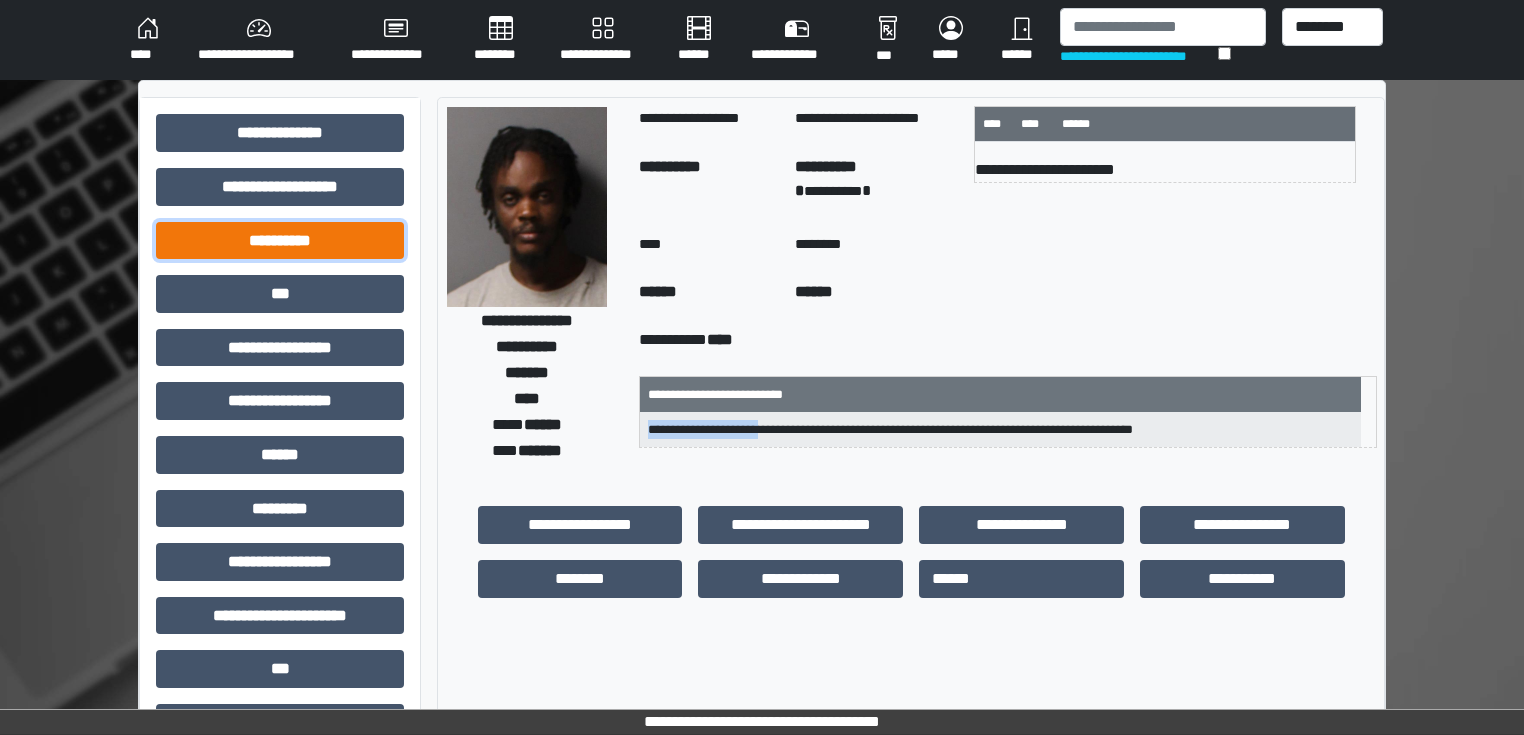 click on "**********" at bounding box center (280, 241) 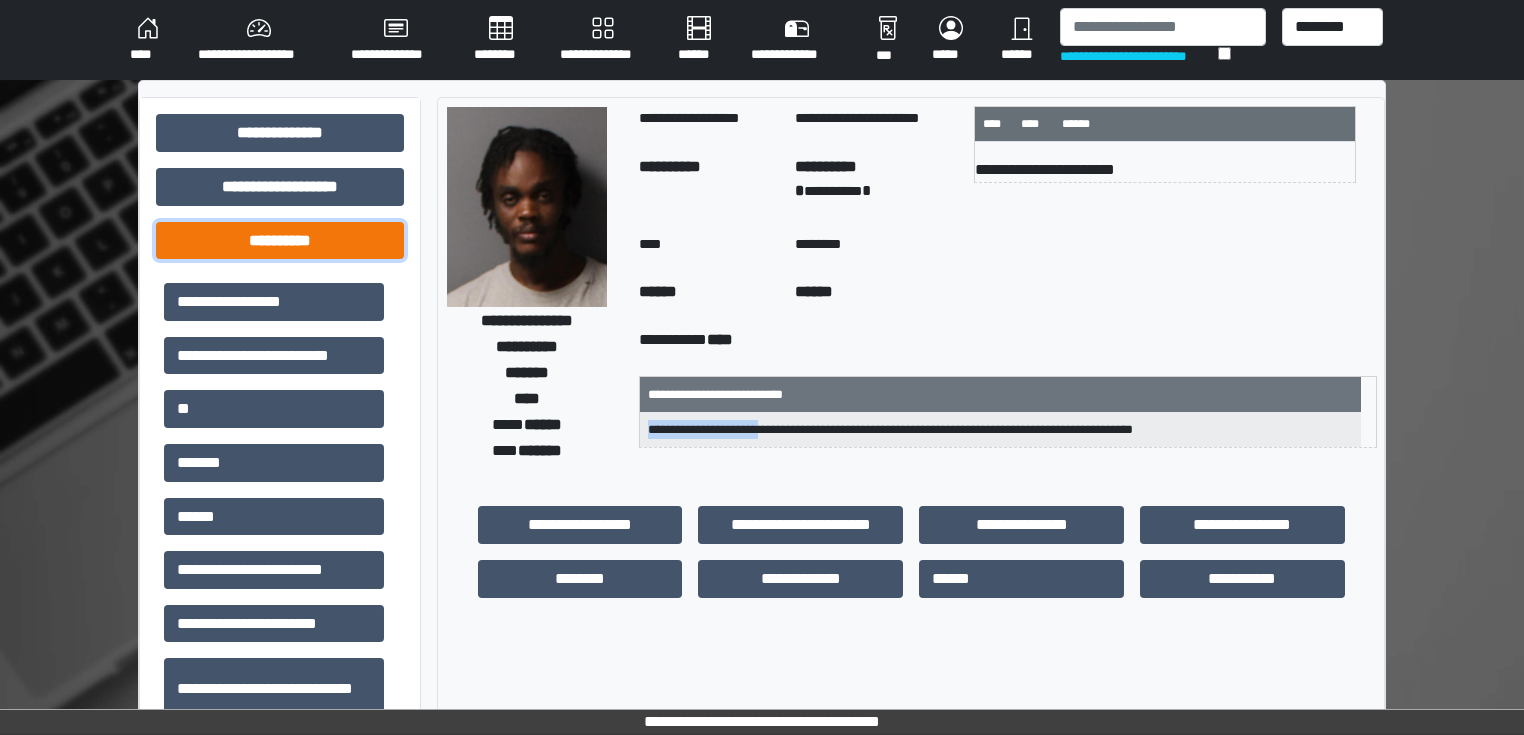 click on "**********" at bounding box center [280, 241] 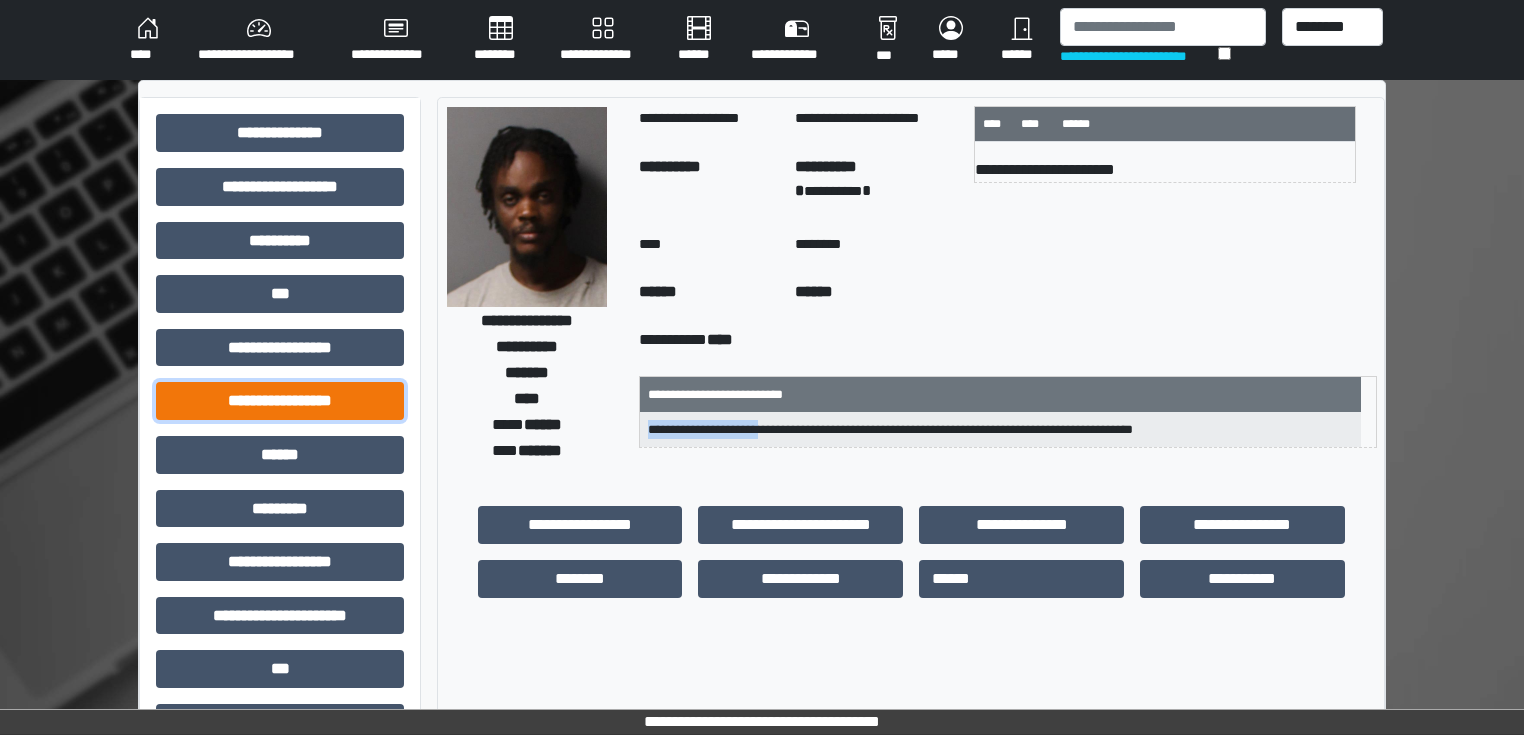 click on "**********" at bounding box center [280, 401] 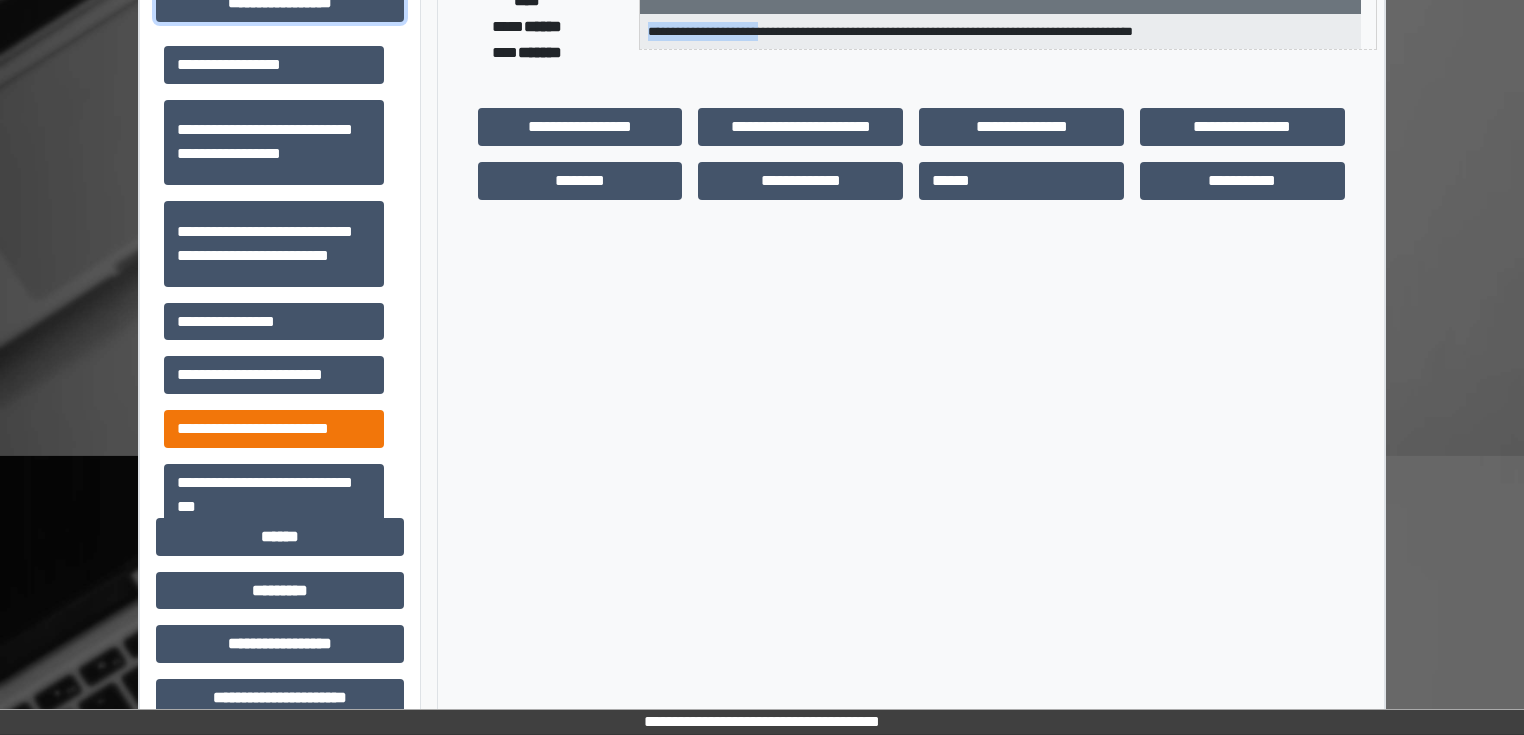scroll, scrollTop: 400, scrollLeft: 0, axis: vertical 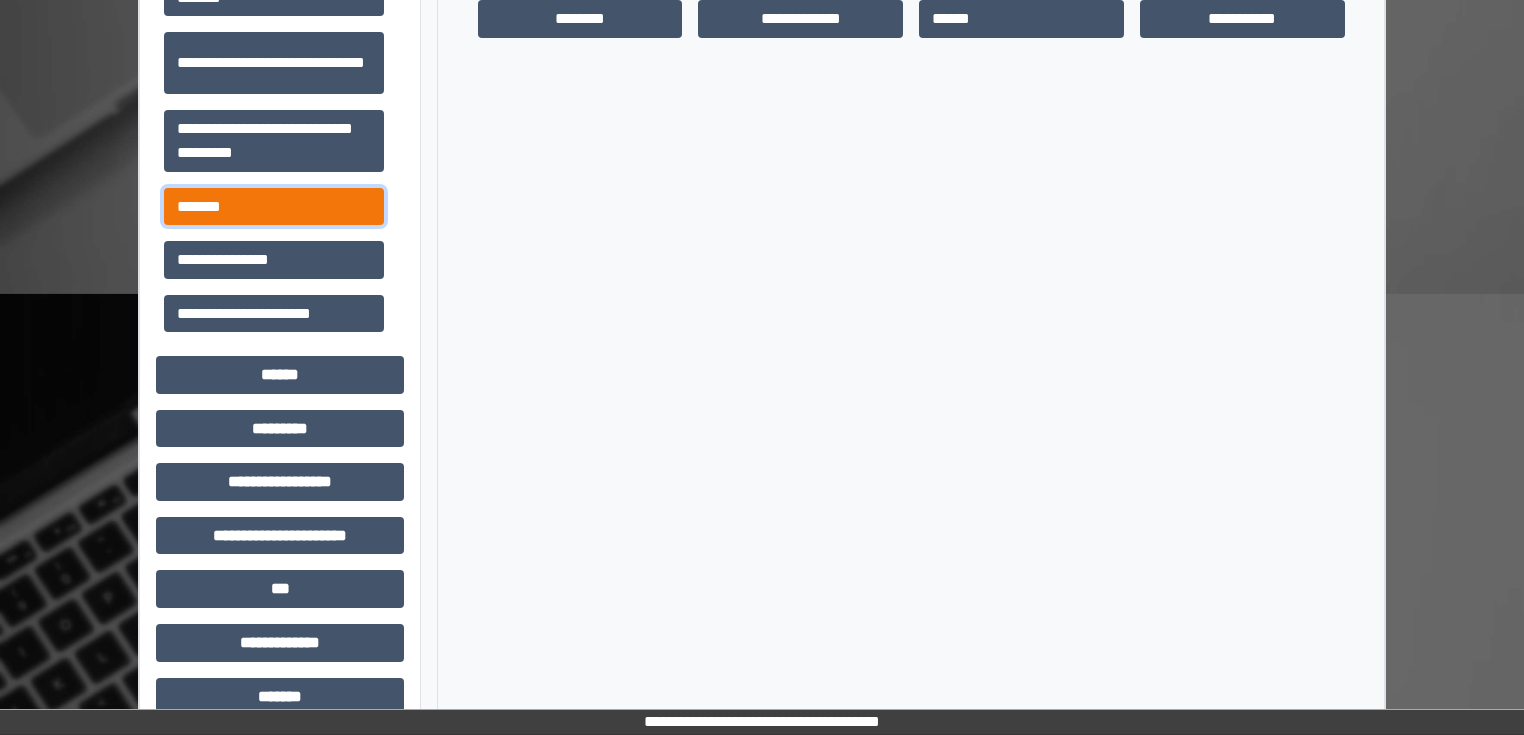 click on "*******" at bounding box center [274, 207] 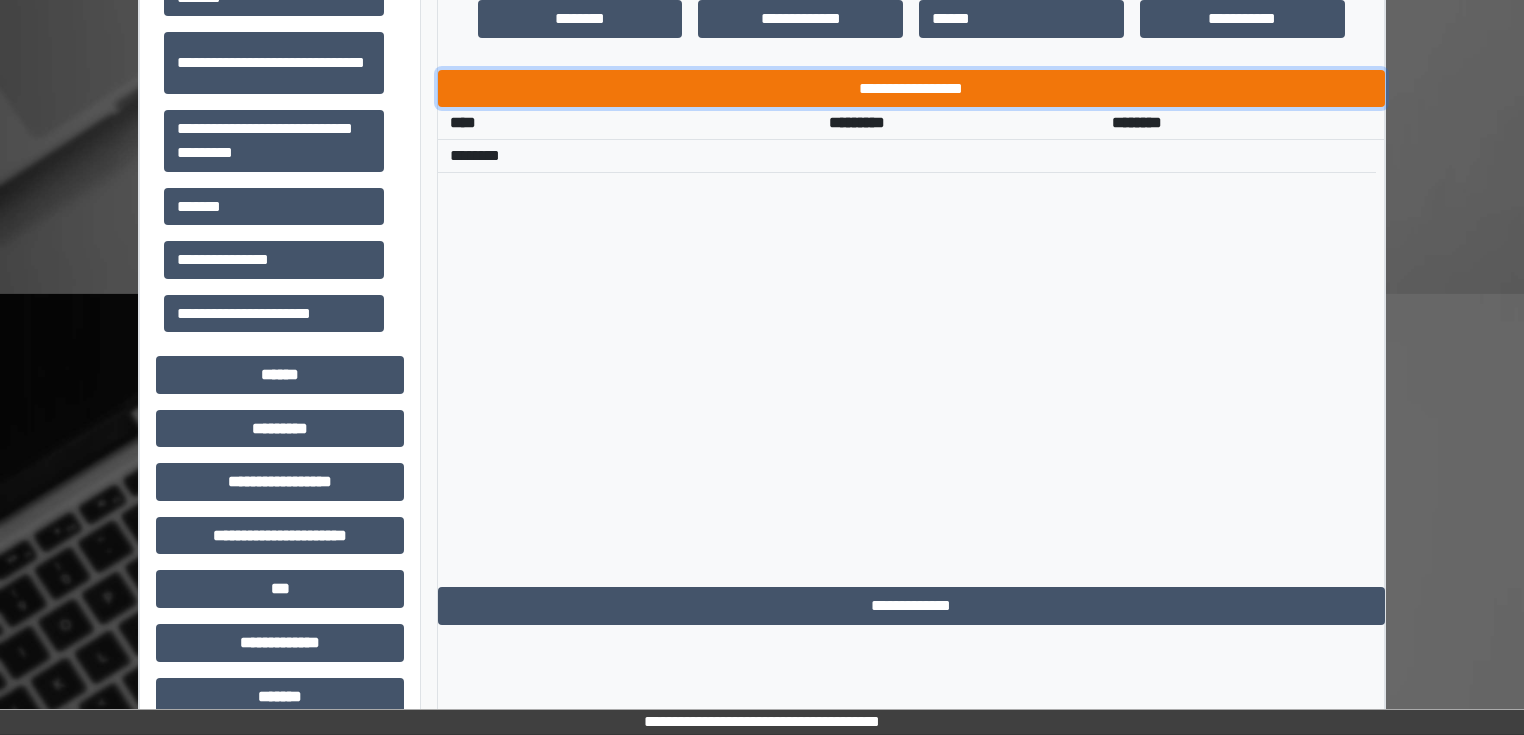 click on "**********" at bounding box center (911, 89) 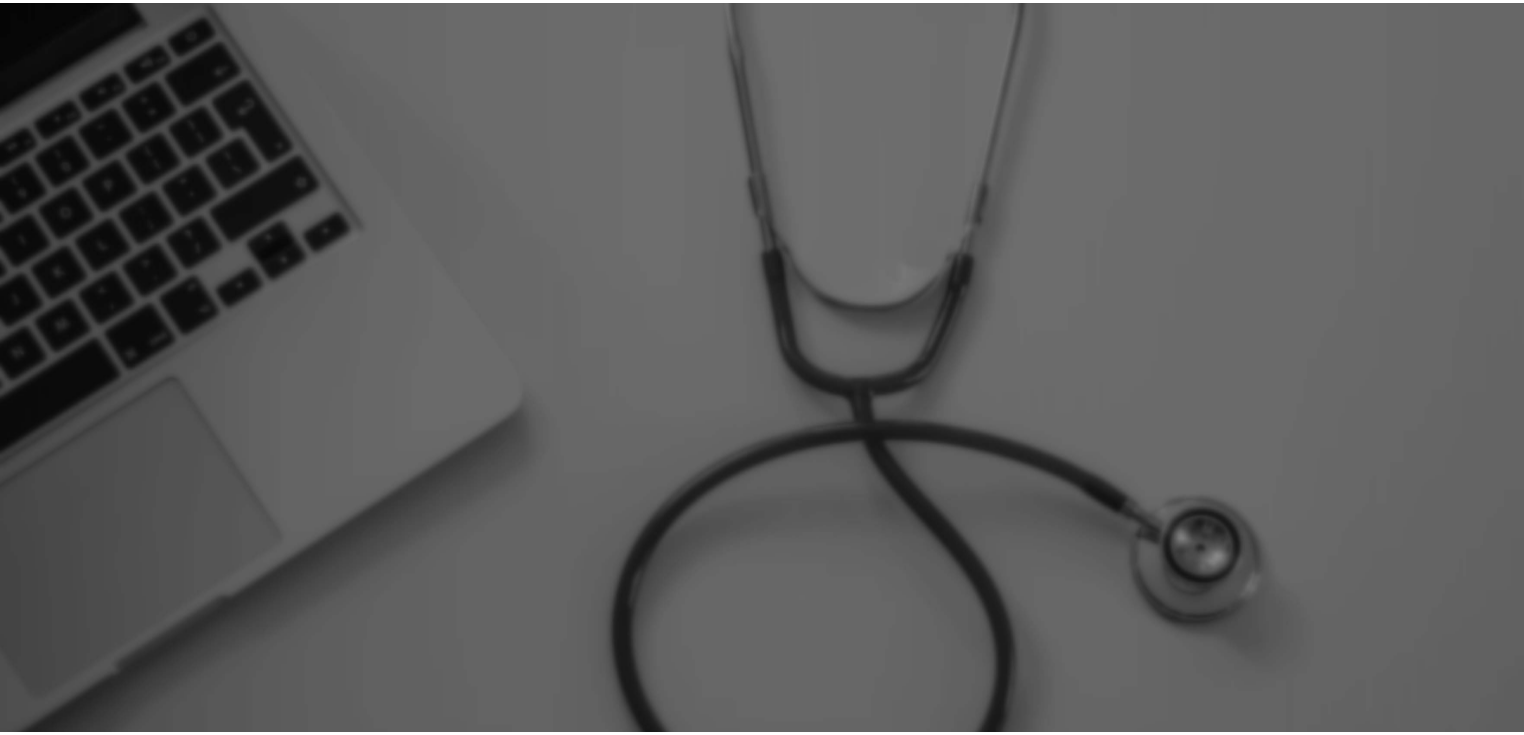 scroll, scrollTop: 0, scrollLeft: 0, axis: both 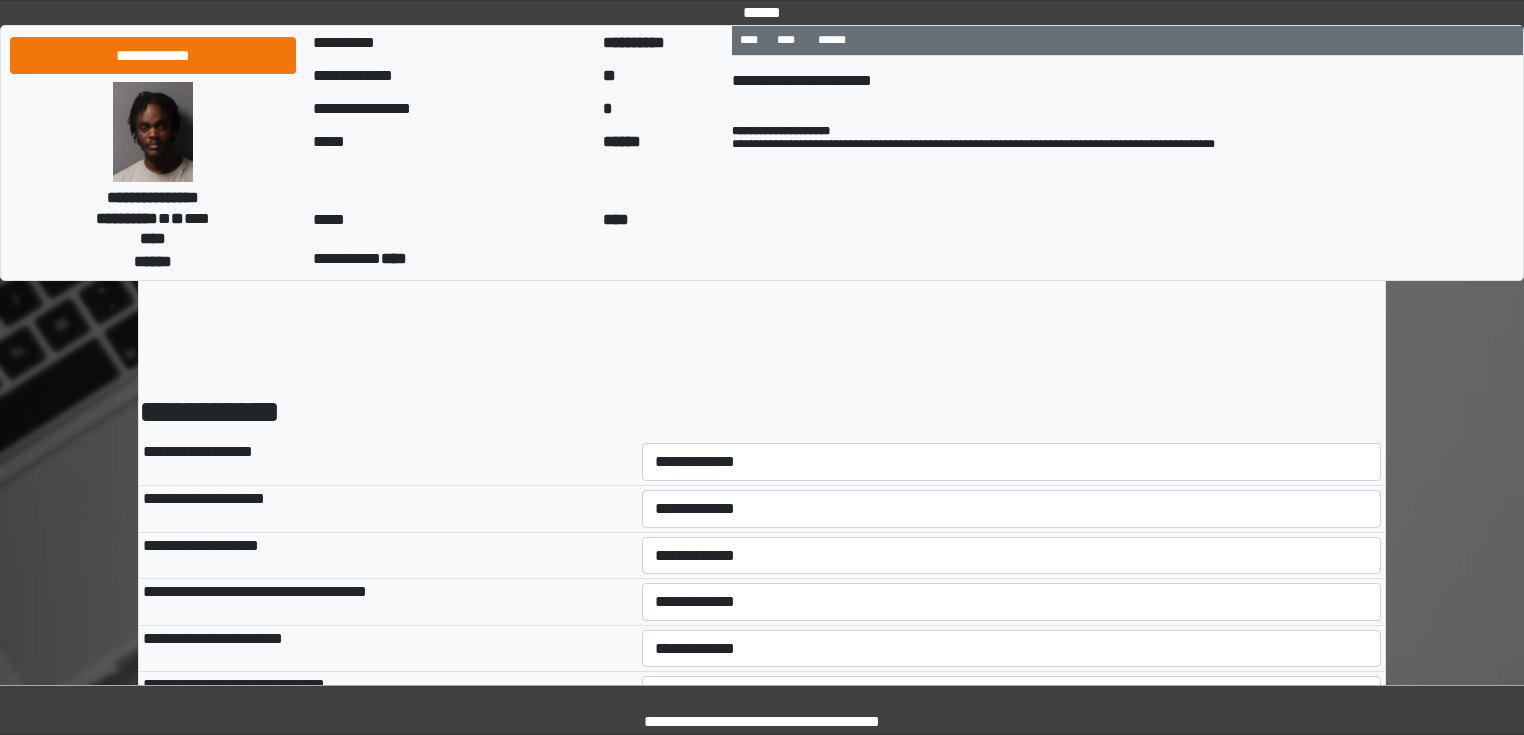 drag, startPoint x: 695, startPoint y: 476, endPoint x: 695, endPoint y: 465, distance: 11 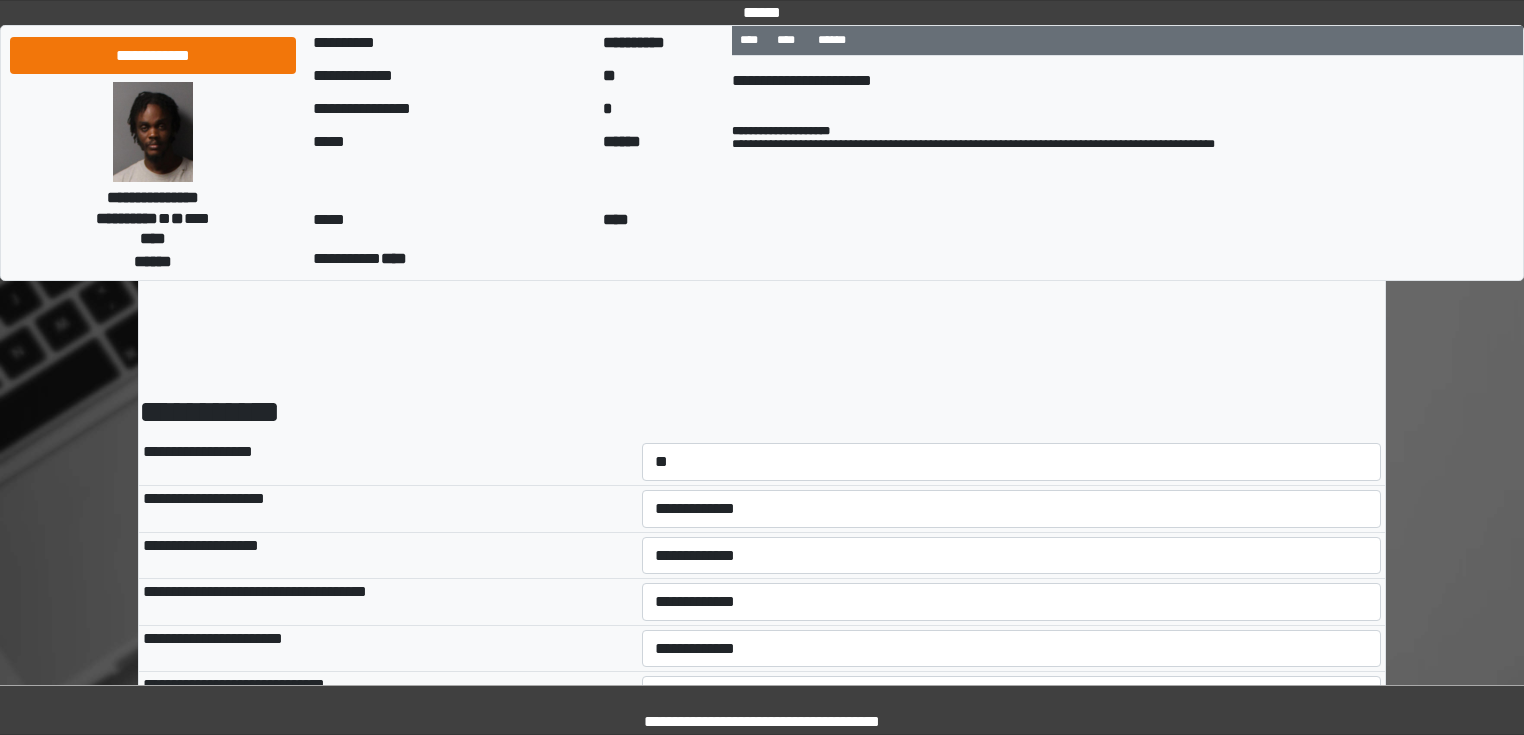 click on "**********" at bounding box center [1012, 462] 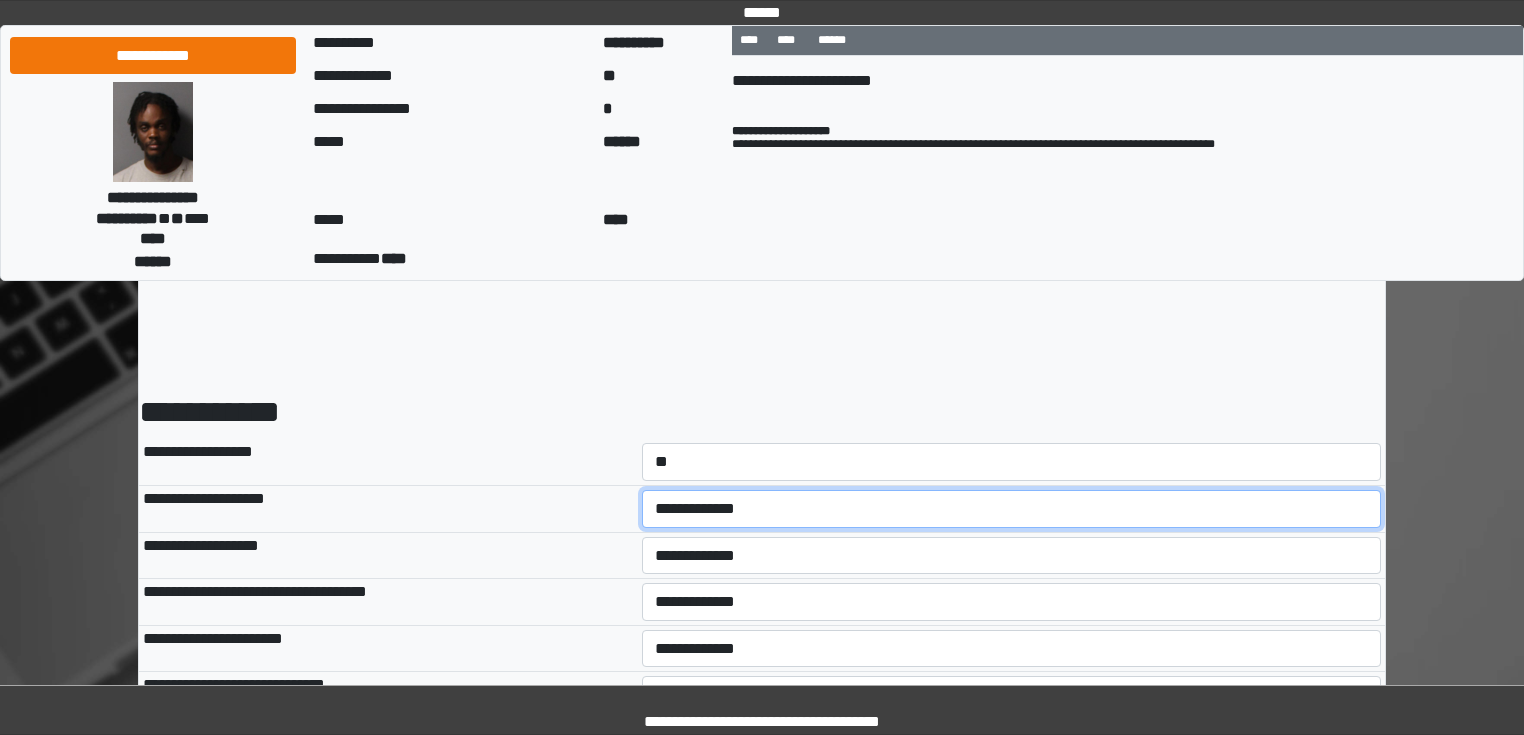 click on "**********" at bounding box center (1012, 509) 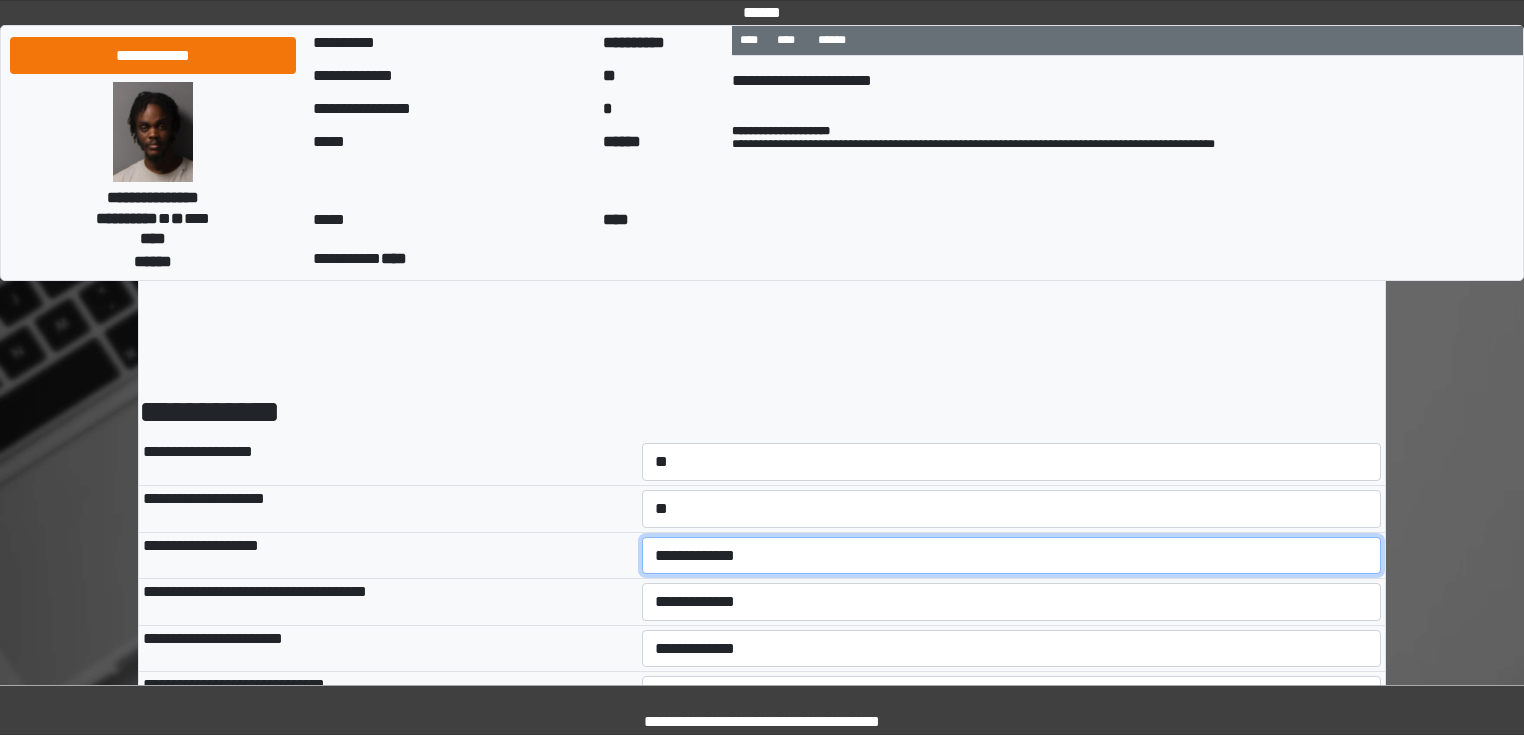click on "**********" at bounding box center (1012, 556) 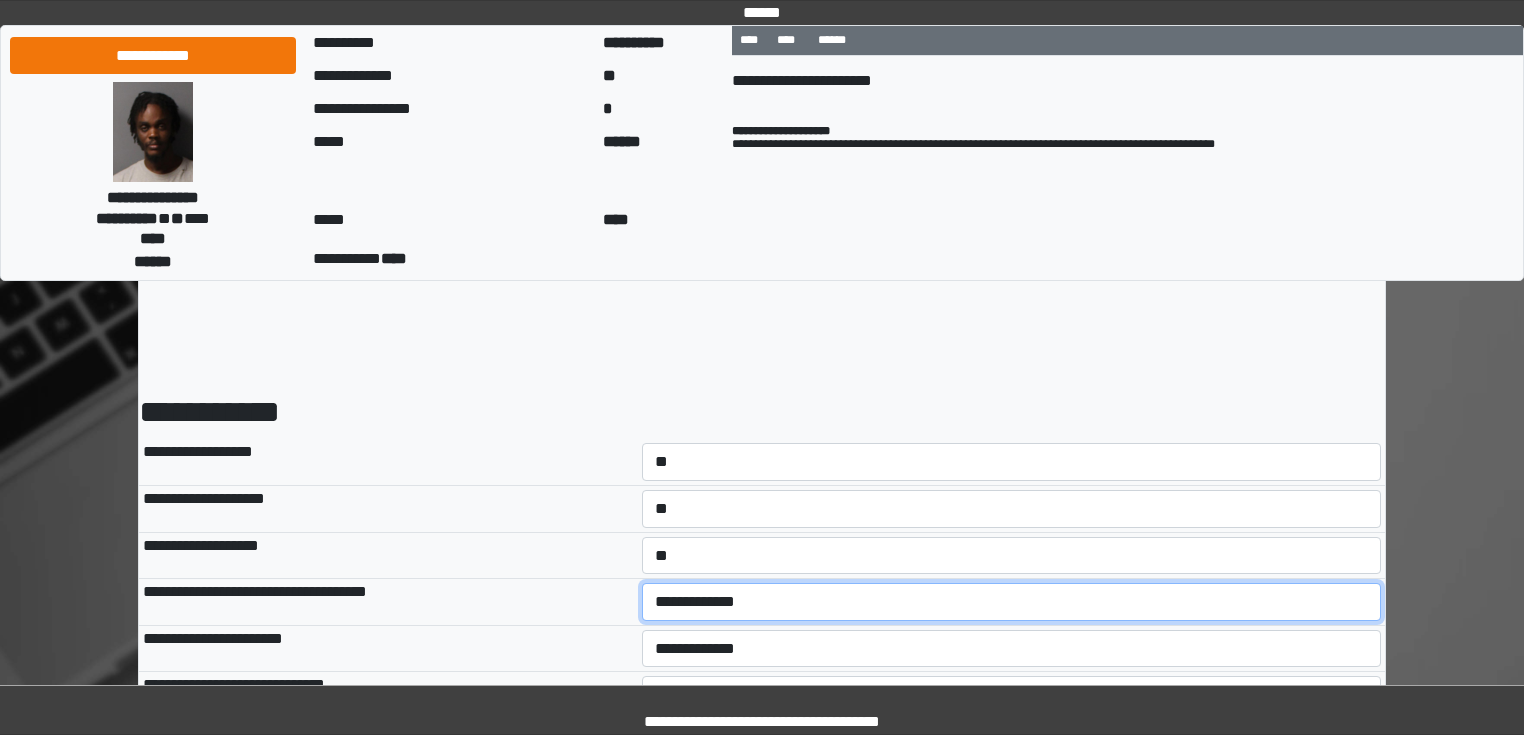 click on "**********" at bounding box center (1012, 602) 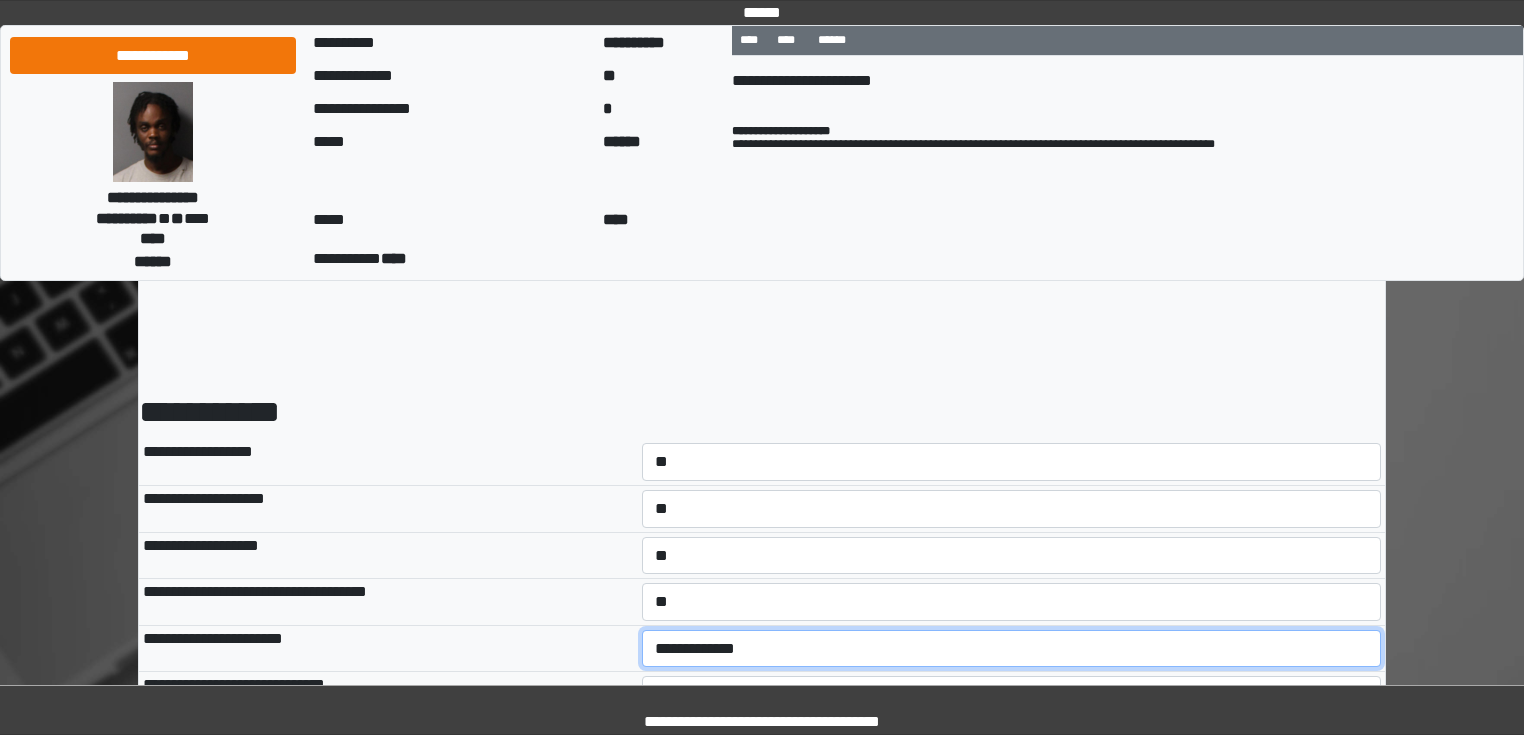 click on "**********" at bounding box center (1012, 649) 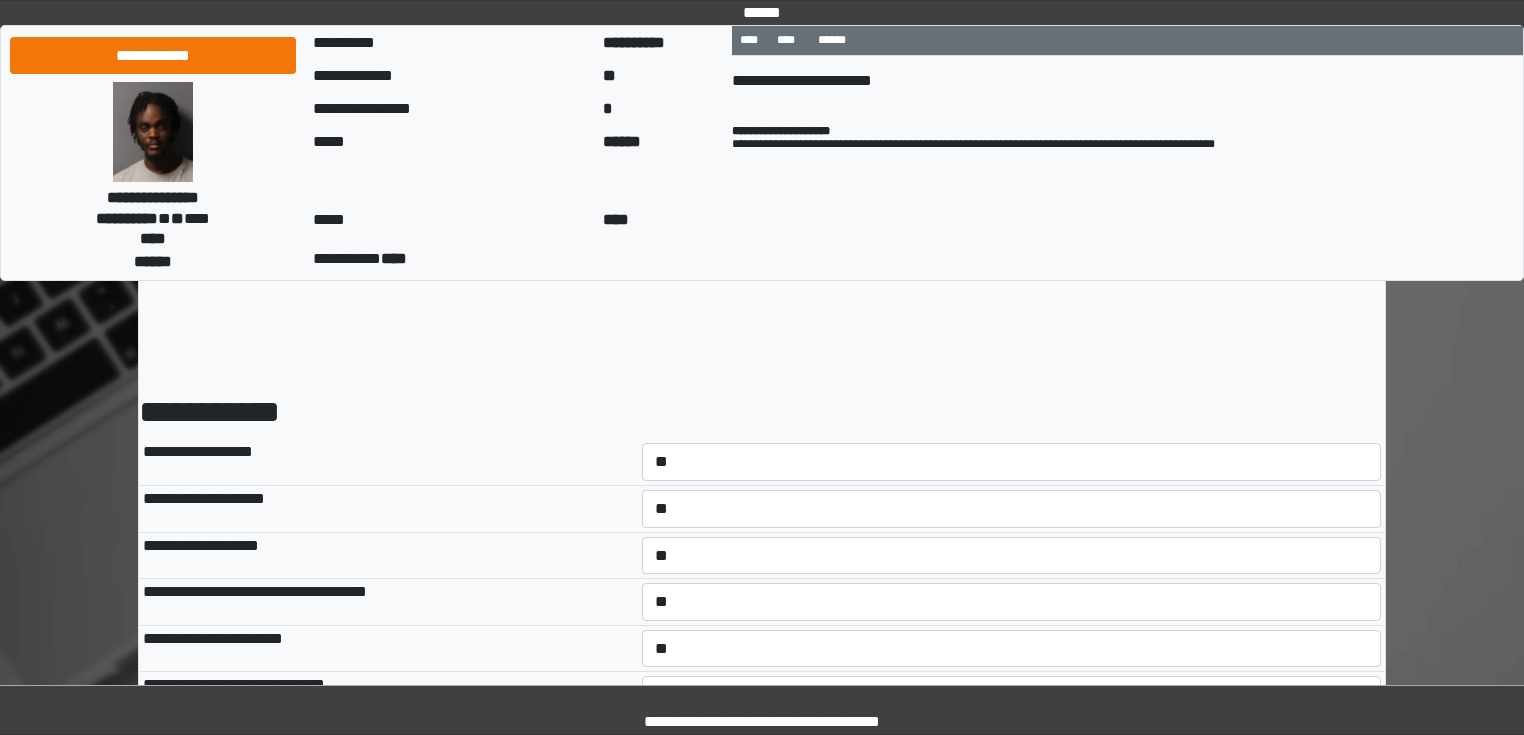 click on "**********" at bounding box center [388, 555] 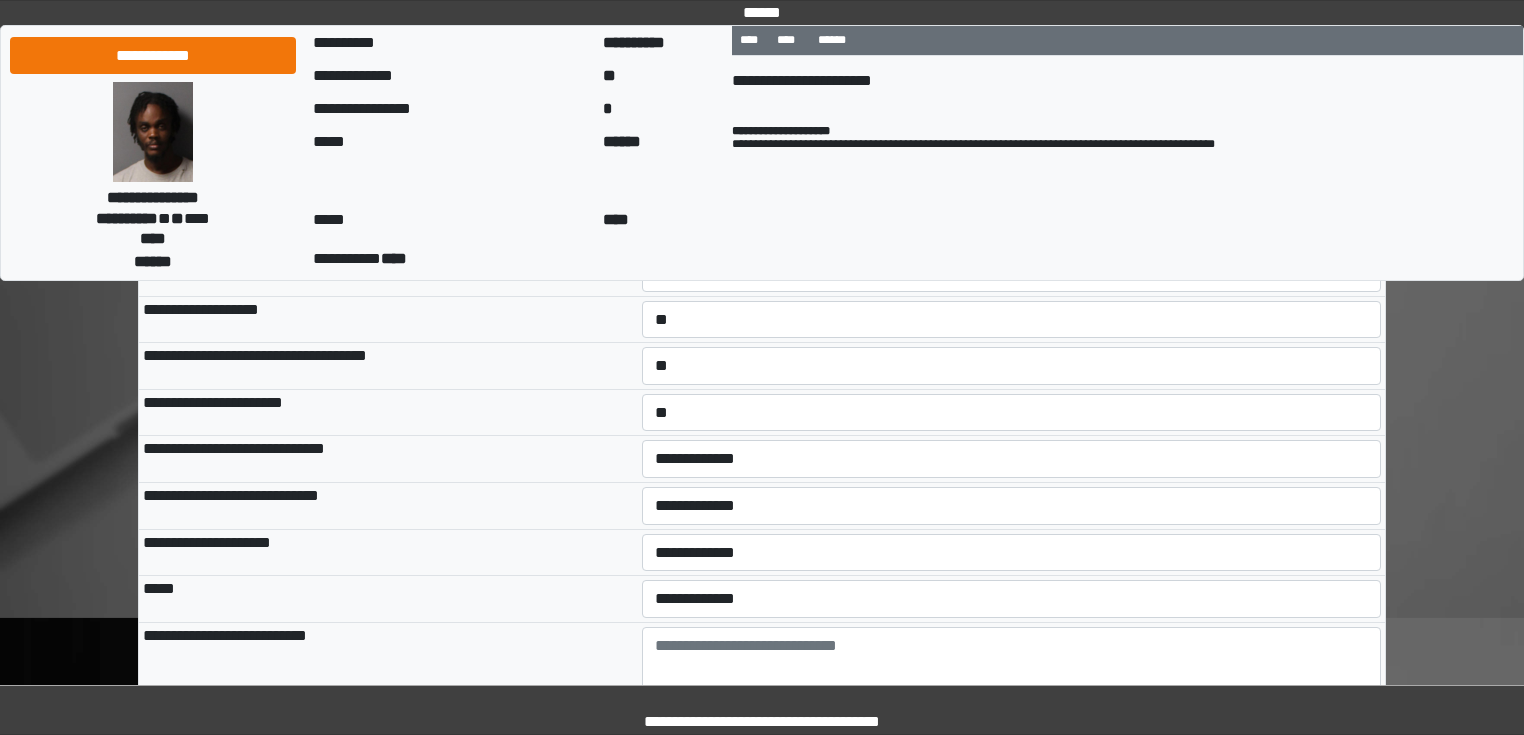 scroll, scrollTop: 240, scrollLeft: 0, axis: vertical 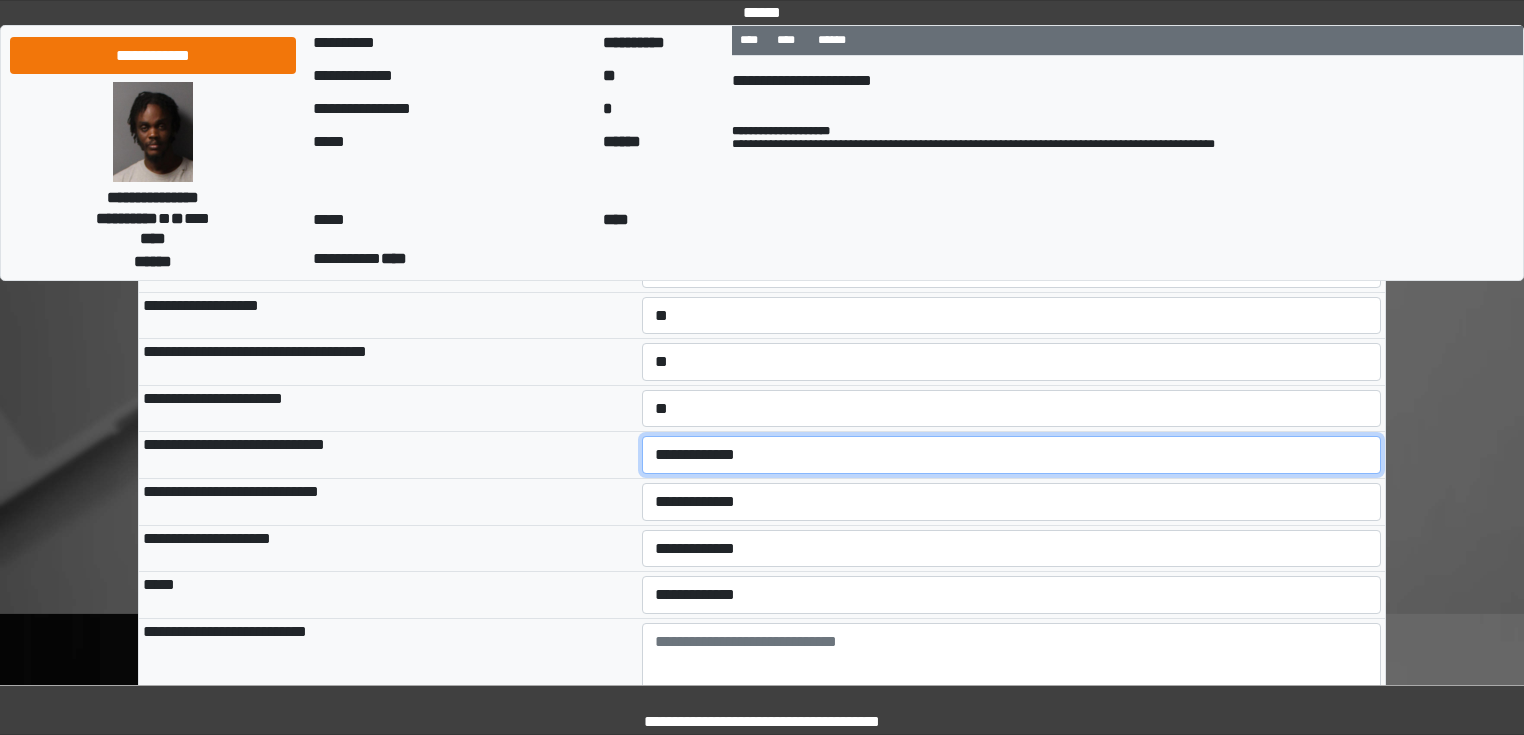 click on "**********" at bounding box center (1012, 455) 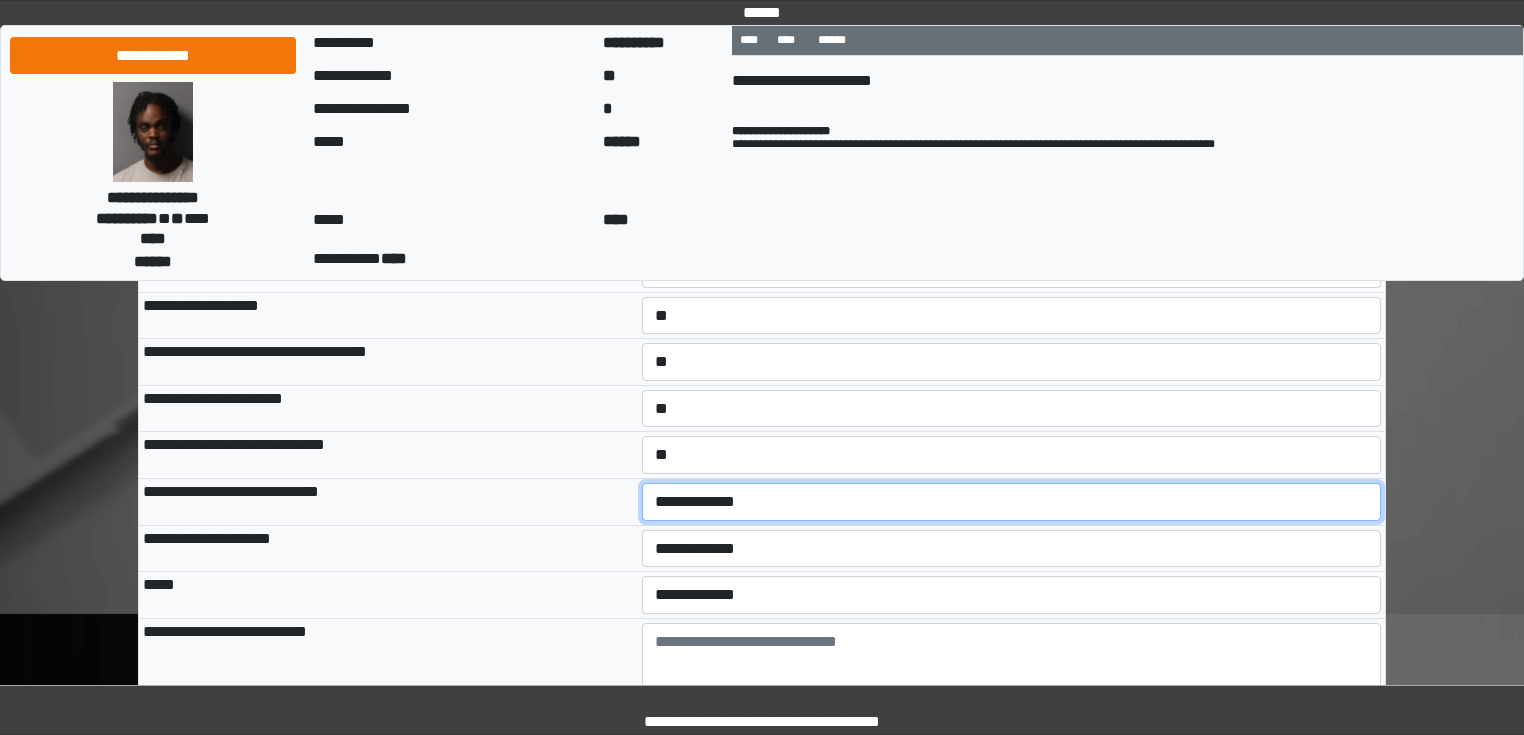 click on "**********" at bounding box center (1012, 502) 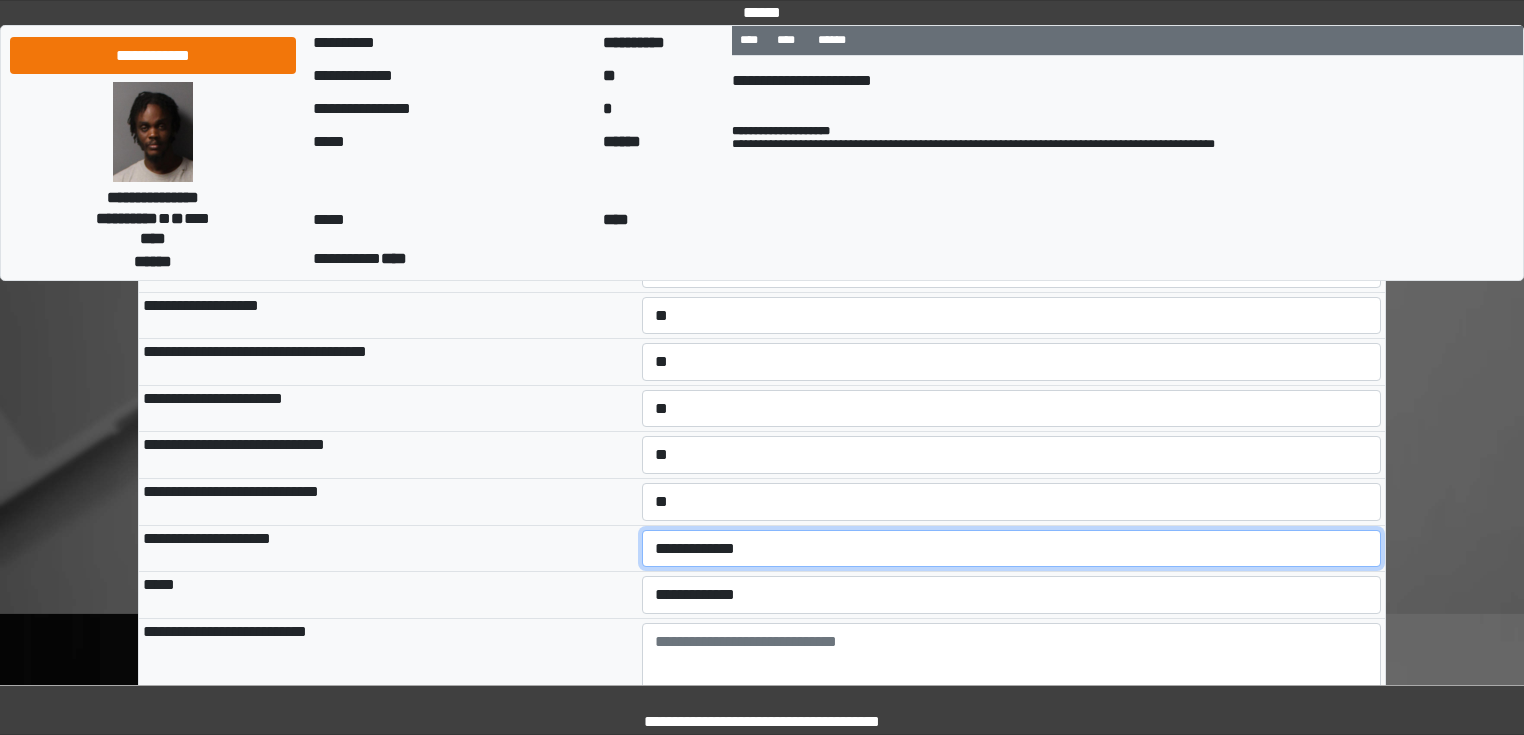 click on "**********" at bounding box center [1012, 549] 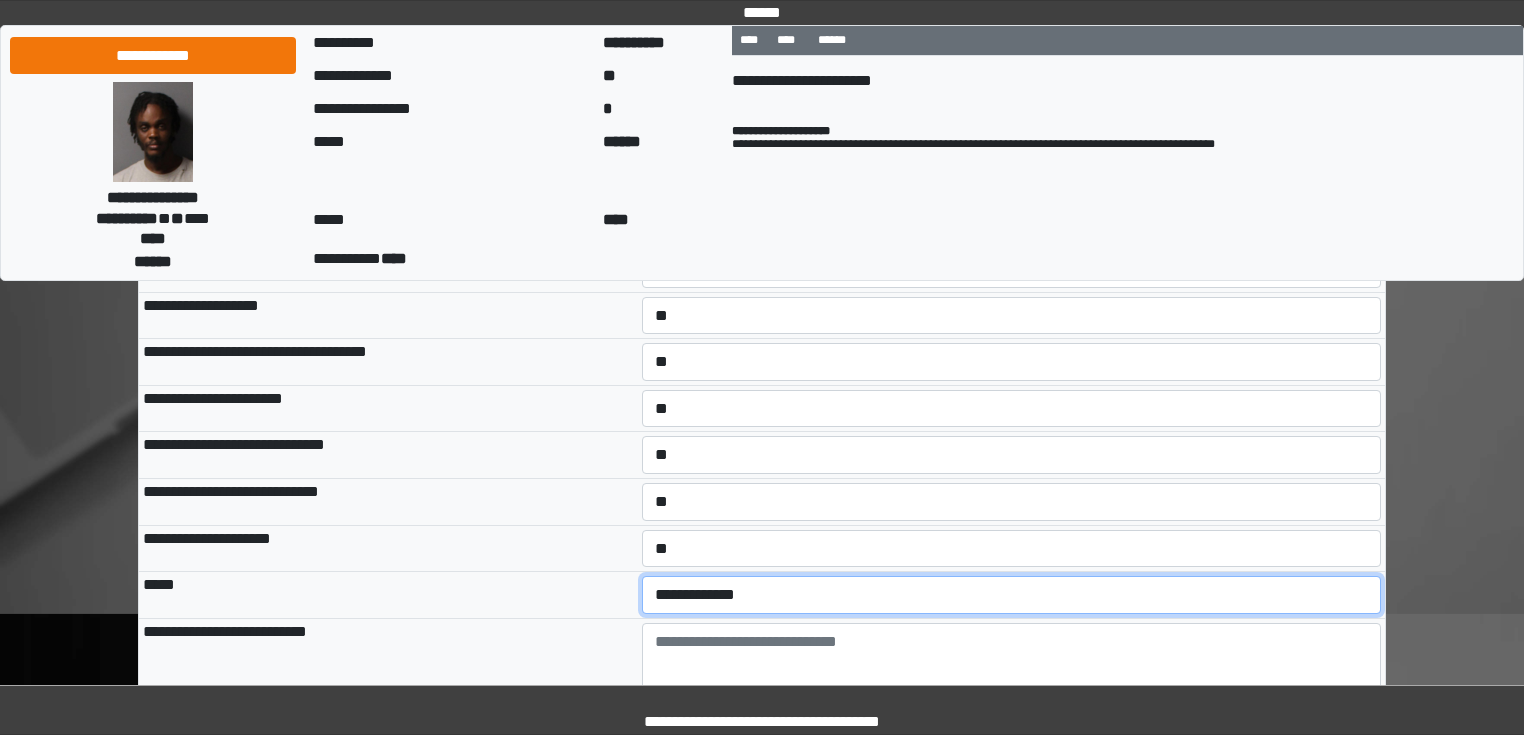 click on "**********" at bounding box center (1012, 595) 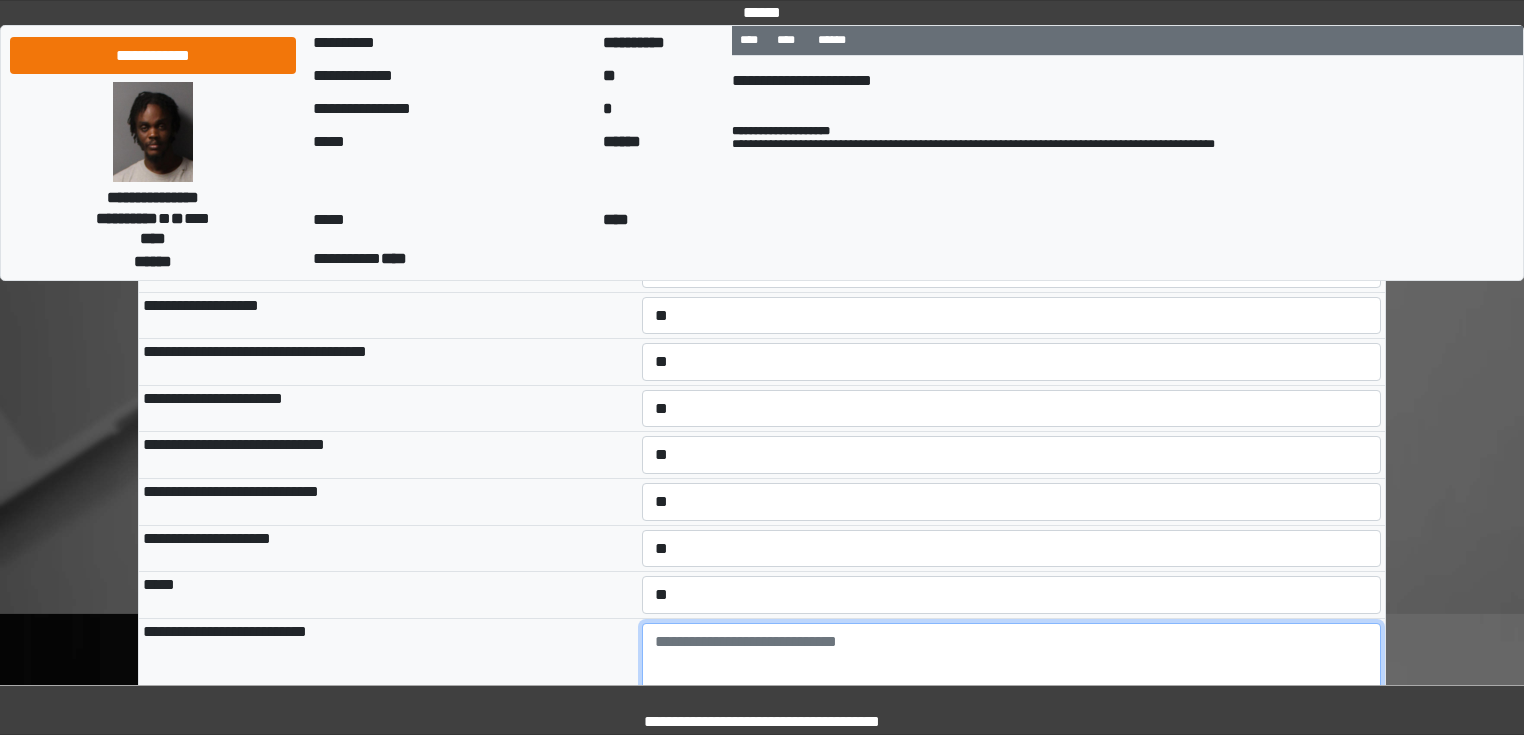 click at bounding box center (1012, 678) 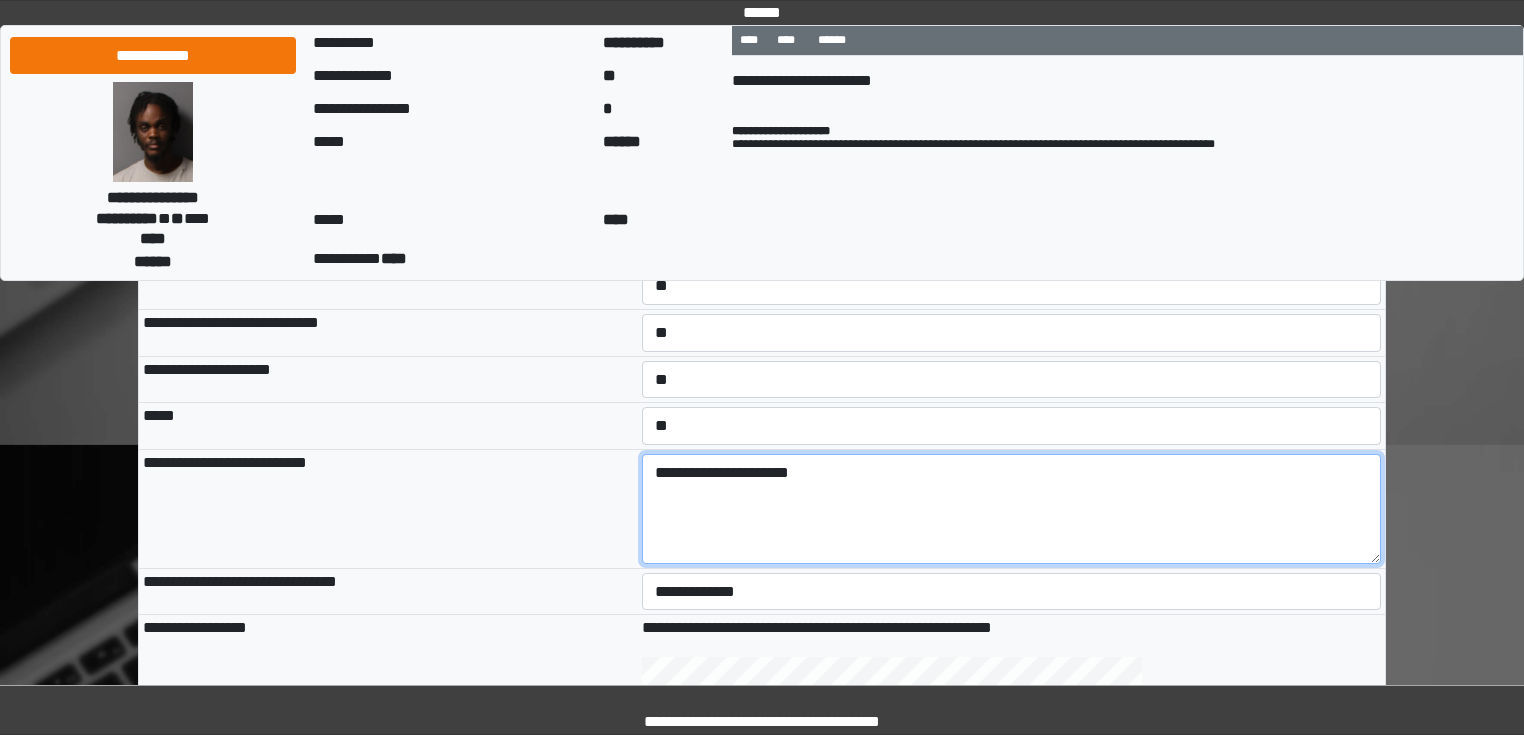 scroll, scrollTop: 400, scrollLeft: 0, axis: vertical 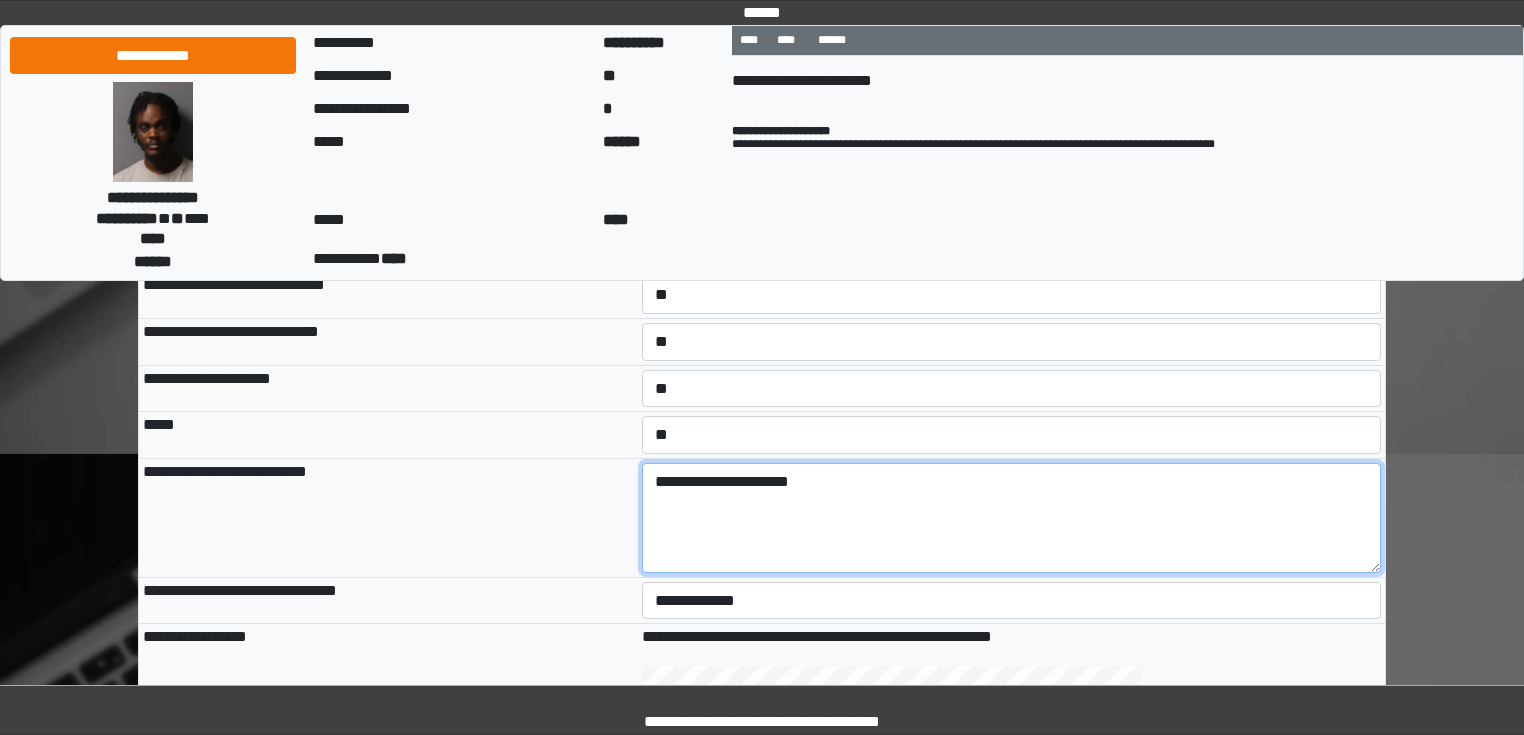 click on "**********" at bounding box center (1012, 518) 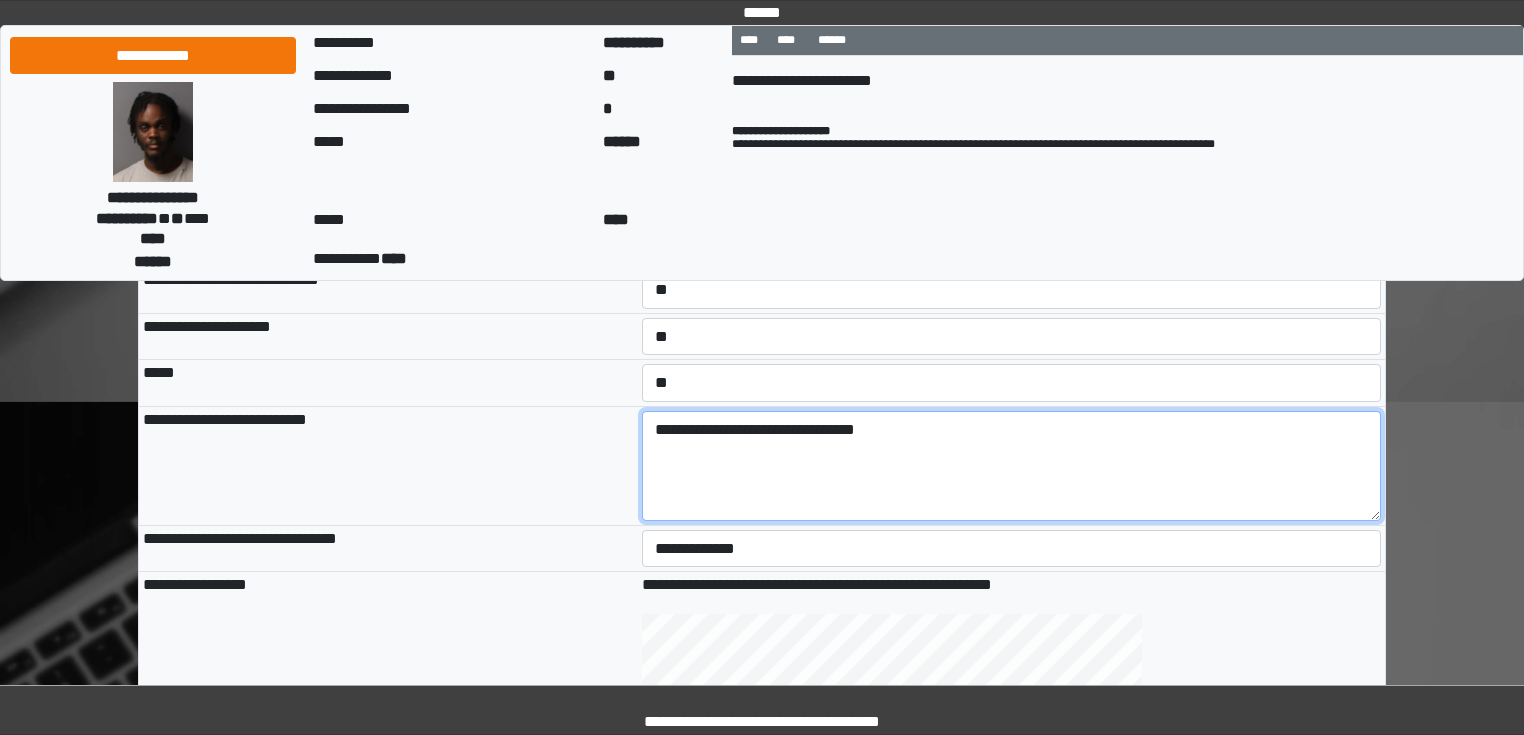 scroll, scrollTop: 480, scrollLeft: 0, axis: vertical 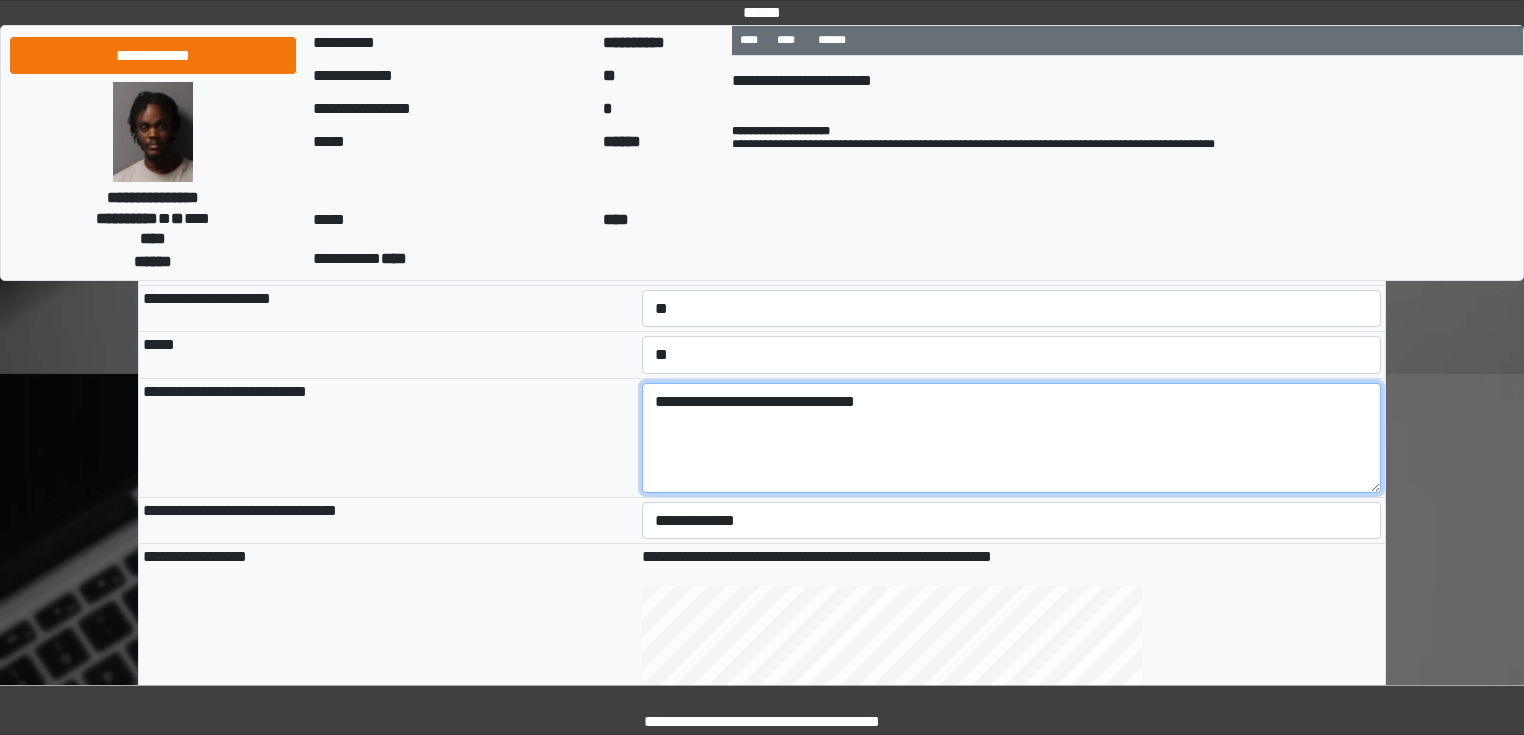 drag, startPoint x: 669, startPoint y: 398, endPoint x: 601, endPoint y: 390, distance: 68.46897 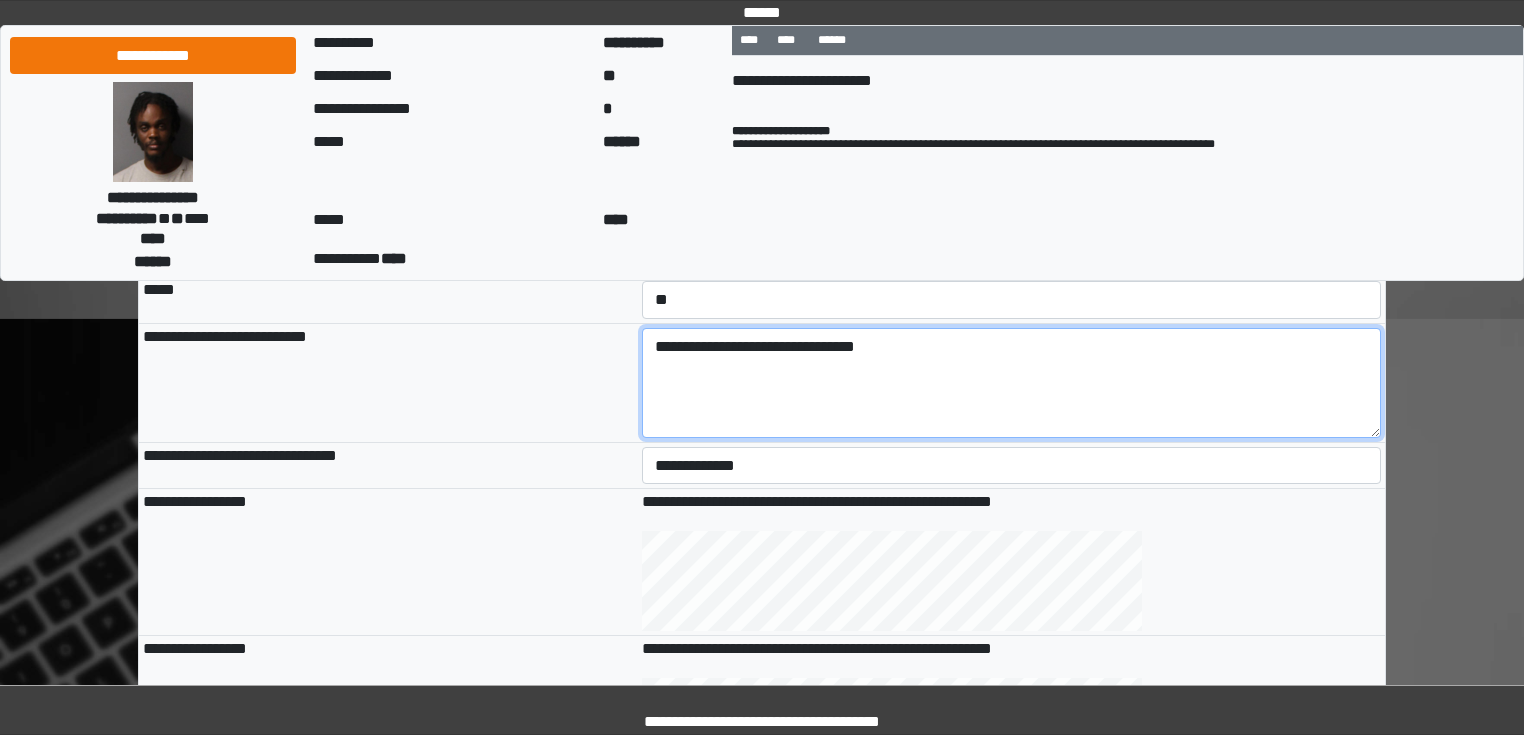 scroll, scrollTop: 560, scrollLeft: 0, axis: vertical 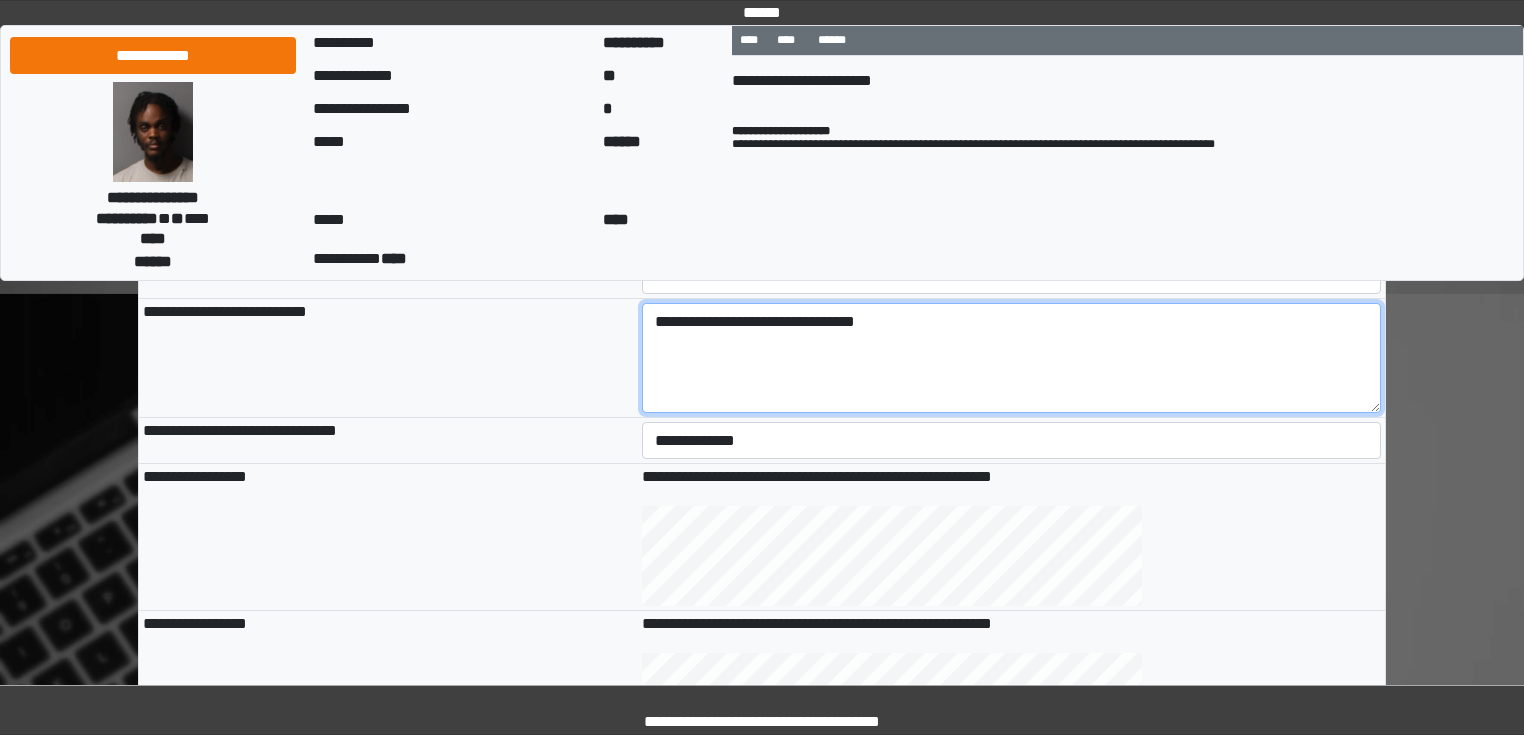 type on "**********" 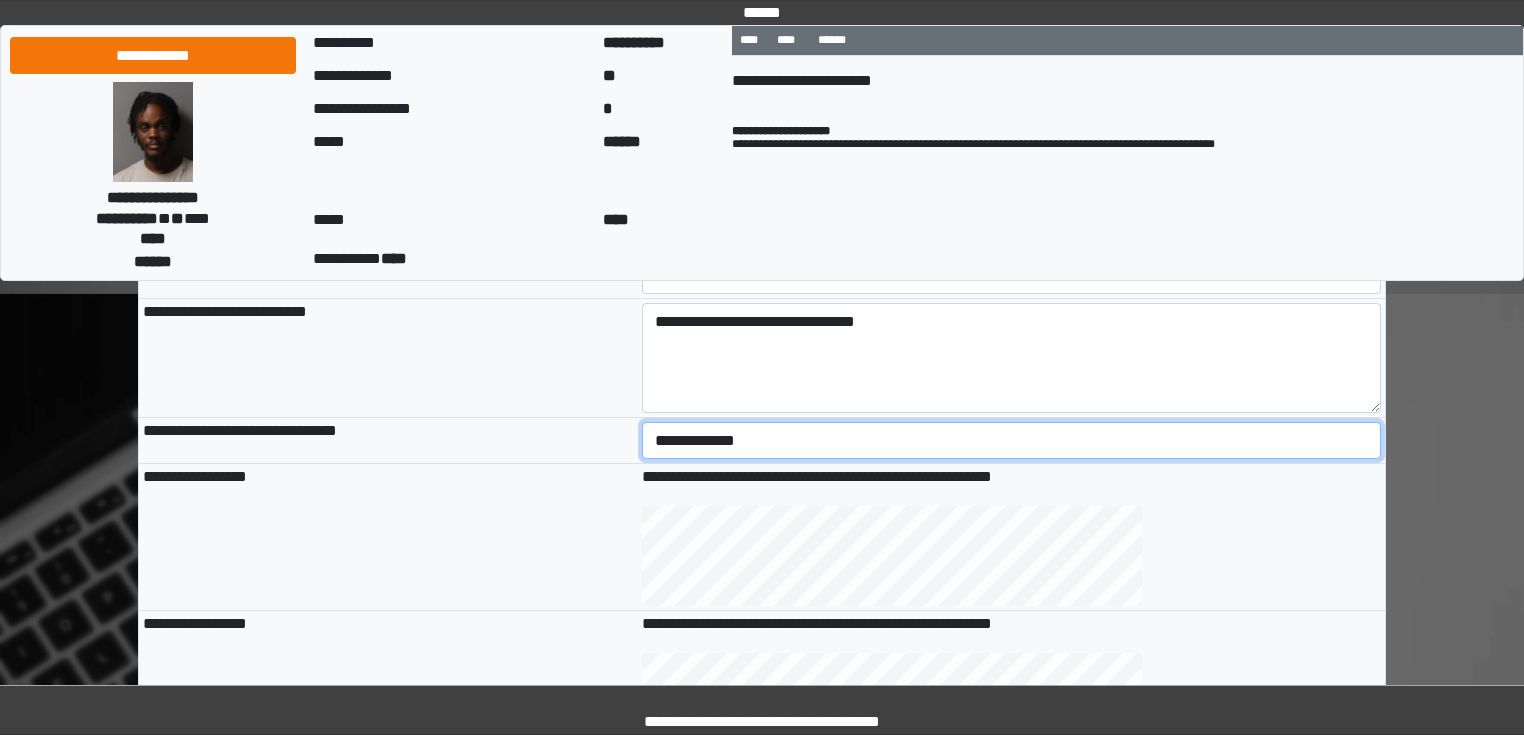 click on "**********" at bounding box center (1012, 441) 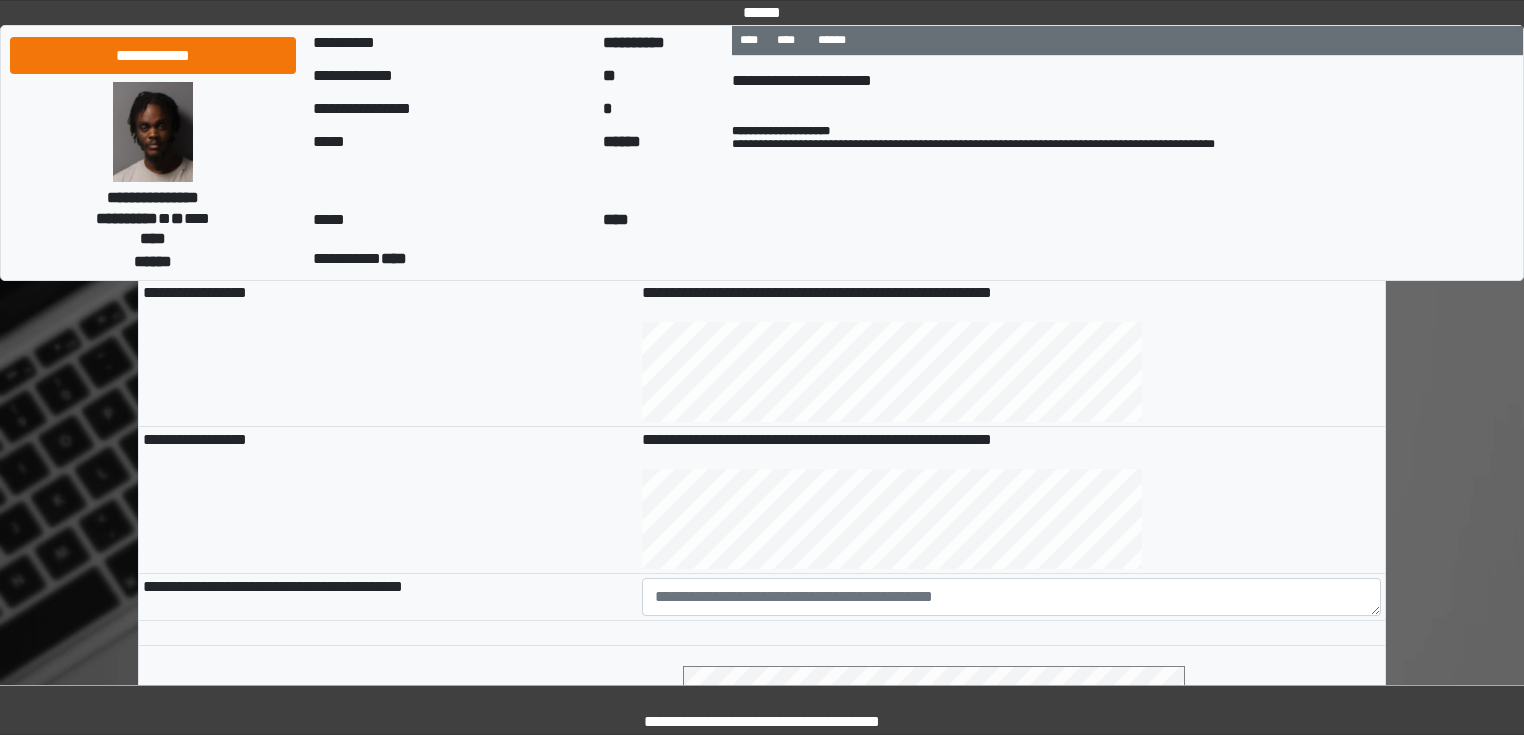 scroll, scrollTop: 800, scrollLeft: 0, axis: vertical 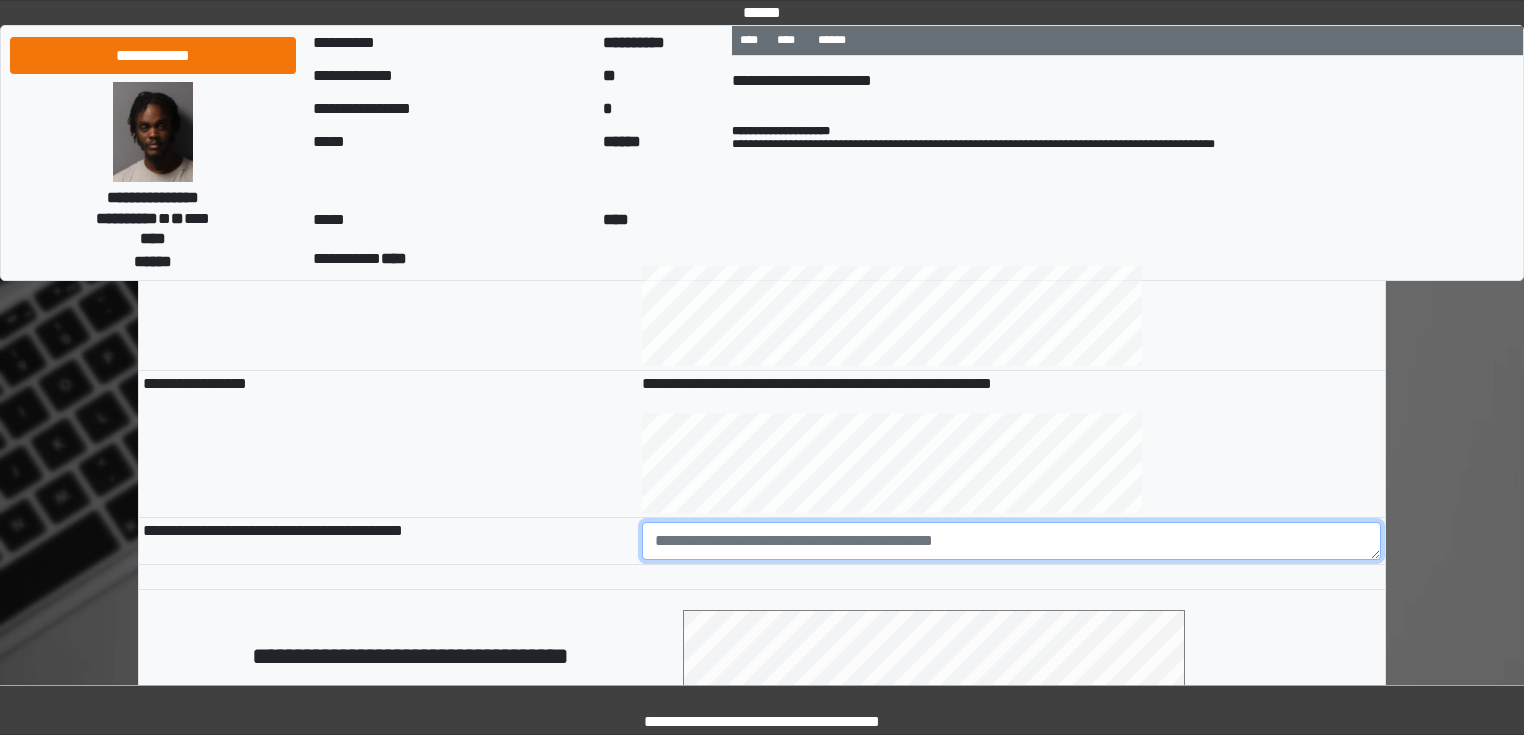 click at bounding box center [1012, 541] 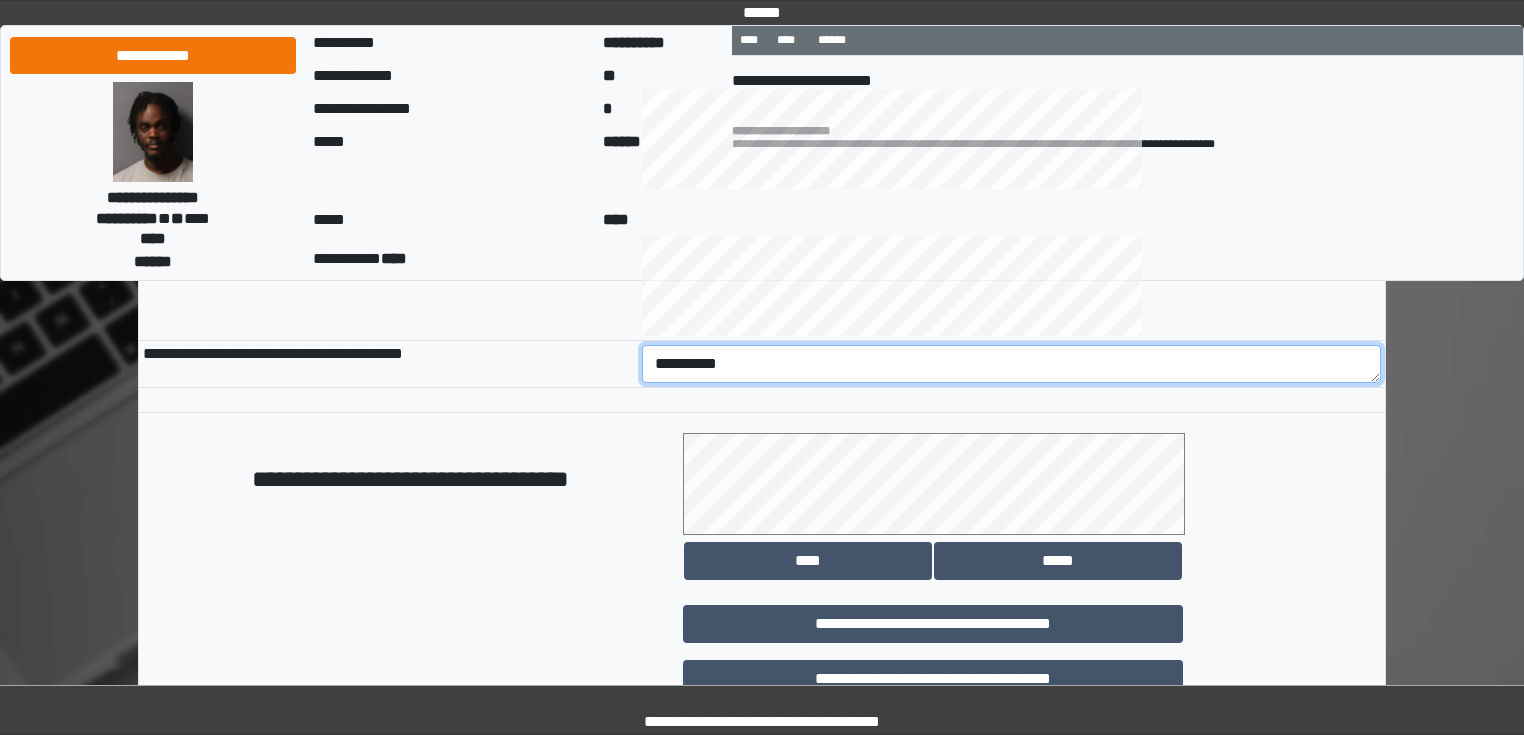 scroll, scrollTop: 1118, scrollLeft: 0, axis: vertical 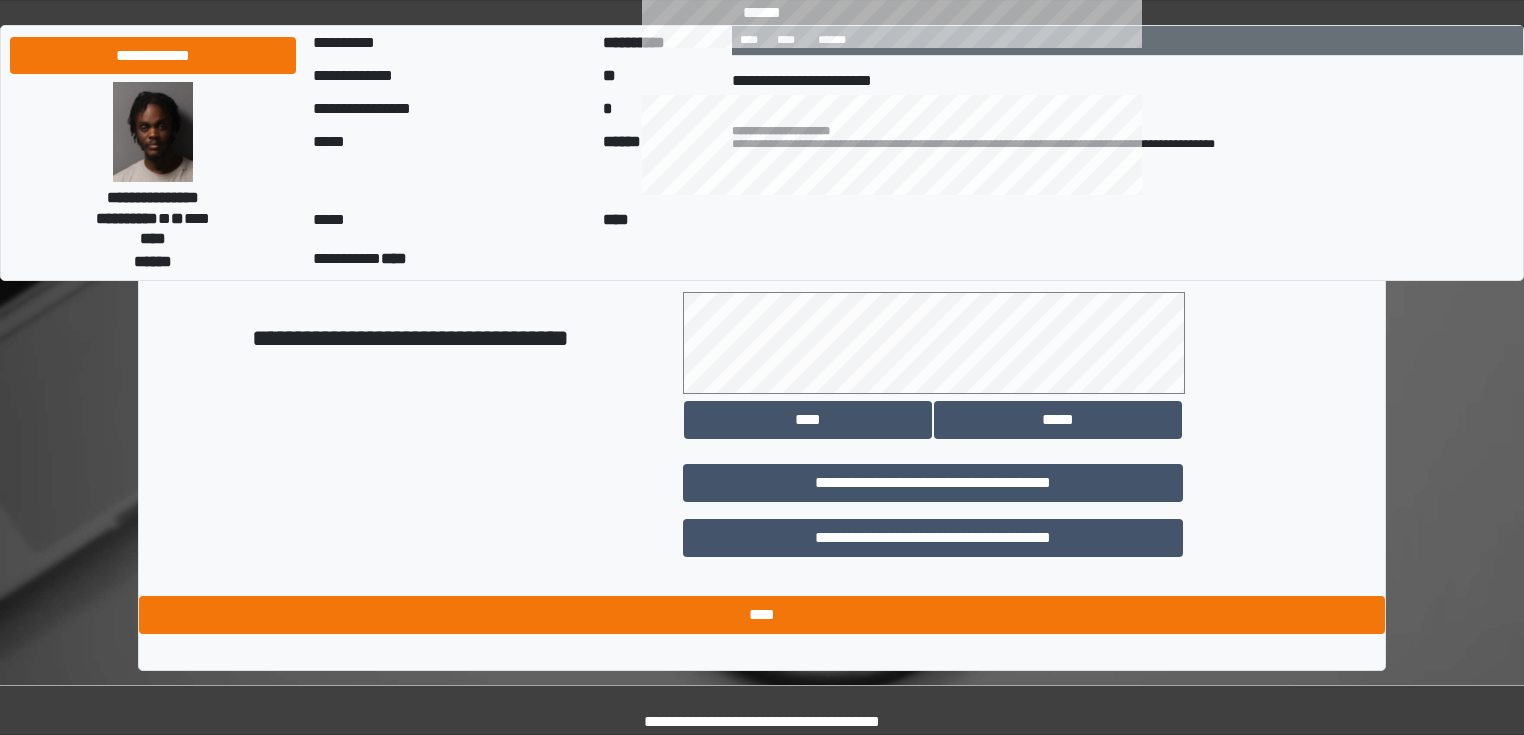 type on "**********" 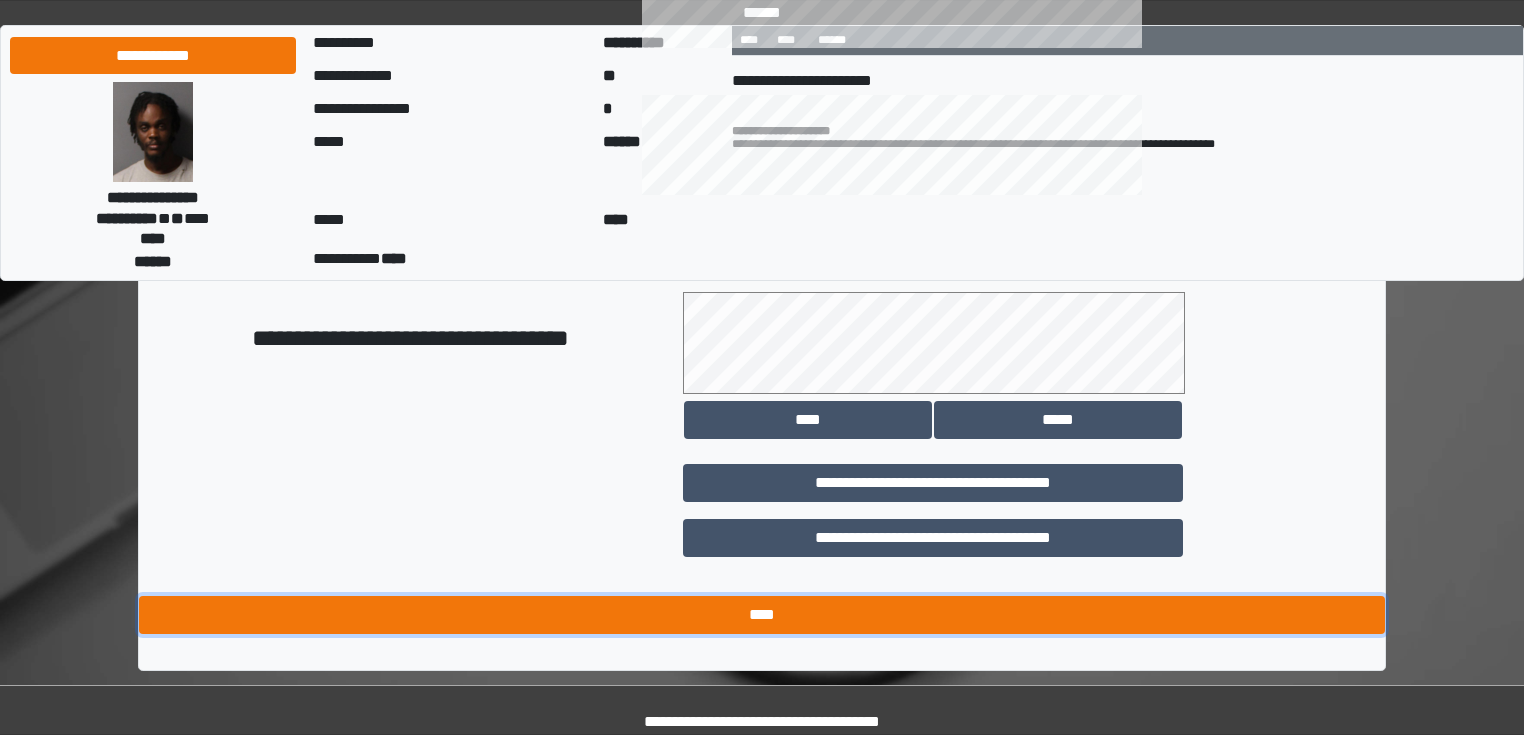 click on "****" at bounding box center (762, 615) 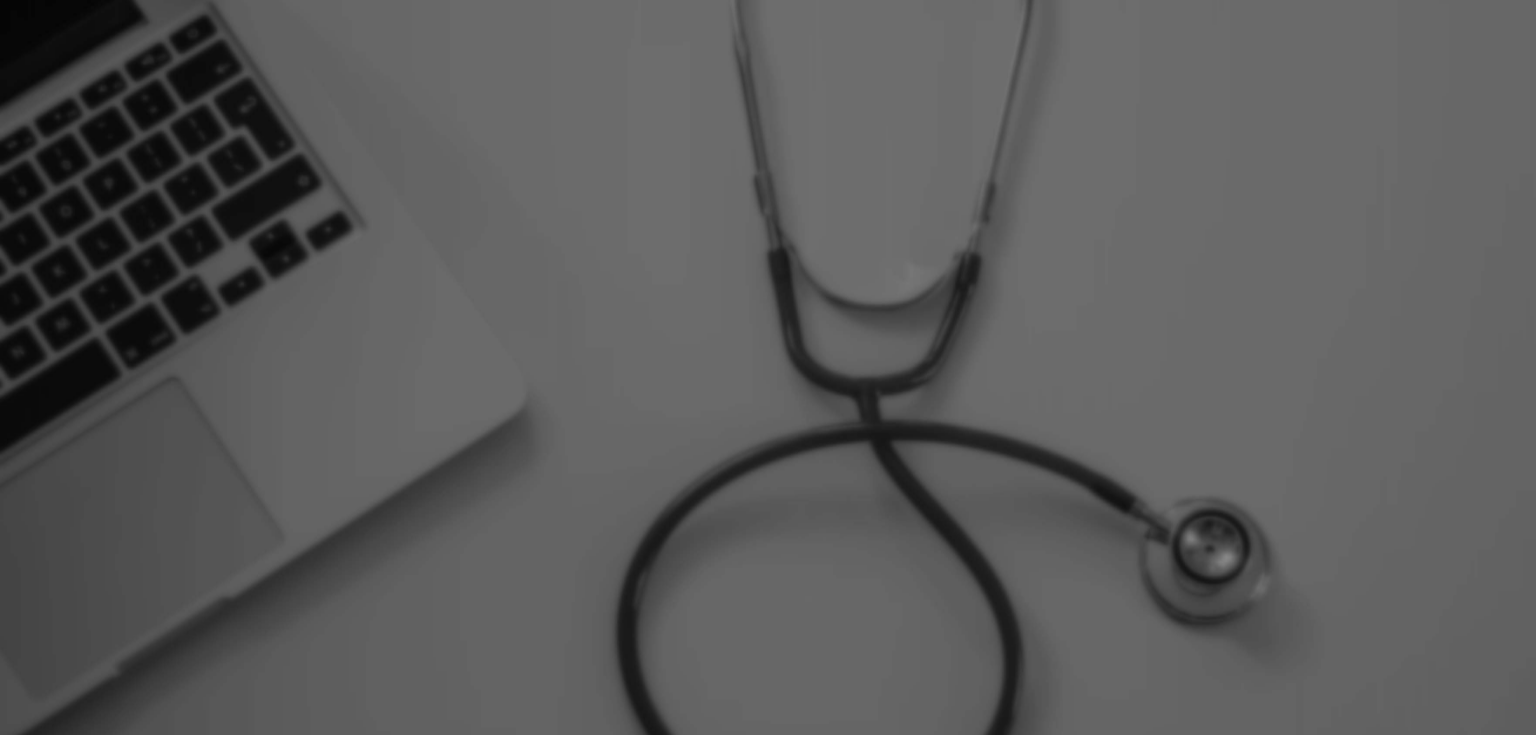 scroll, scrollTop: 0, scrollLeft: 0, axis: both 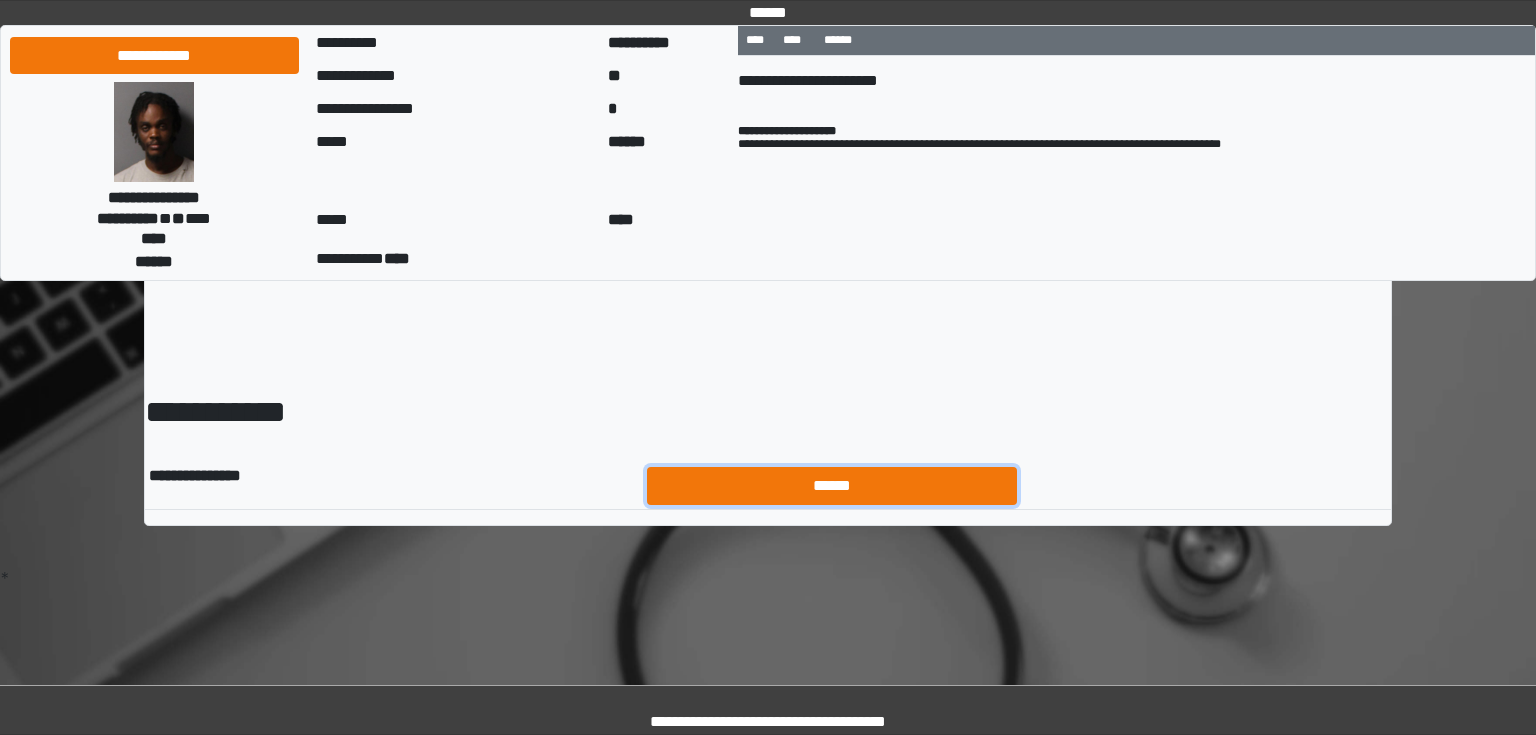 click on "******" at bounding box center [832, 486] 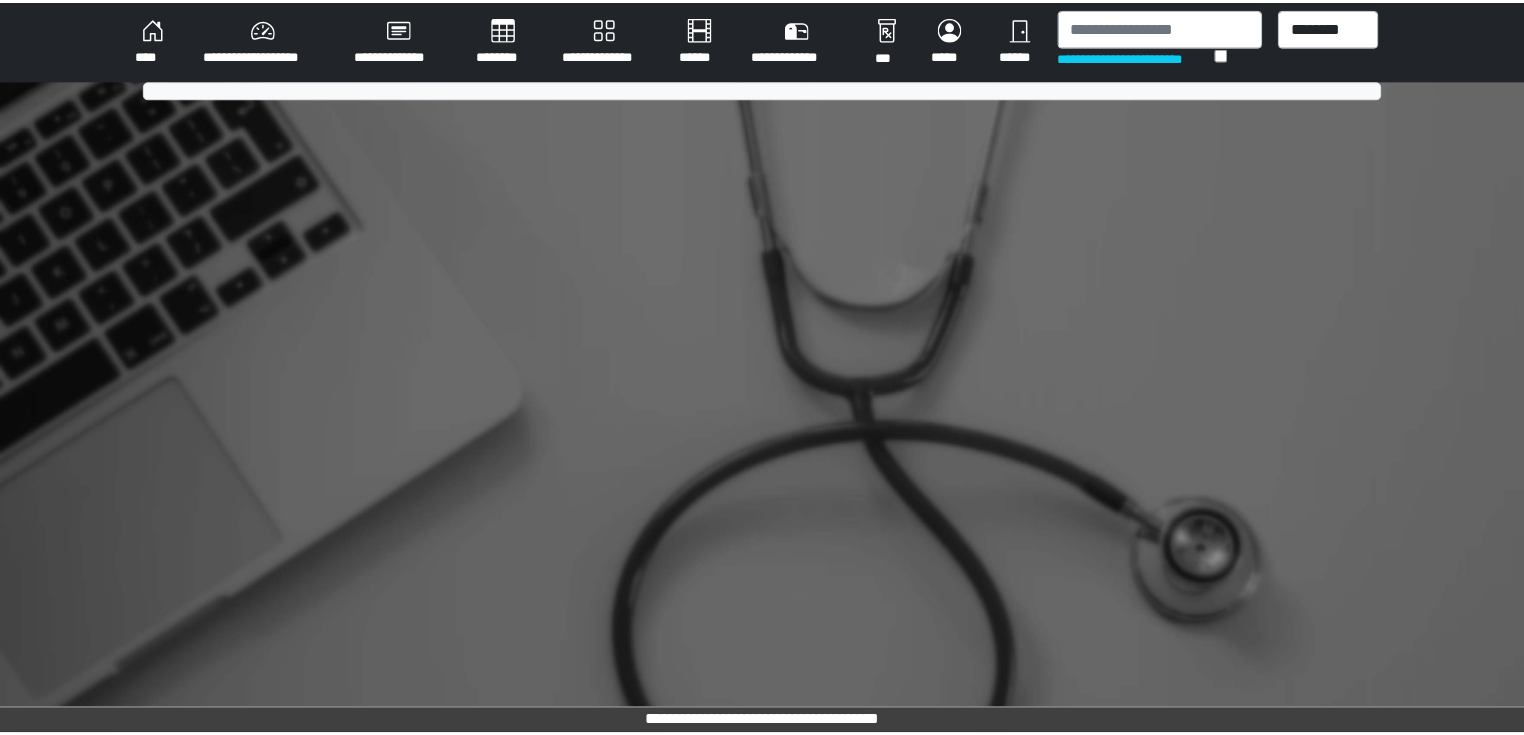 scroll, scrollTop: 0, scrollLeft: 0, axis: both 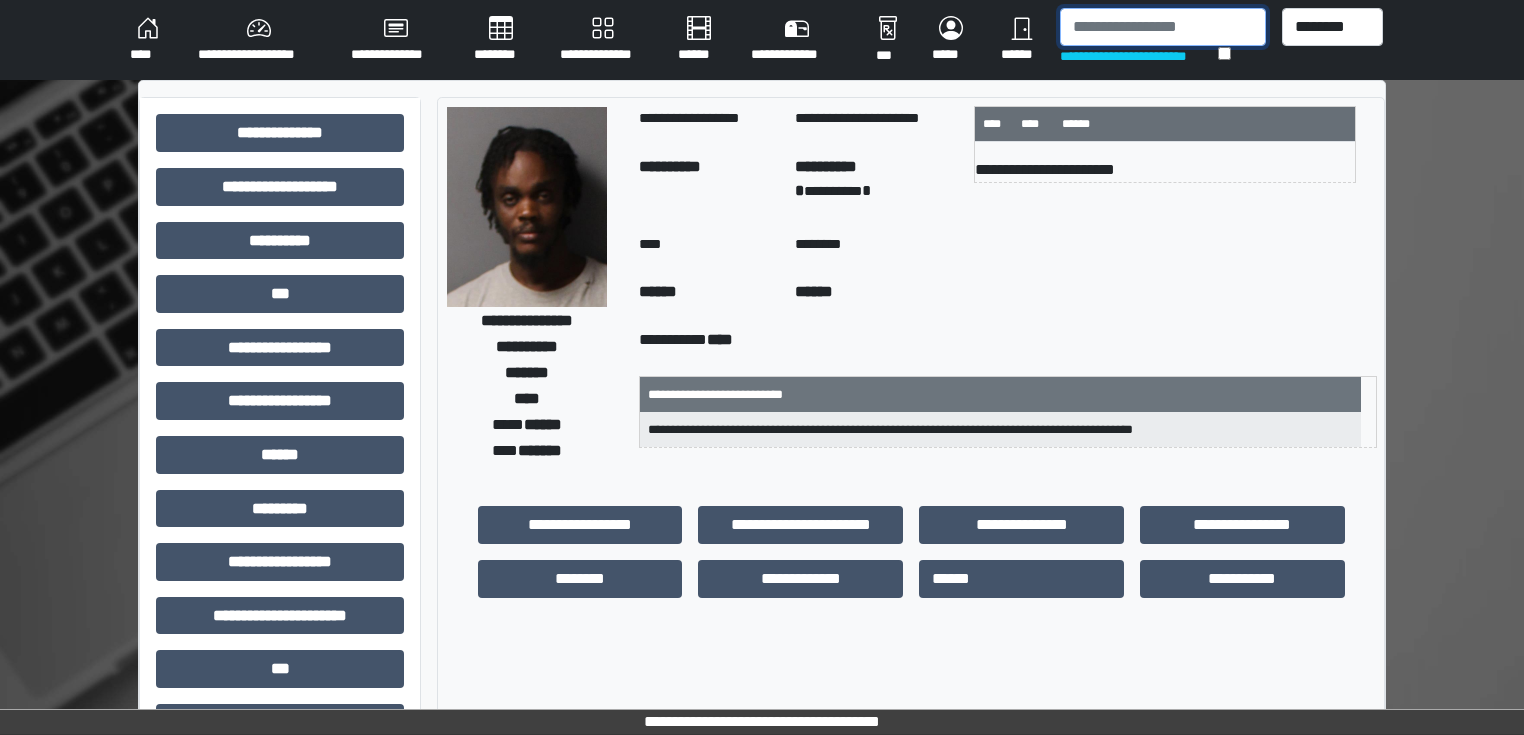 click at bounding box center (1163, 27) 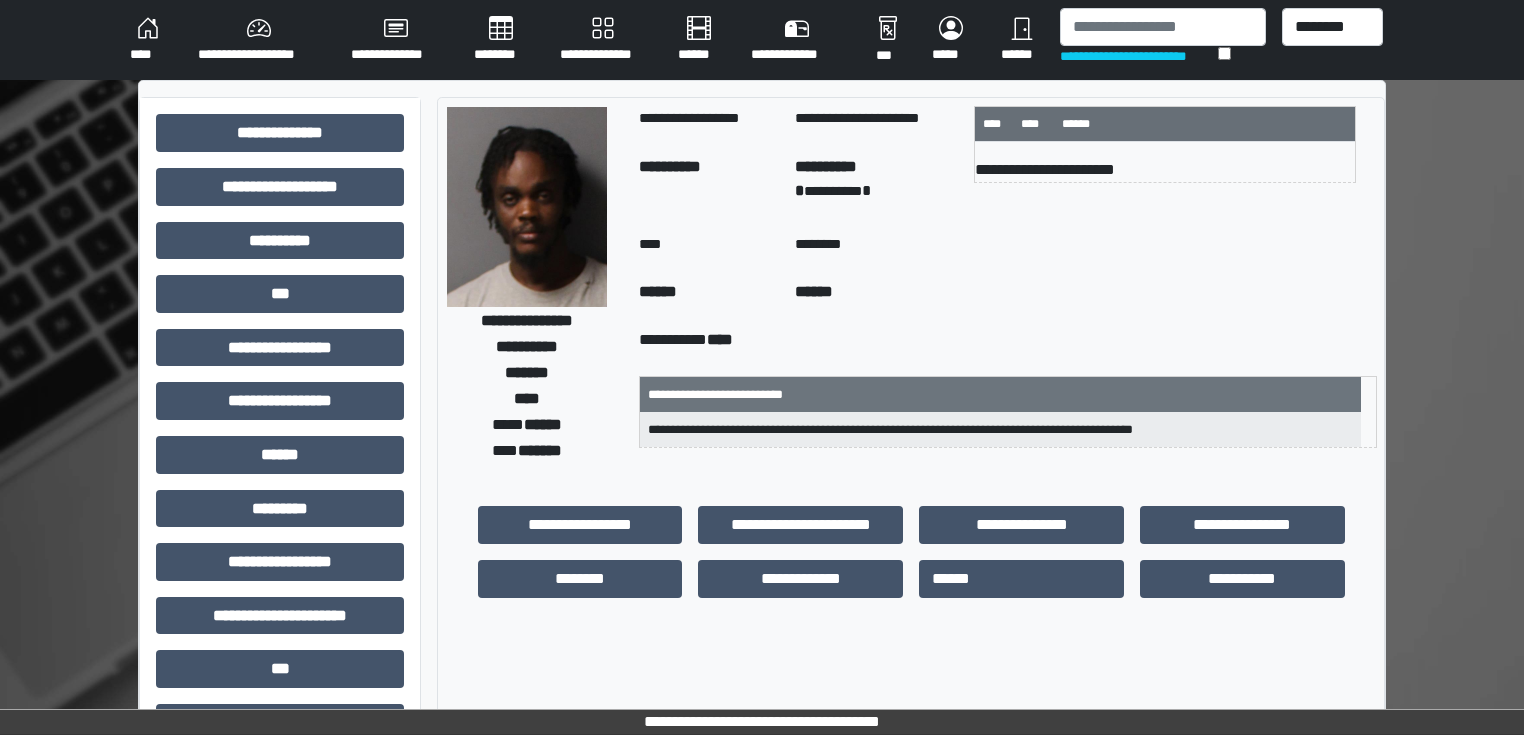 click on "**********" at bounding box center (1139, 56) 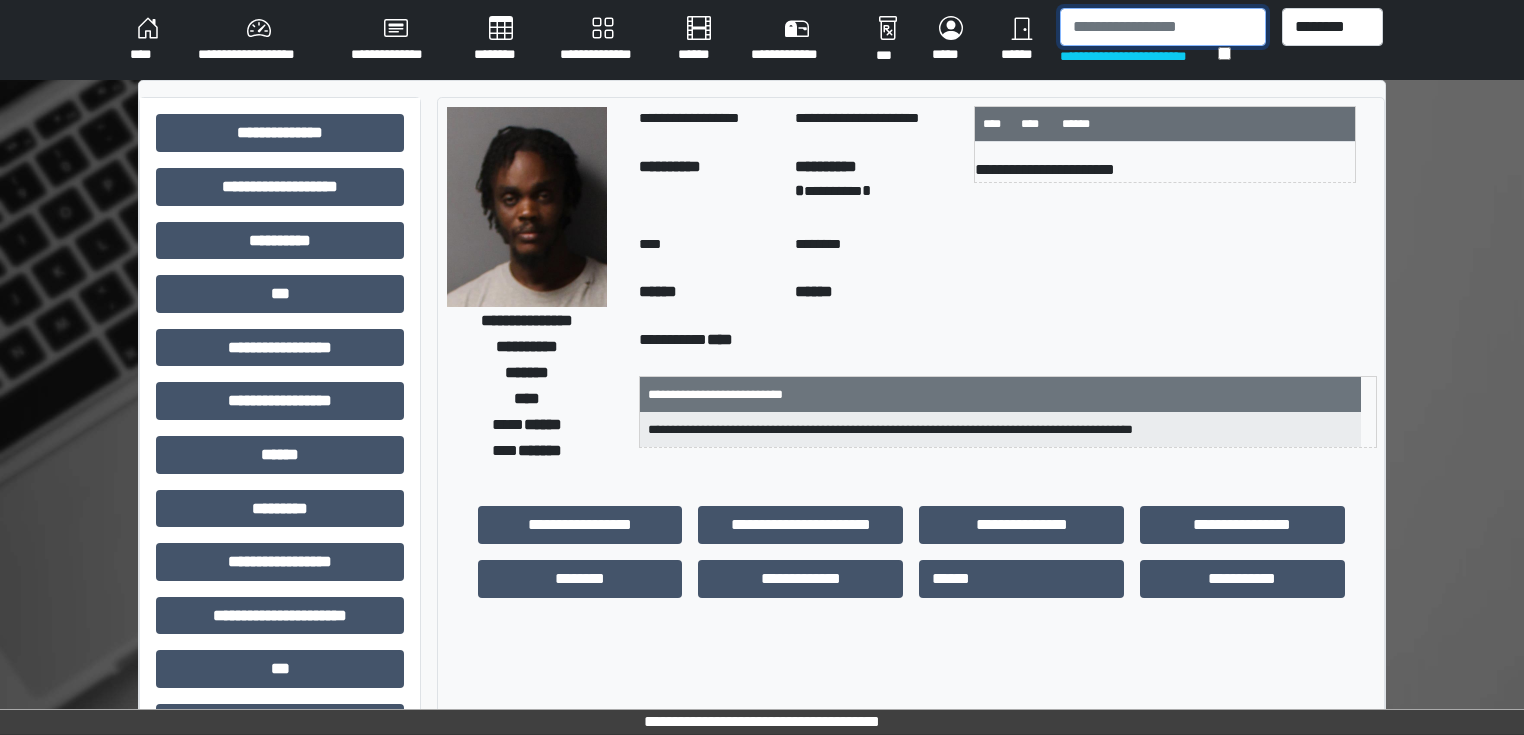click at bounding box center [1163, 27] 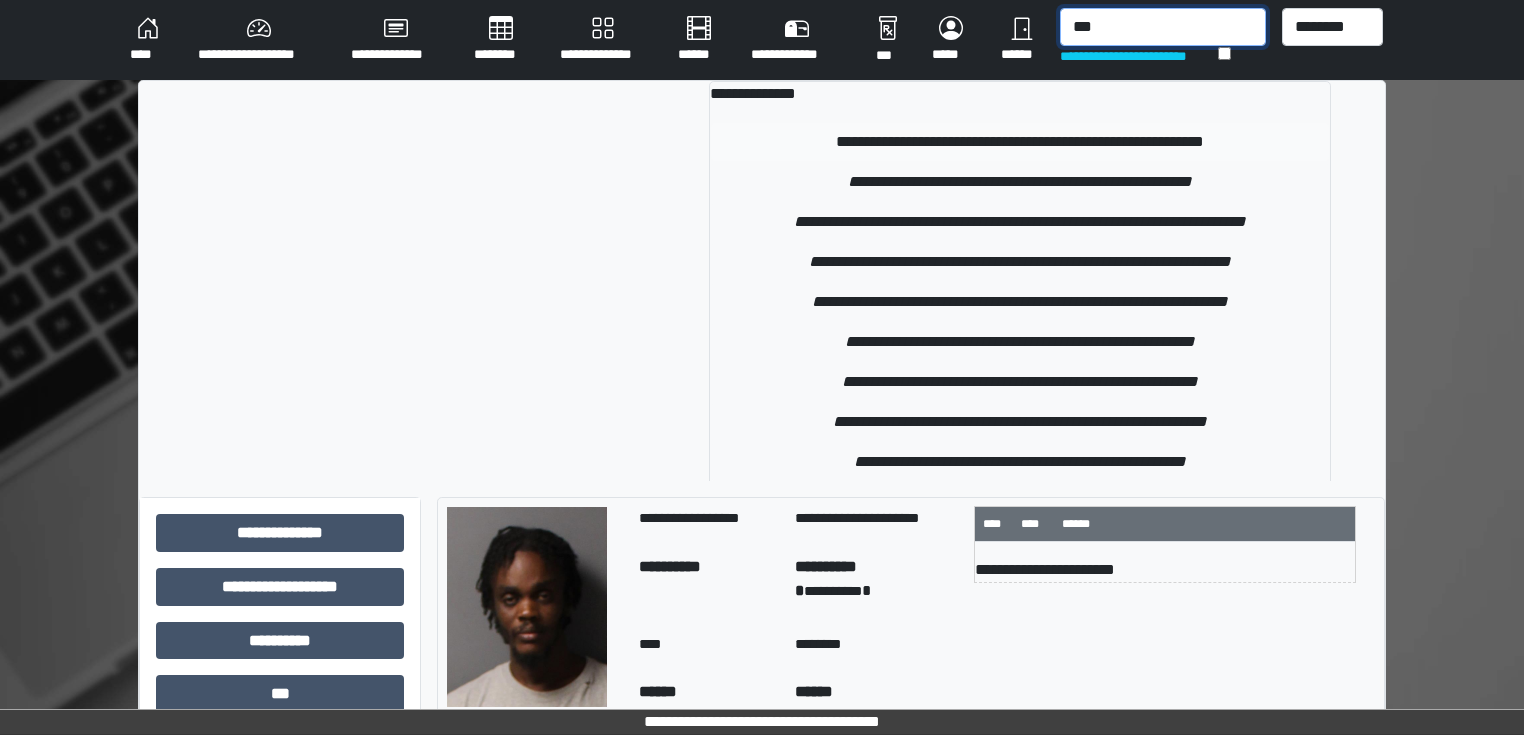 type on "***" 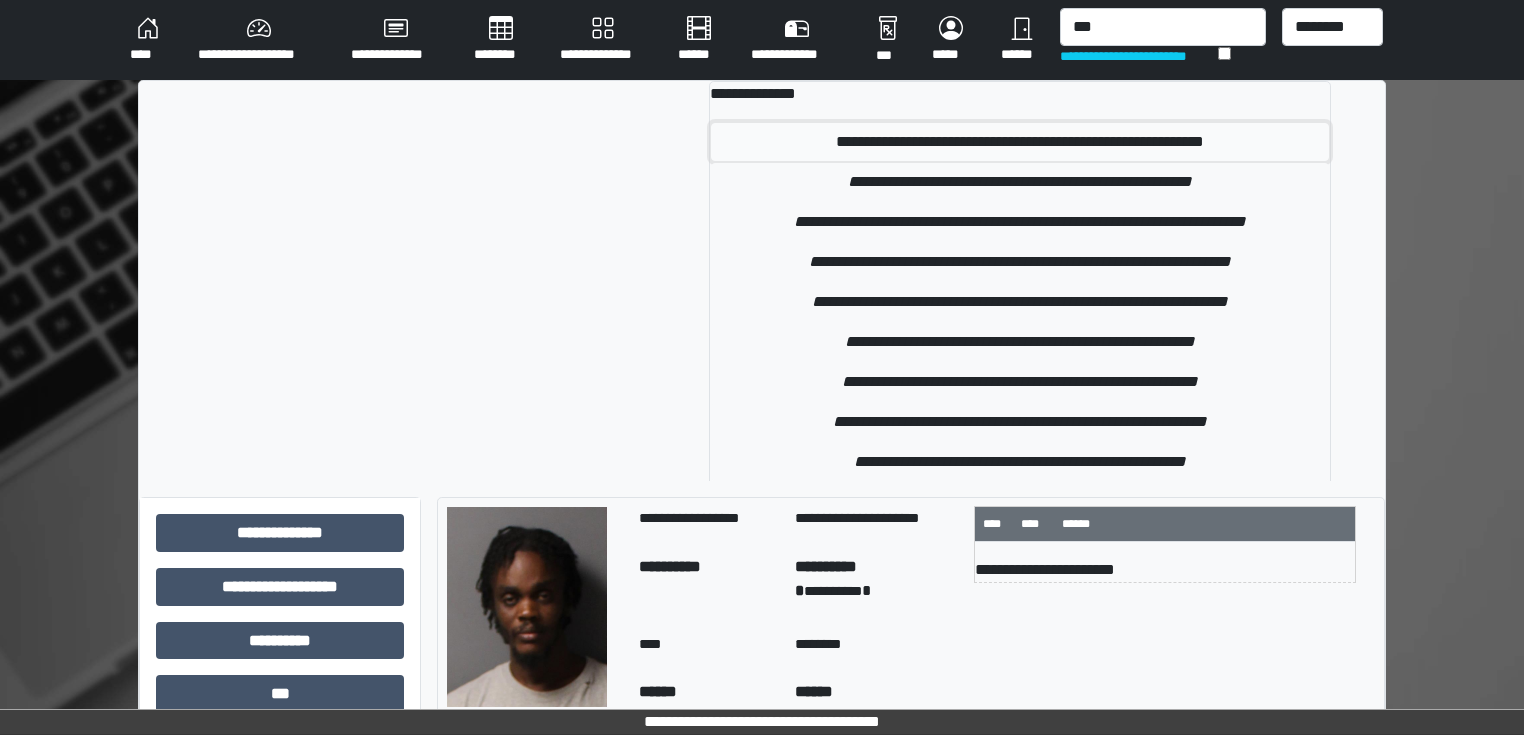 click on "**********" at bounding box center [1020, 142] 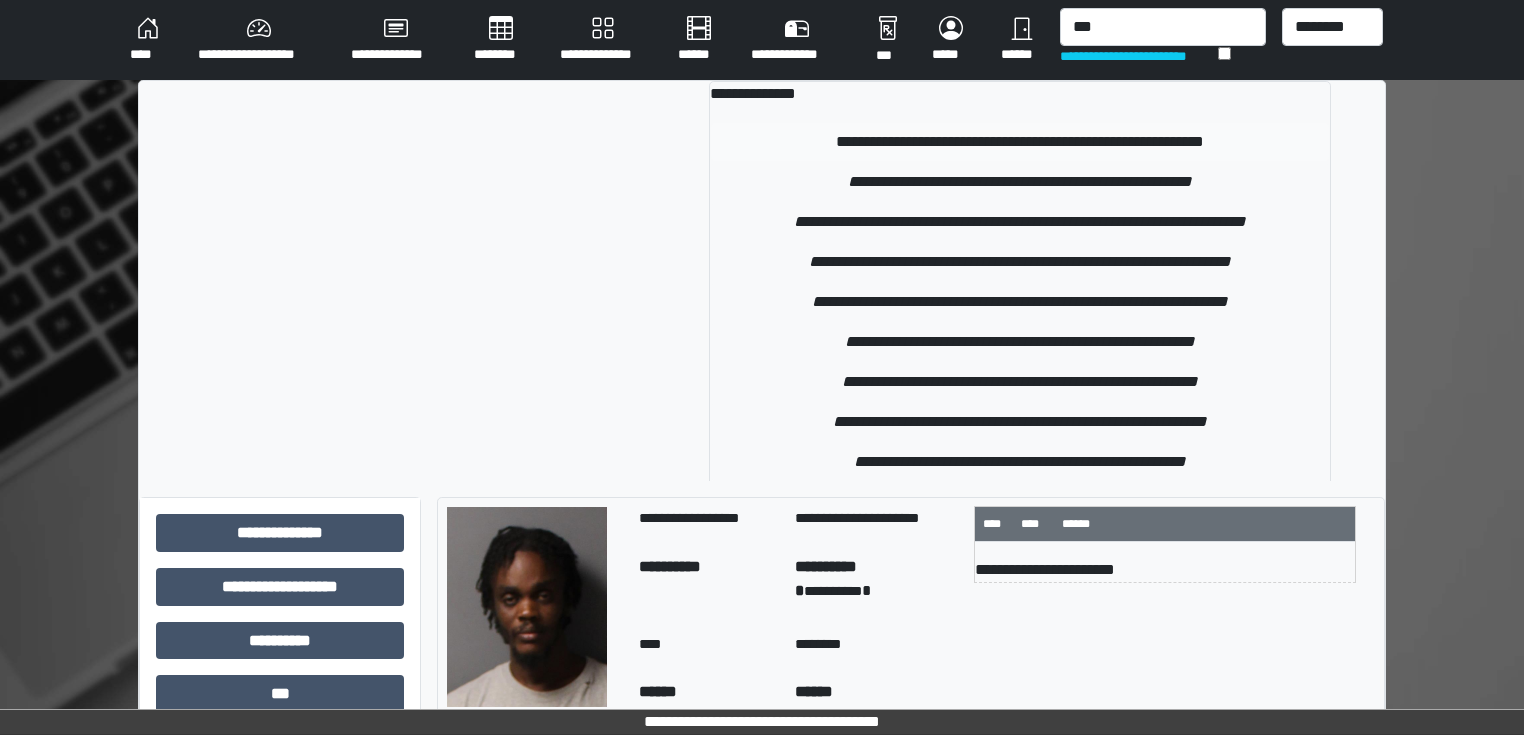 type 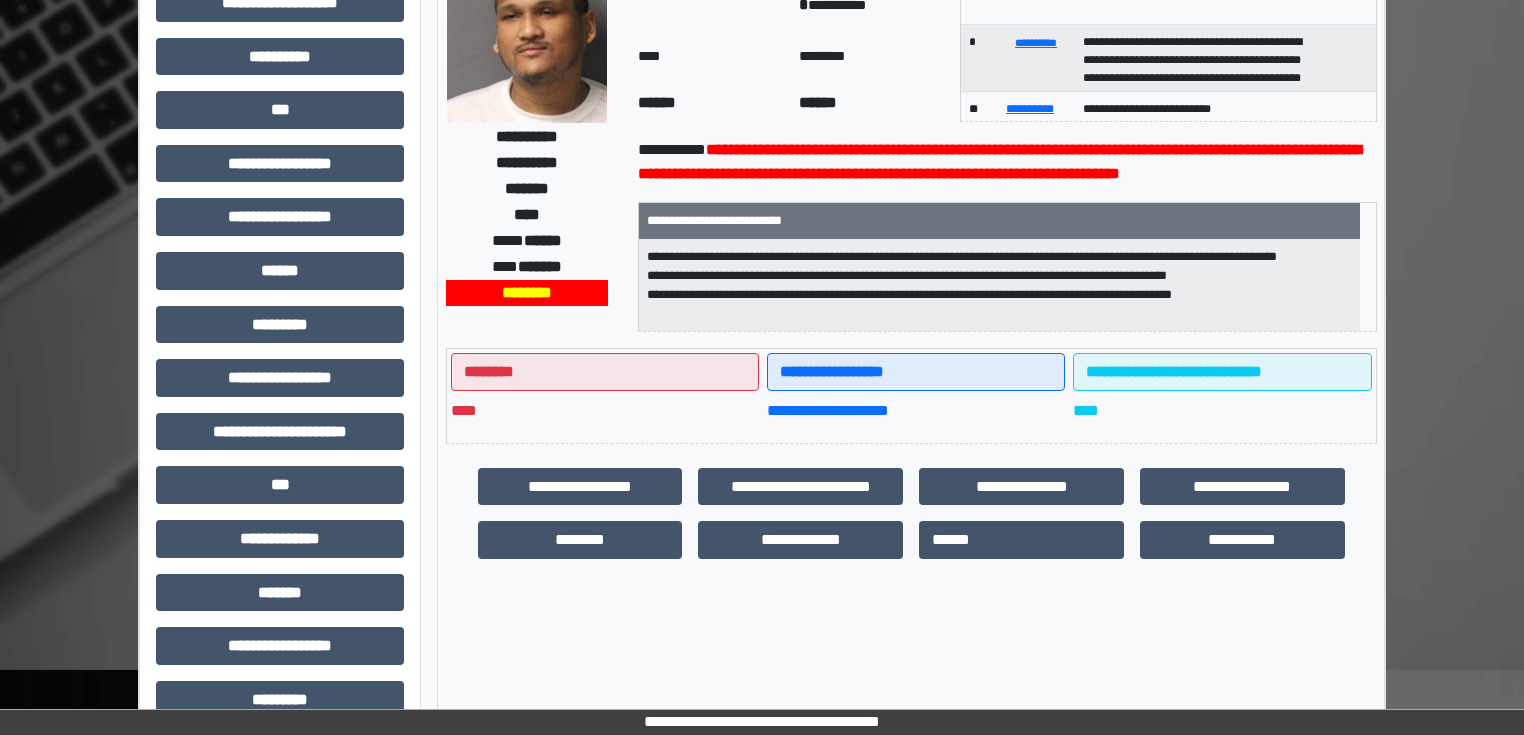 scroll, scrollTop: 240, scrollLeft: 0, axis: vertical 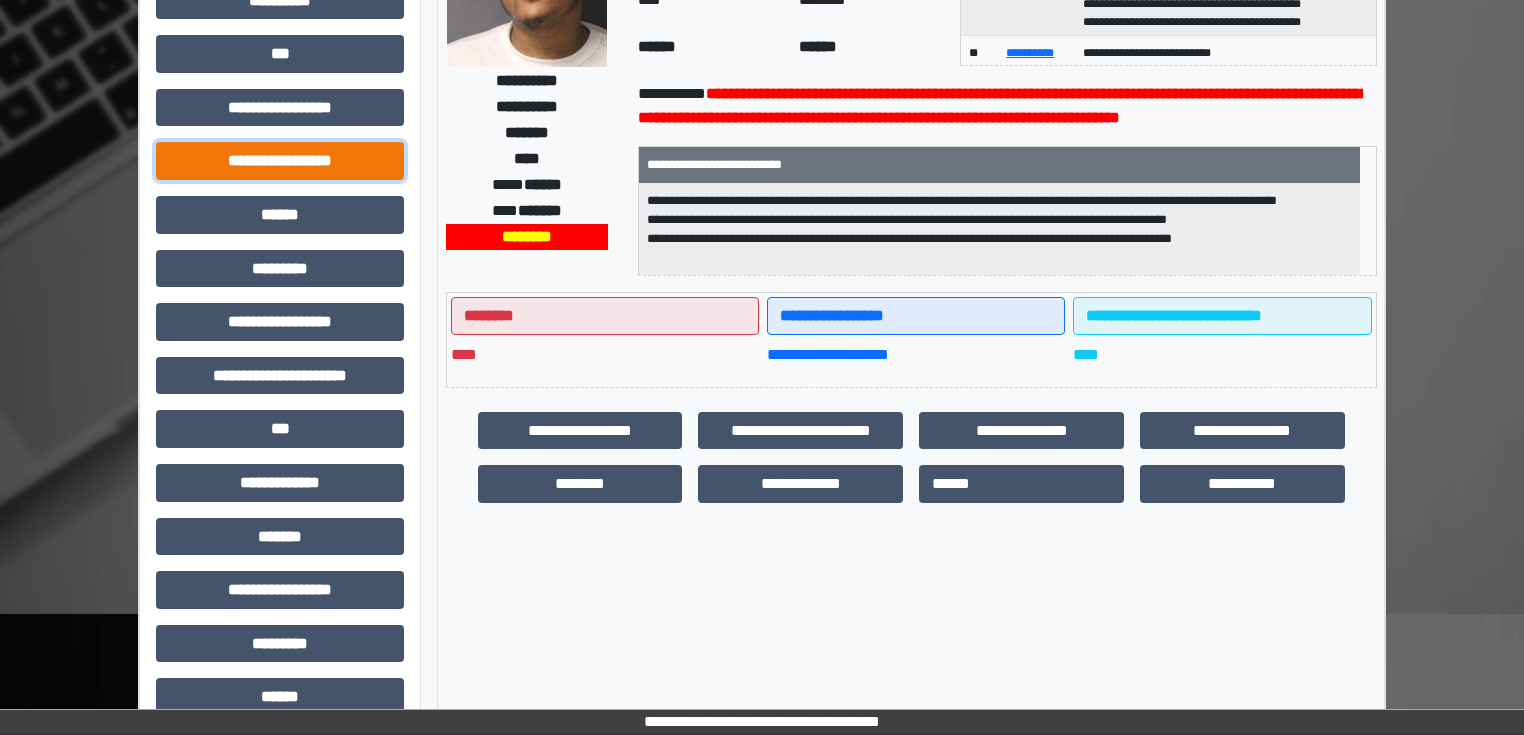 click on "**********" at bounding box center [280, 161] 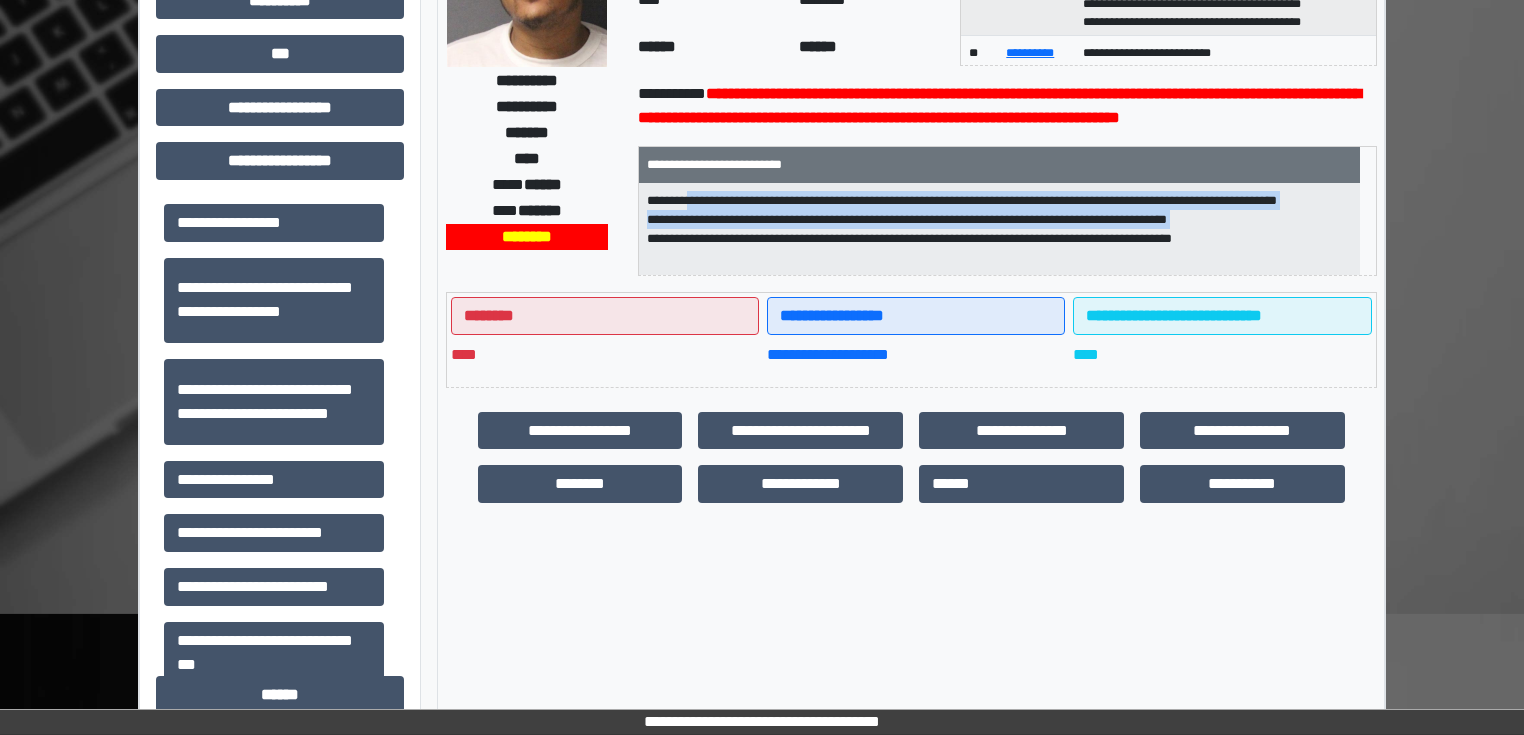 drag, startPoint x: 664, startPoint y: 284, endPoint x: 707, endPoint y: 220, distance: 77.10383 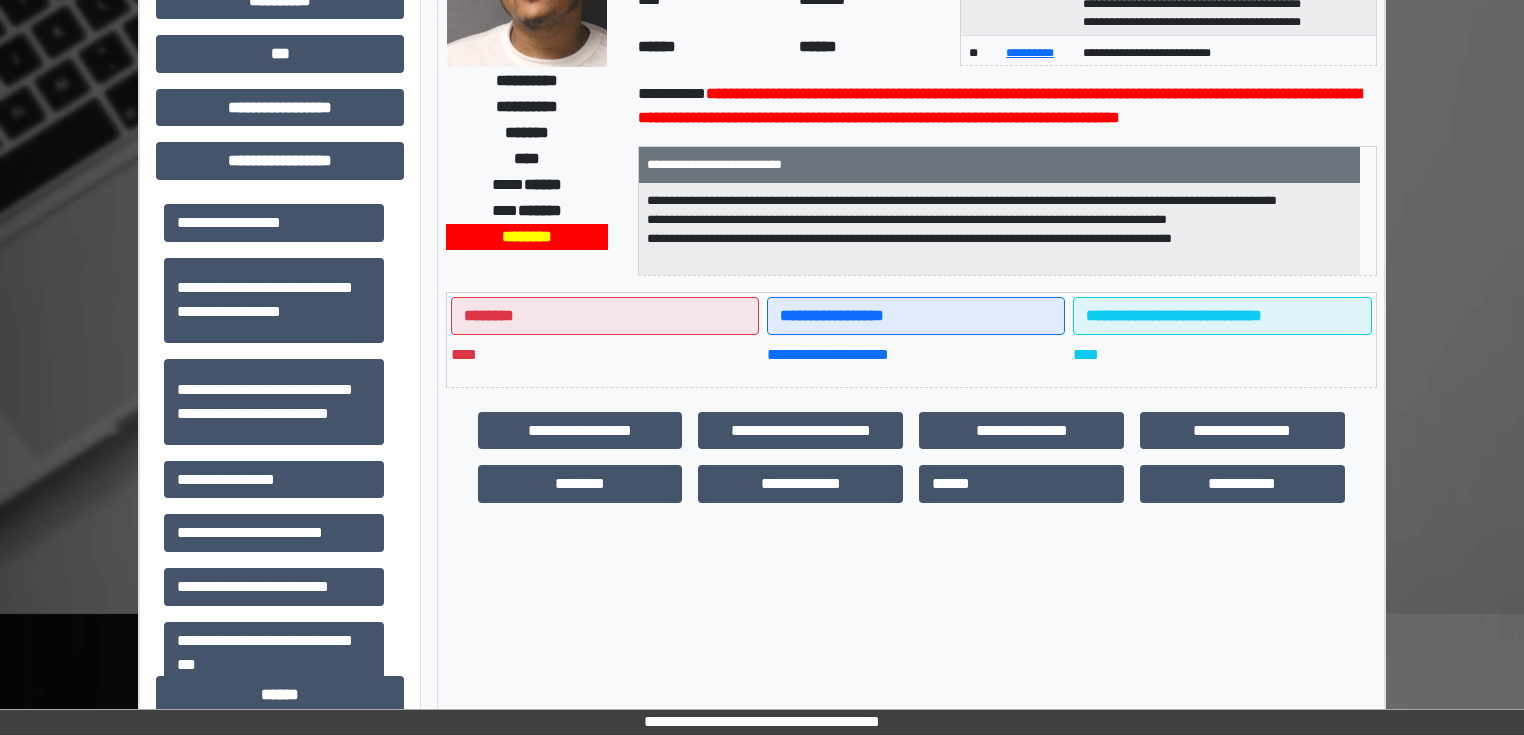 click on "**********" at bounding box center [999, 229] 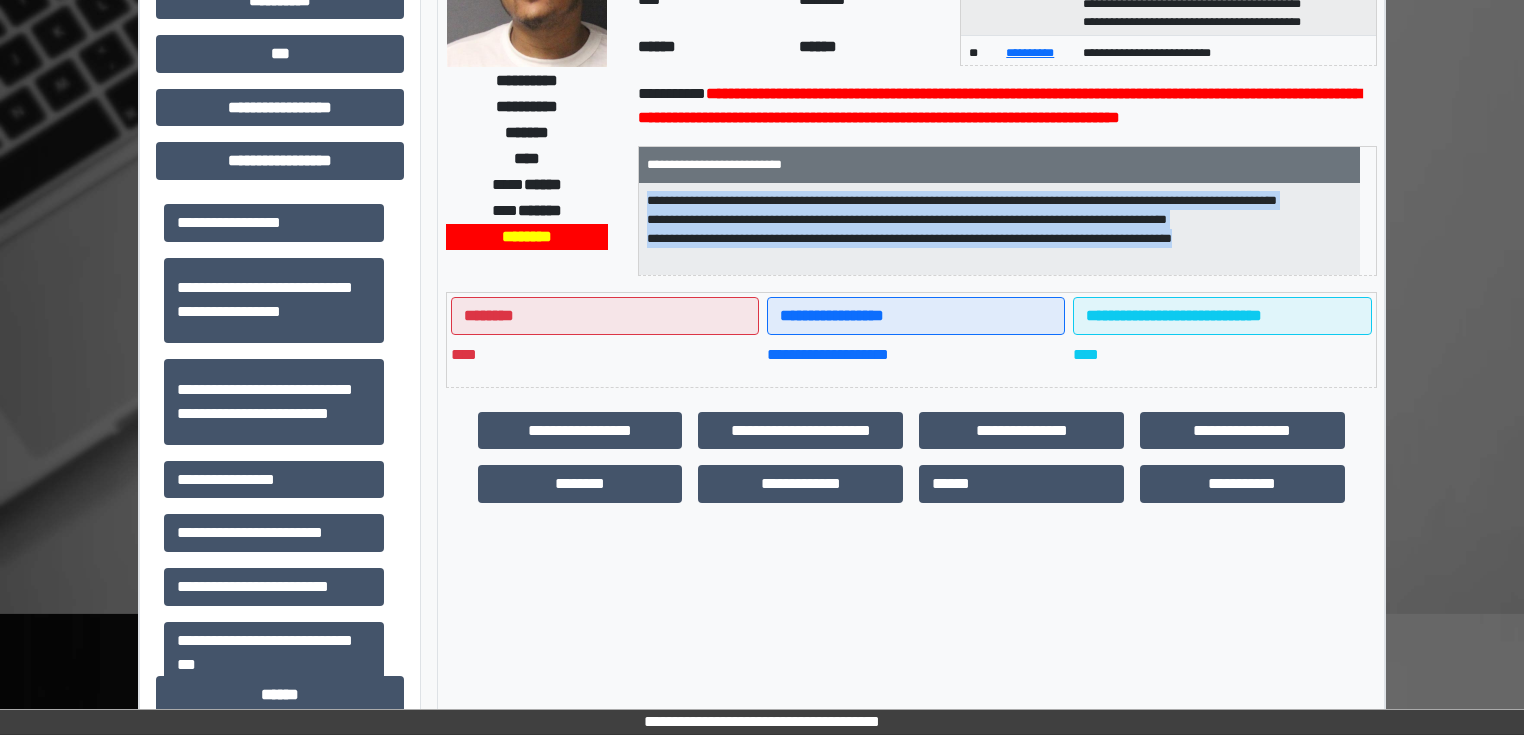 drag, startPoint x: 656, startPoint y: 220, endPoint x: 1288, endPoint y: 281, distance: 634.937 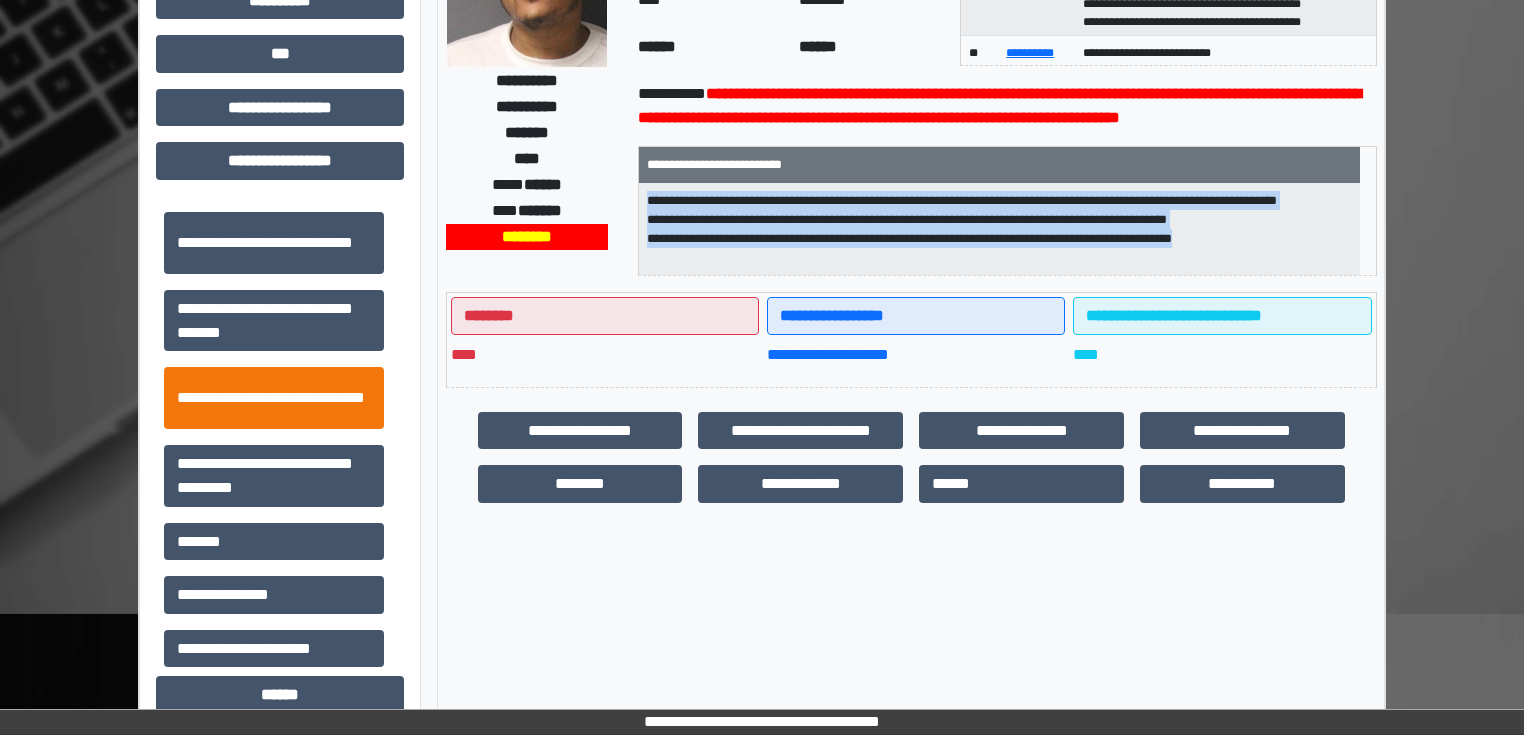 scroll, scrollTop: 1313, scrollLeft: 0, axis: vertical 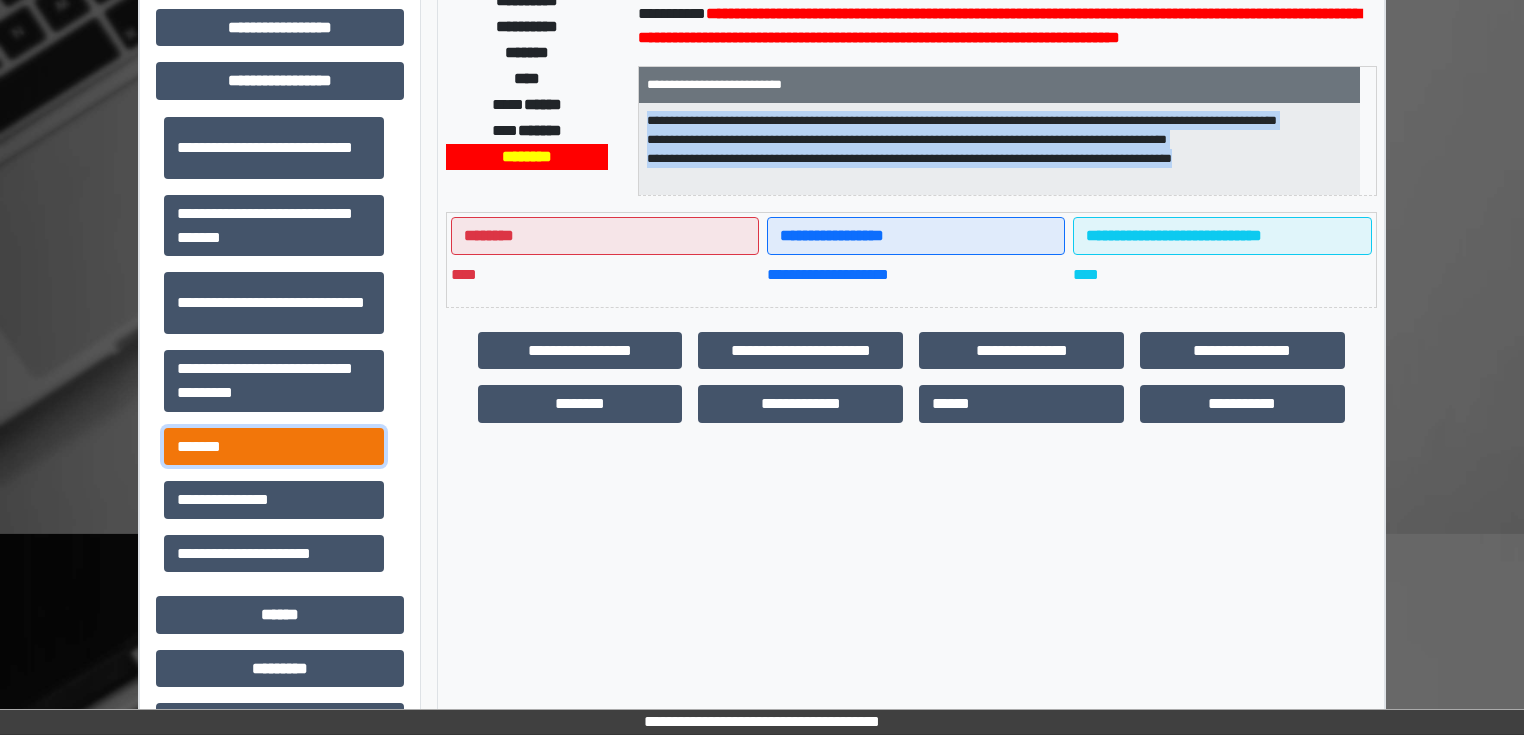 click on "*******" at bounding box center (274, 447) 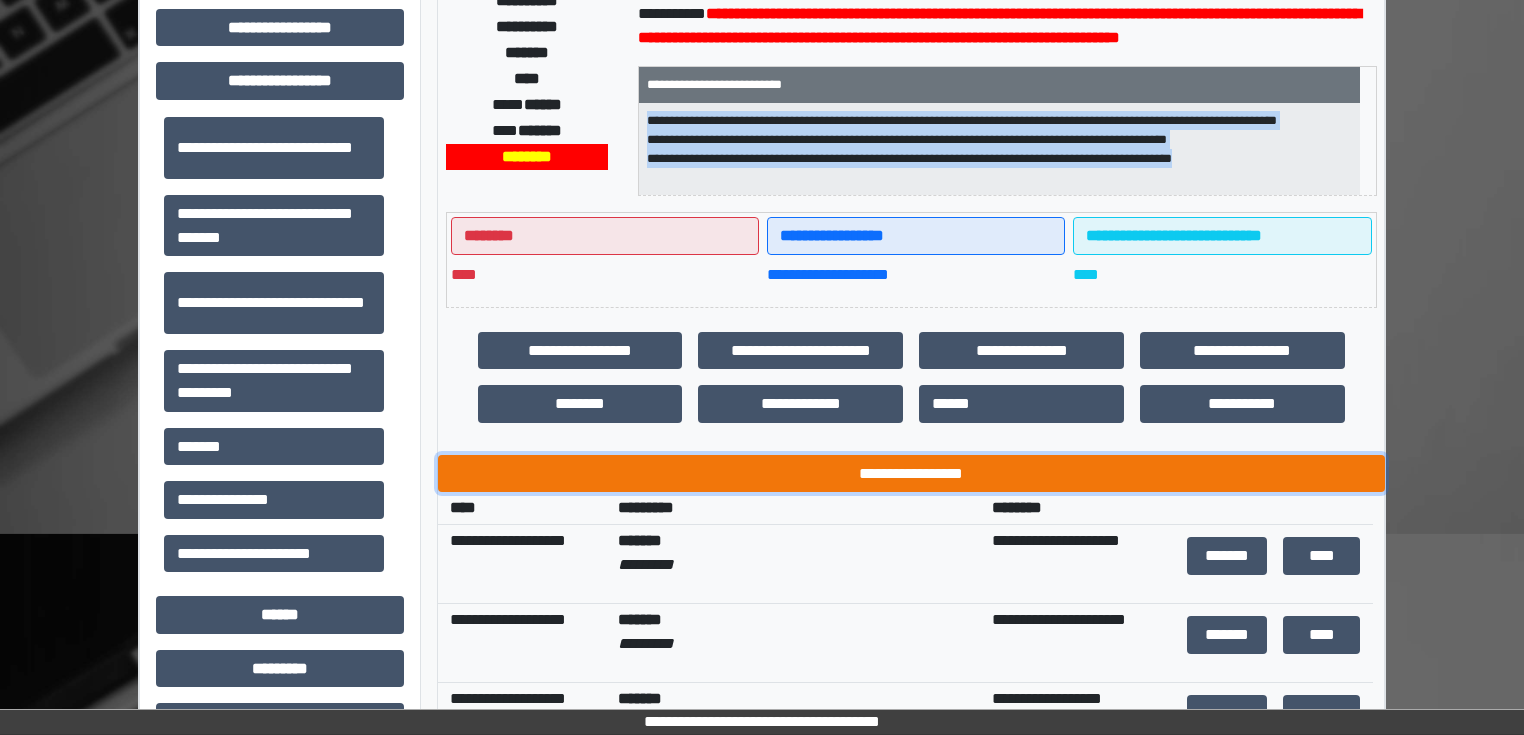 click on "**********" at bounding box center (911, 474) 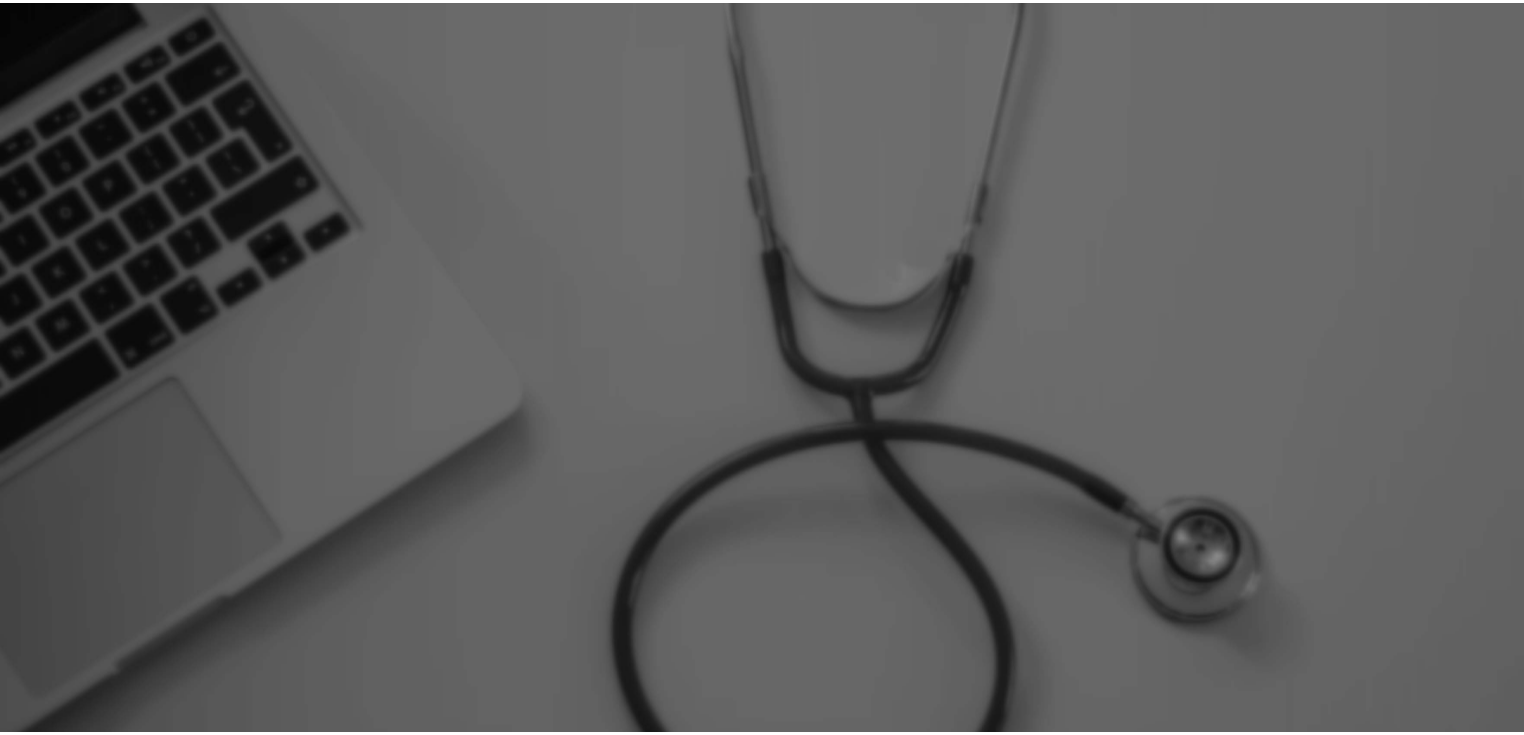 scroll, scrollTop: 0, scrollLeft: 0, axis: both 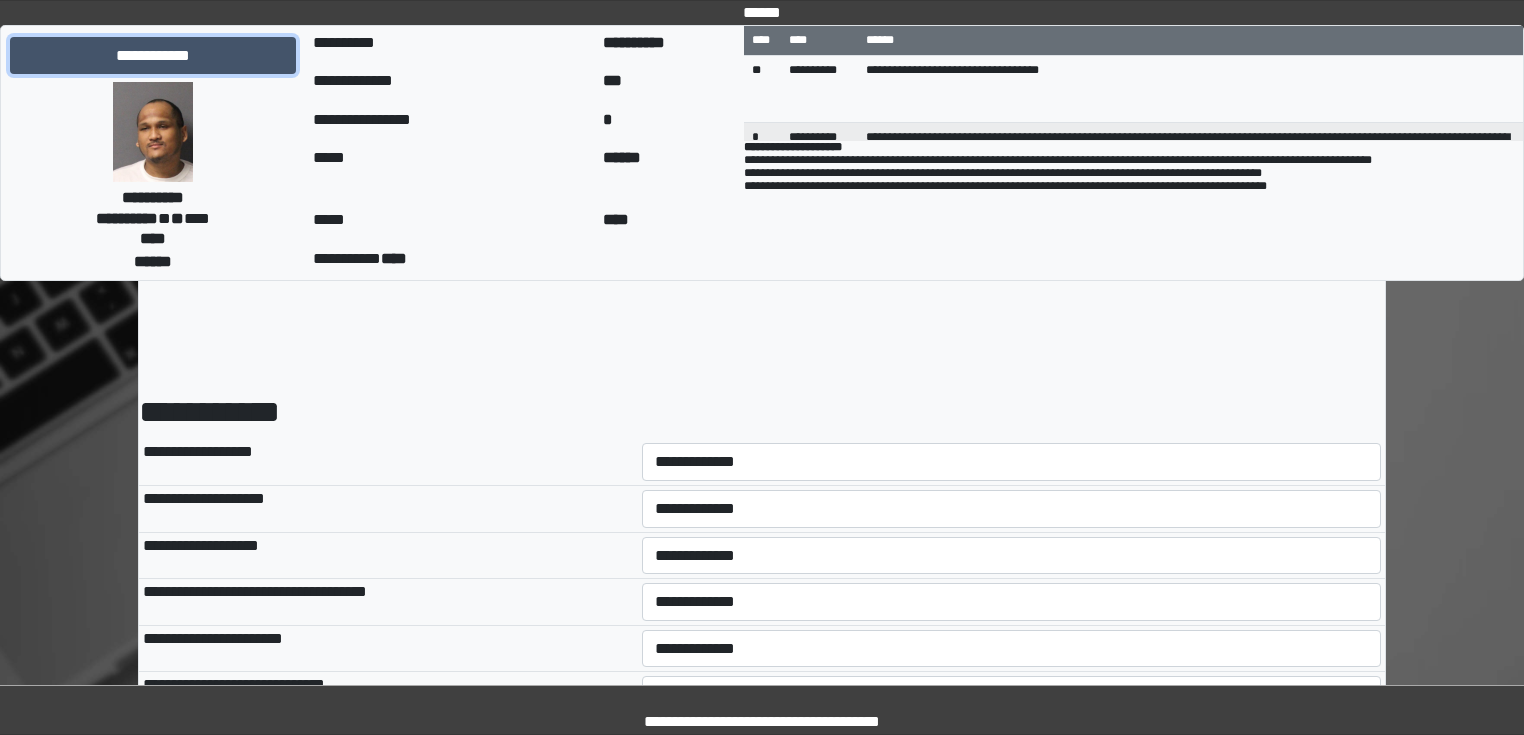 click on "**********" at bounding box center (153, 56) 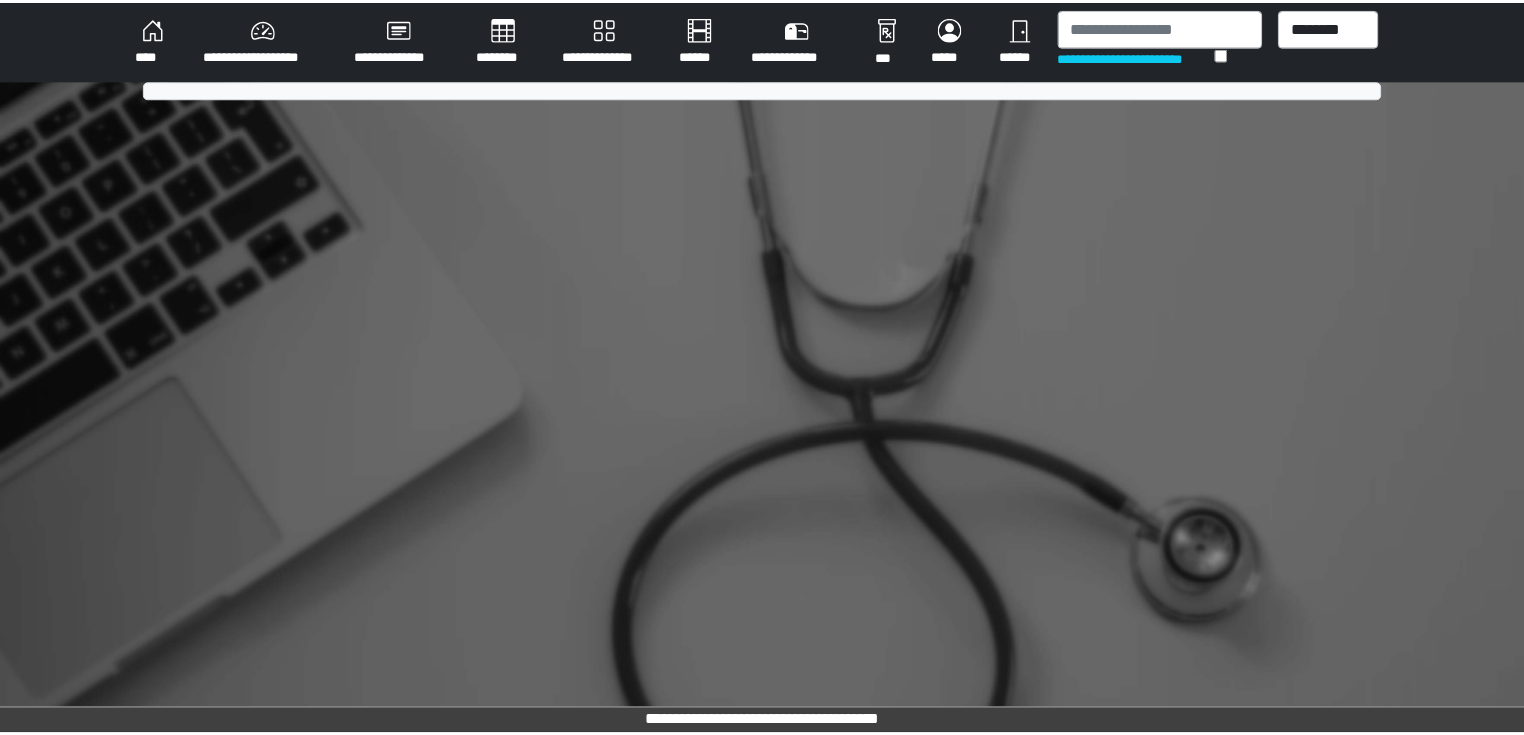 scroll, scrollTop: 0, scrollLeft: 0, axis: both 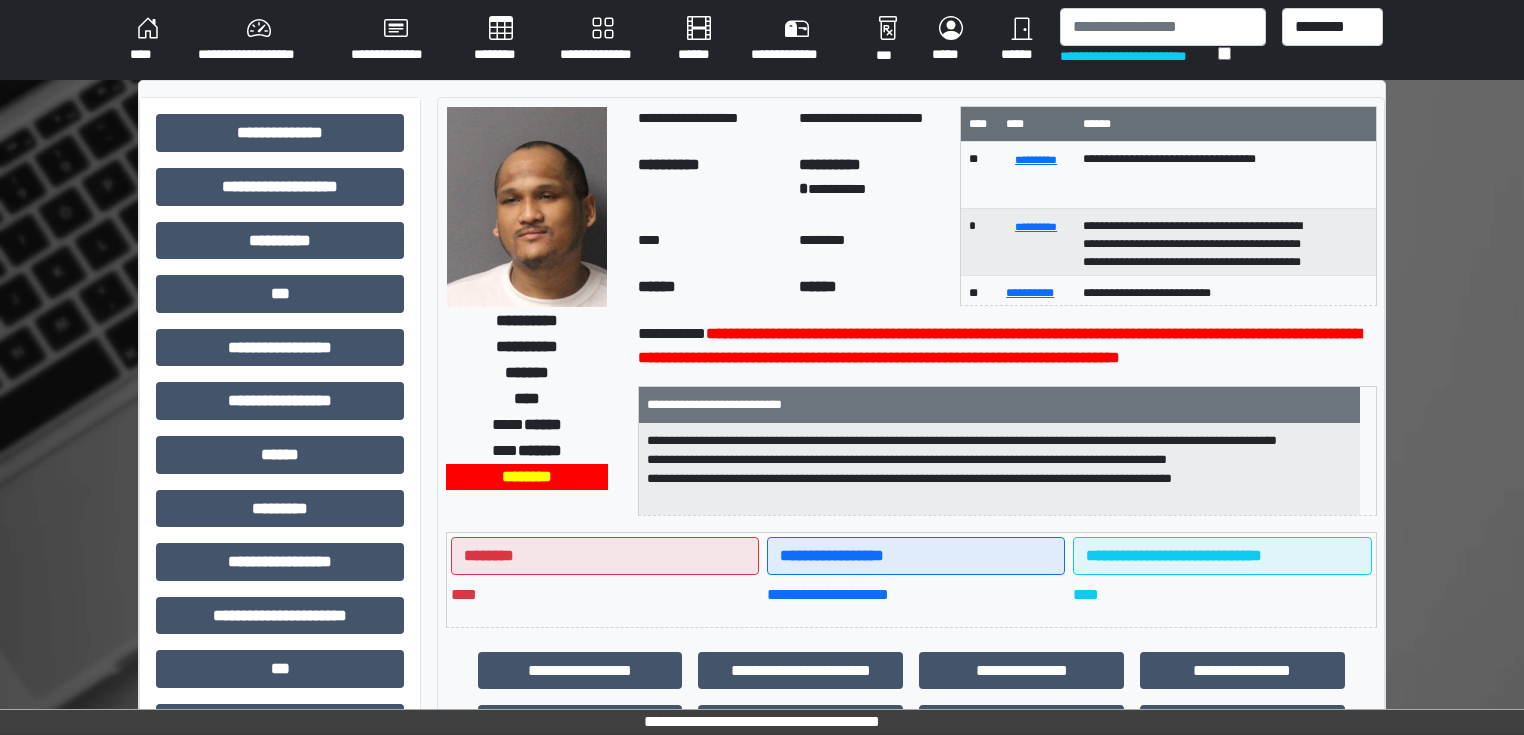 click on "**********" at bounding box center [1139, 56] 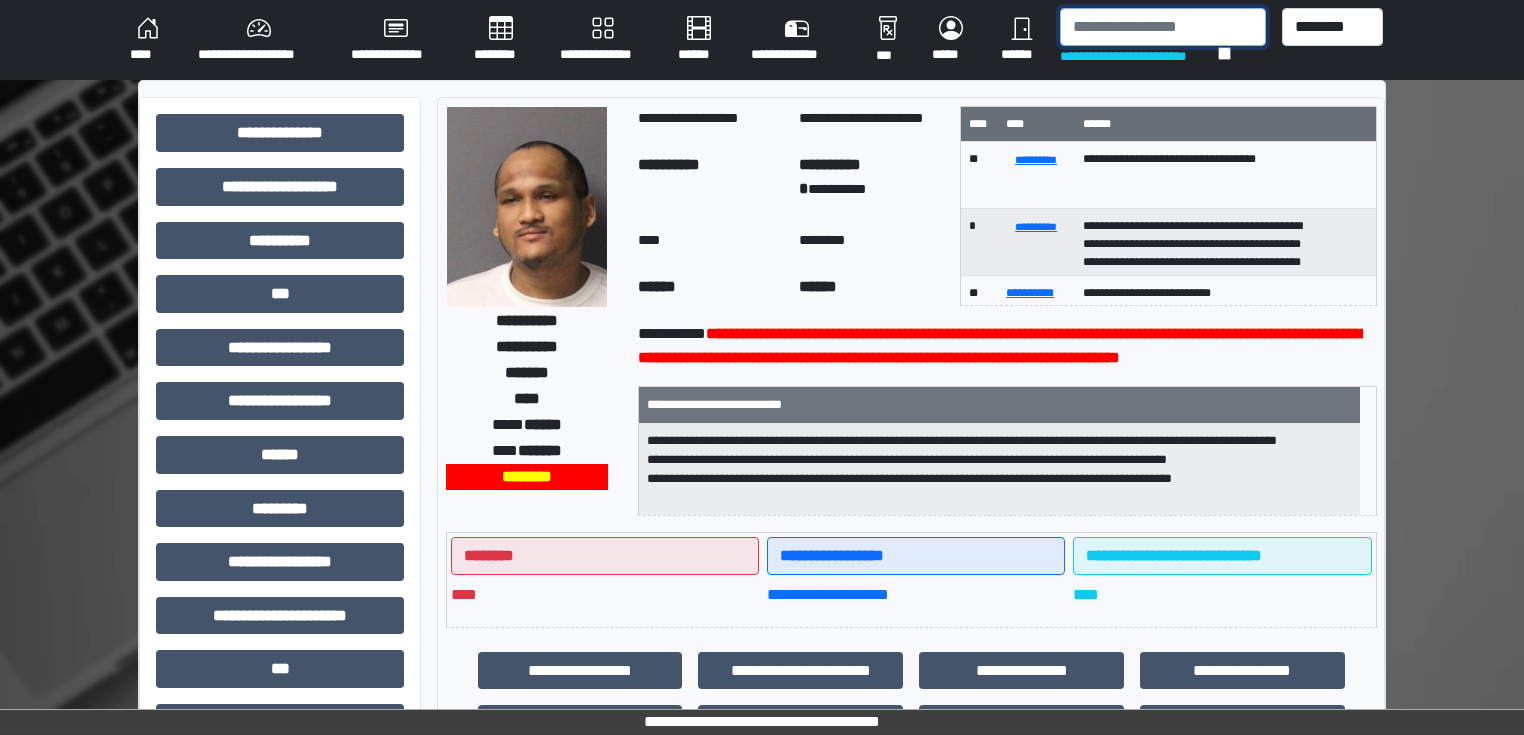 click at bounding box center (1163, 27) 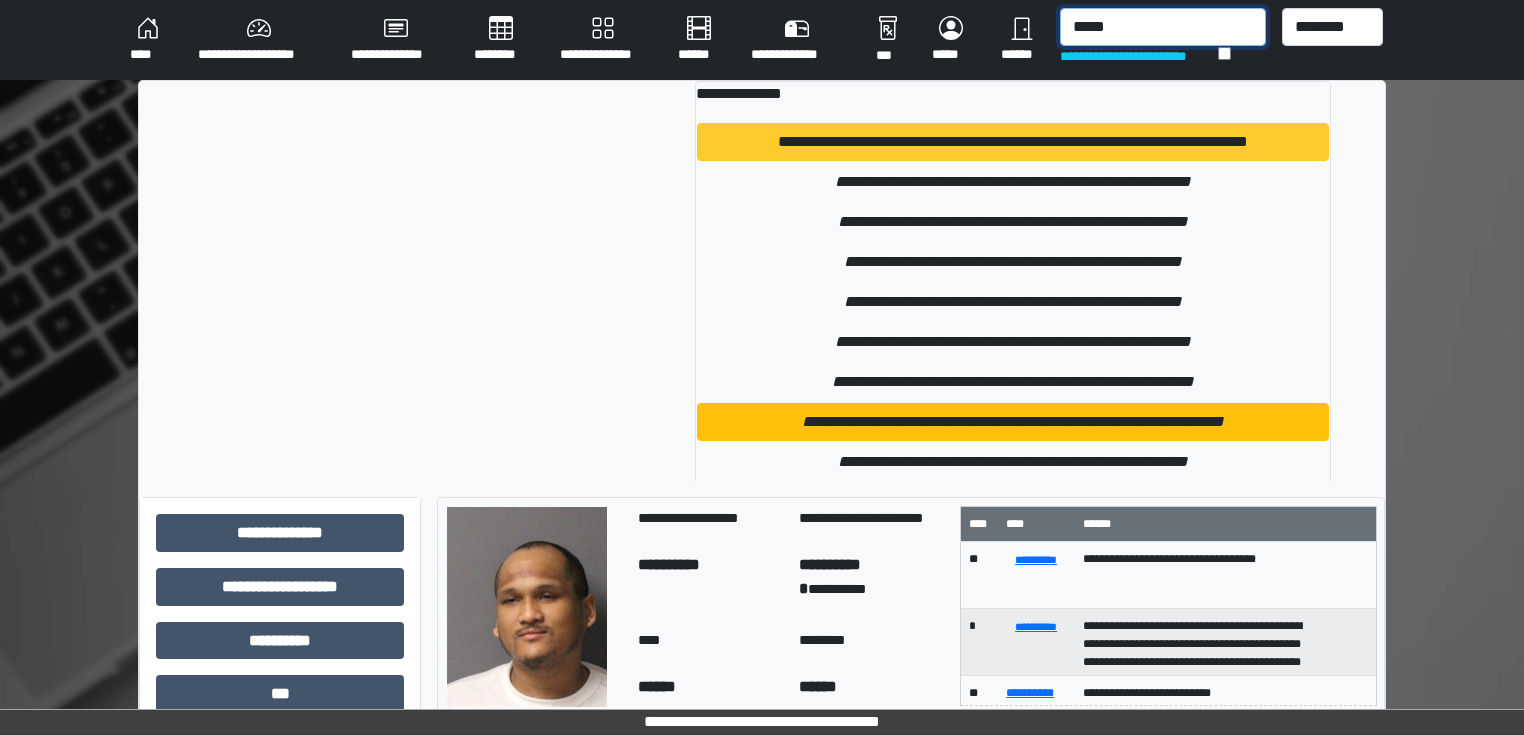 type on "*****" 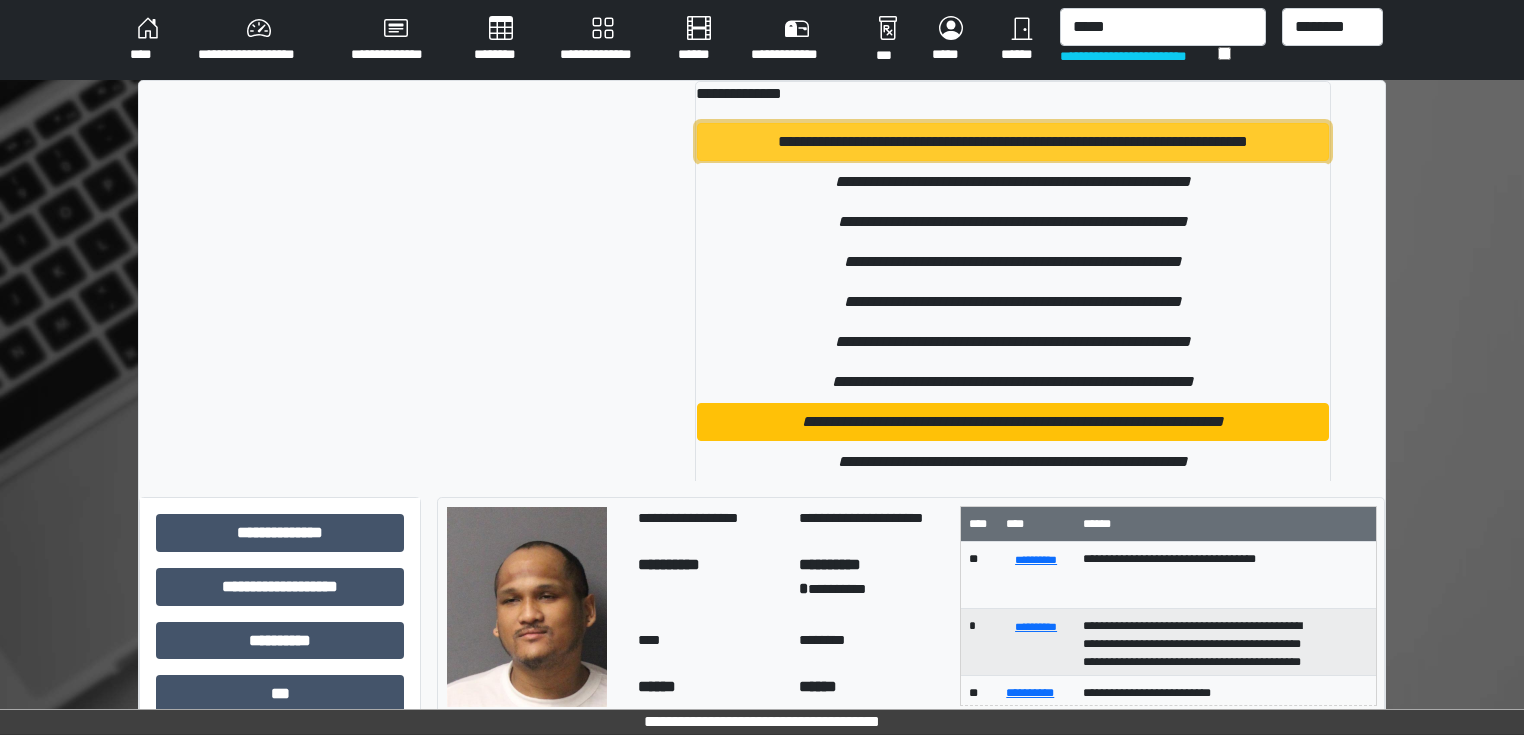 click on "**********" at bounding box center [1013, 142] 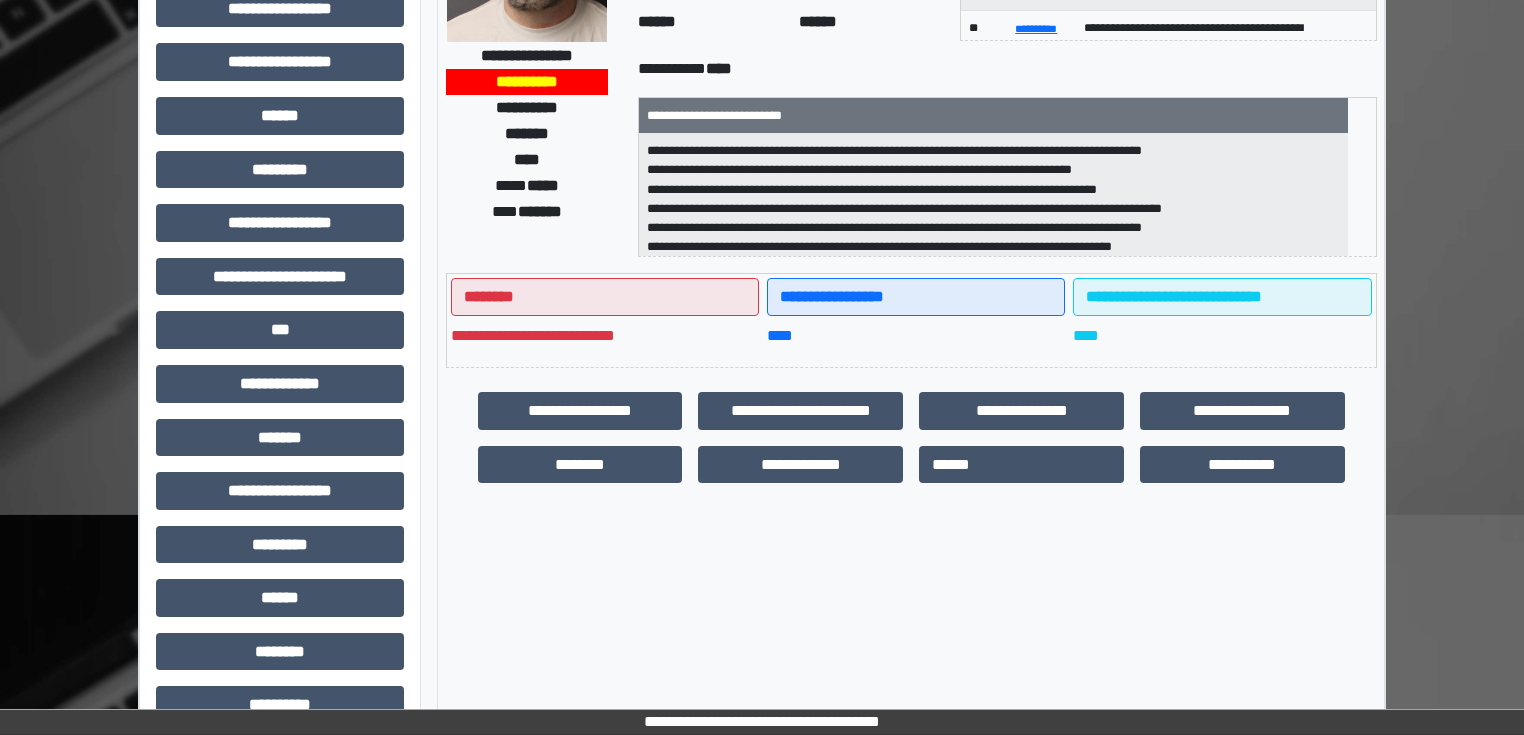 scroll, scrollTop: 431, scrollLeft: 0, axis: vertical 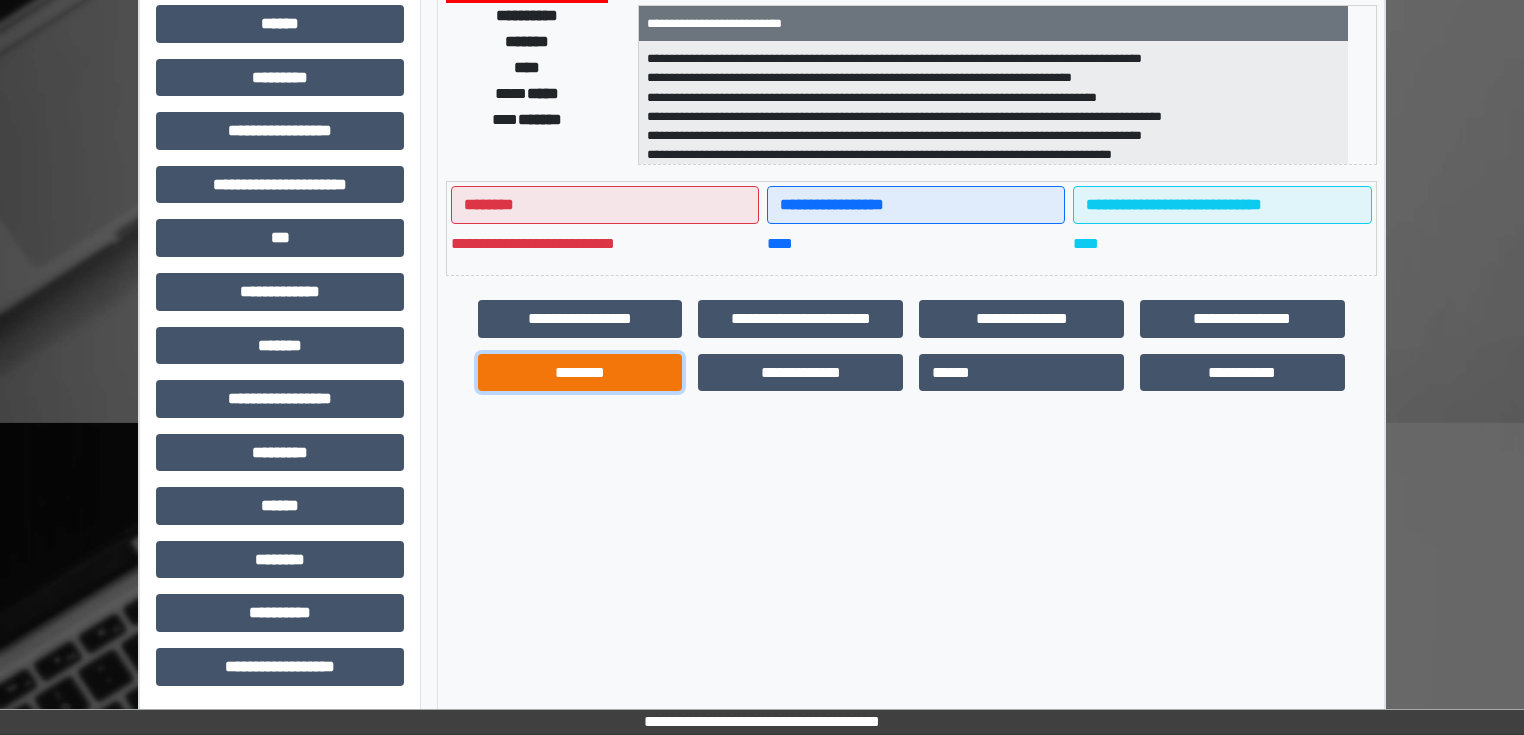 click on "********" at bounding box center [580, 373] 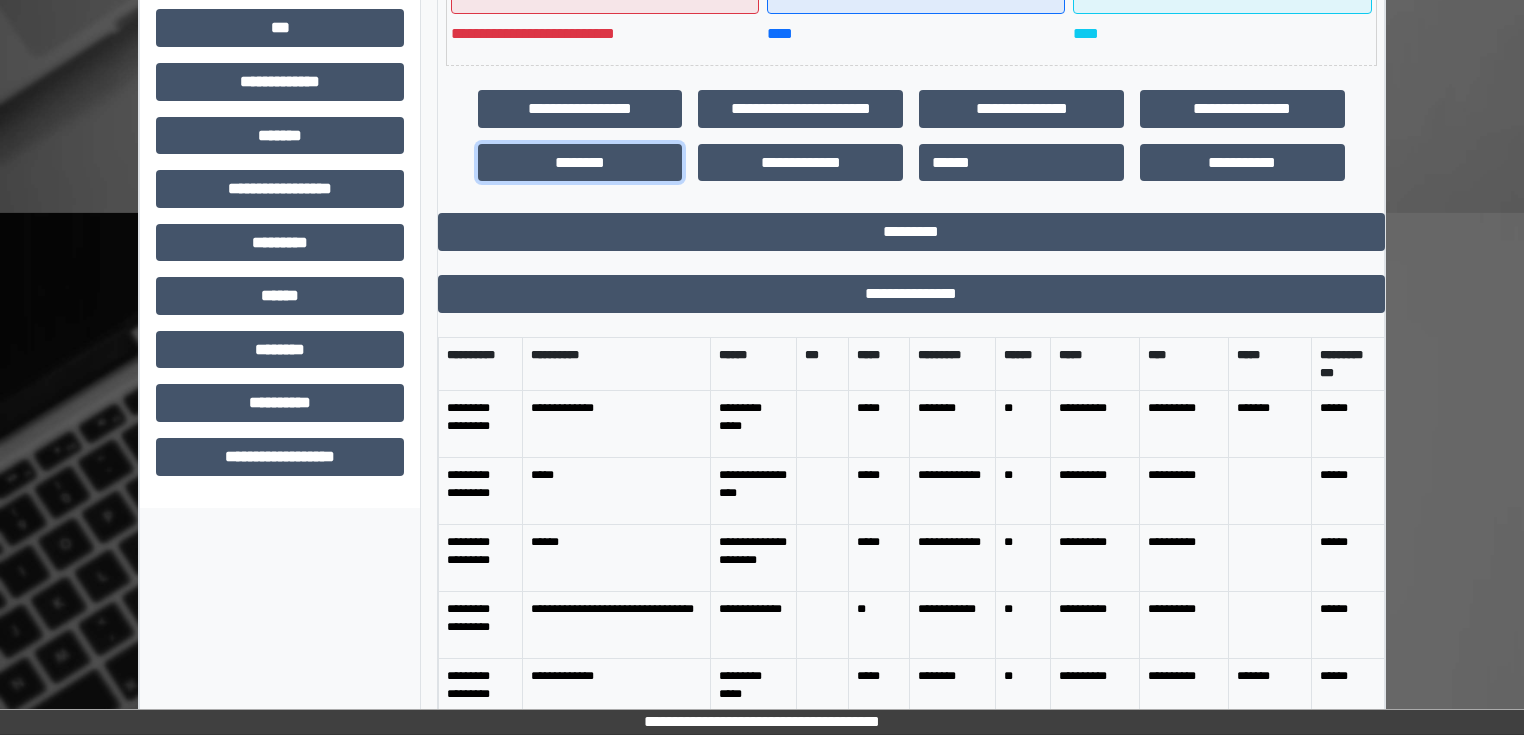 scroll, scrollTop: 740, scrollLeft: 0, axis: vertical 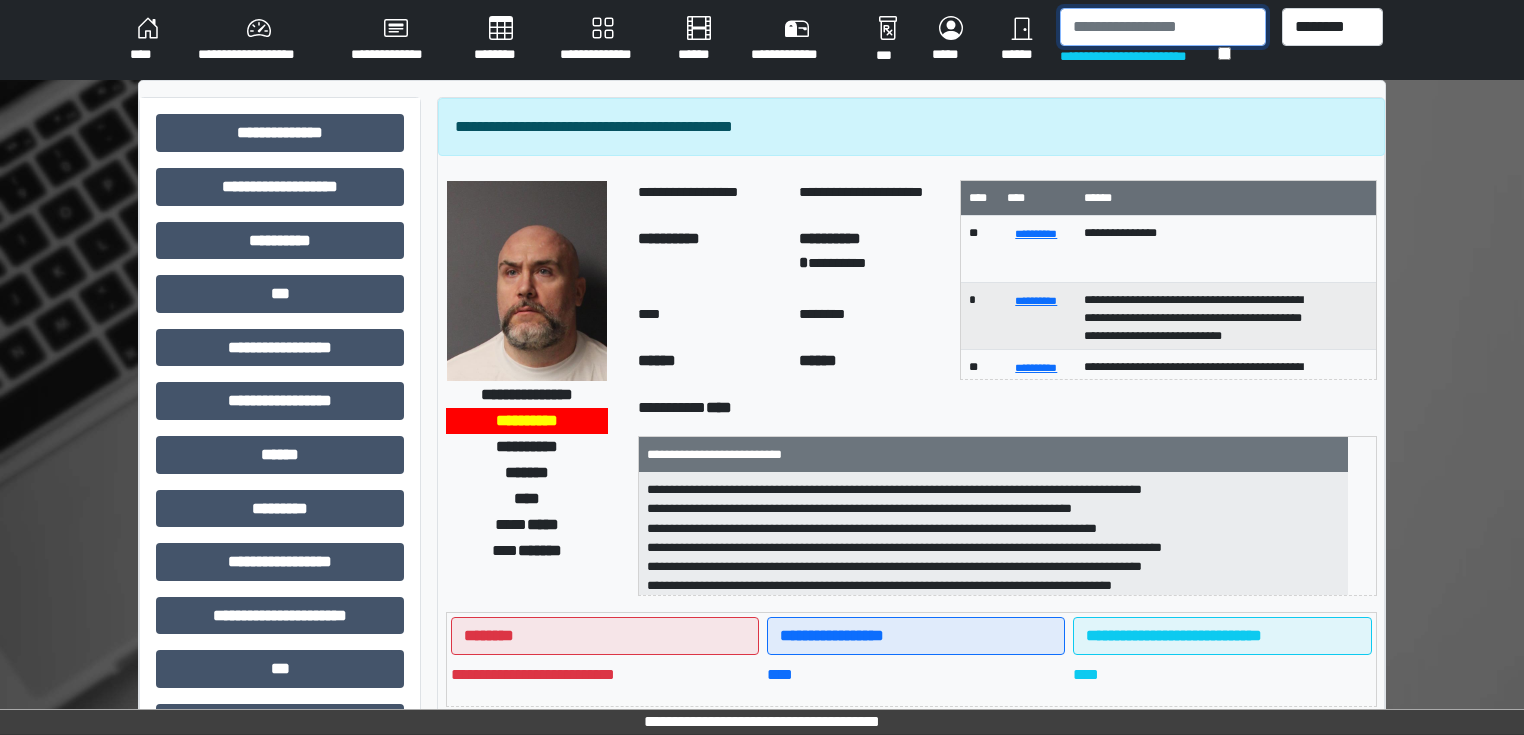 click at bounding box center [1163, 27] 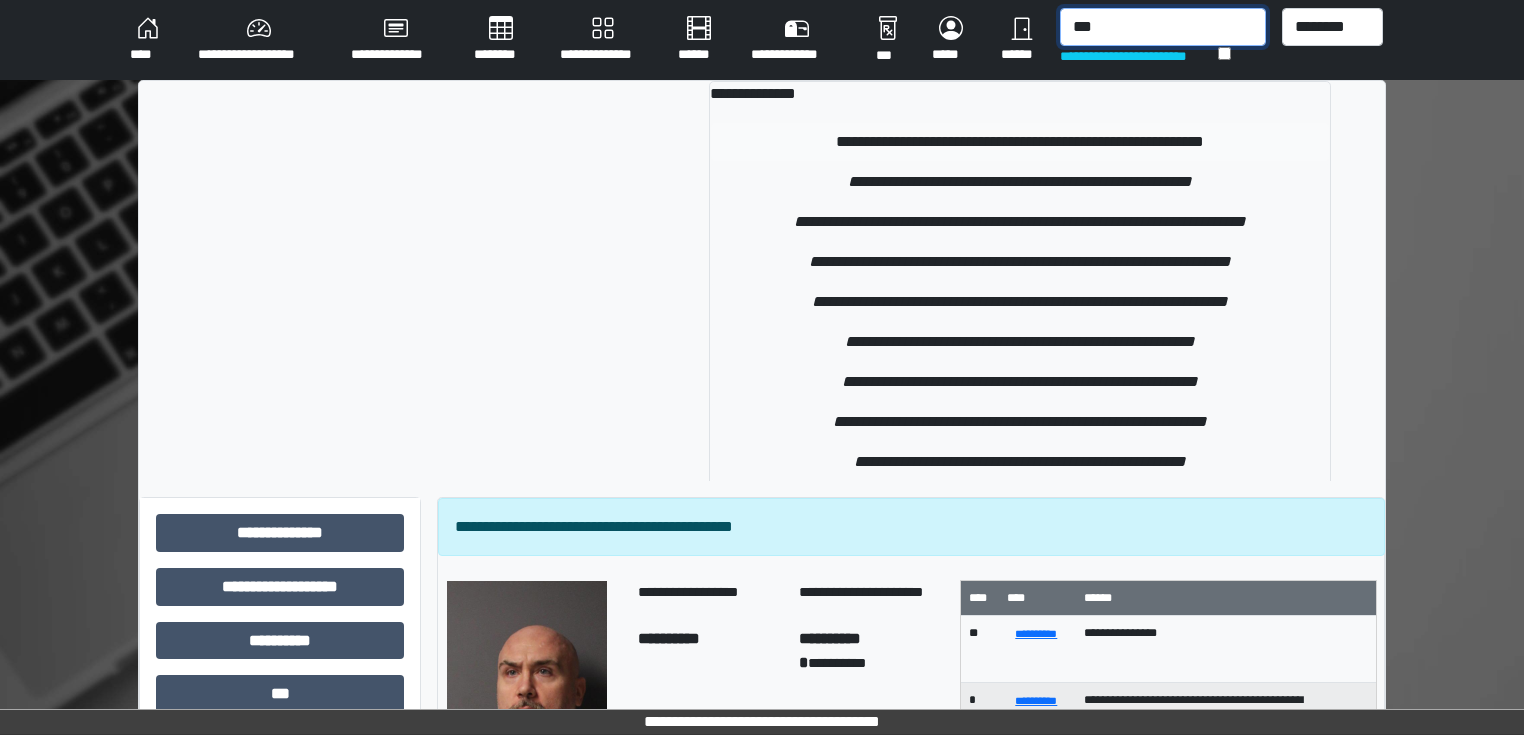 type on "***" 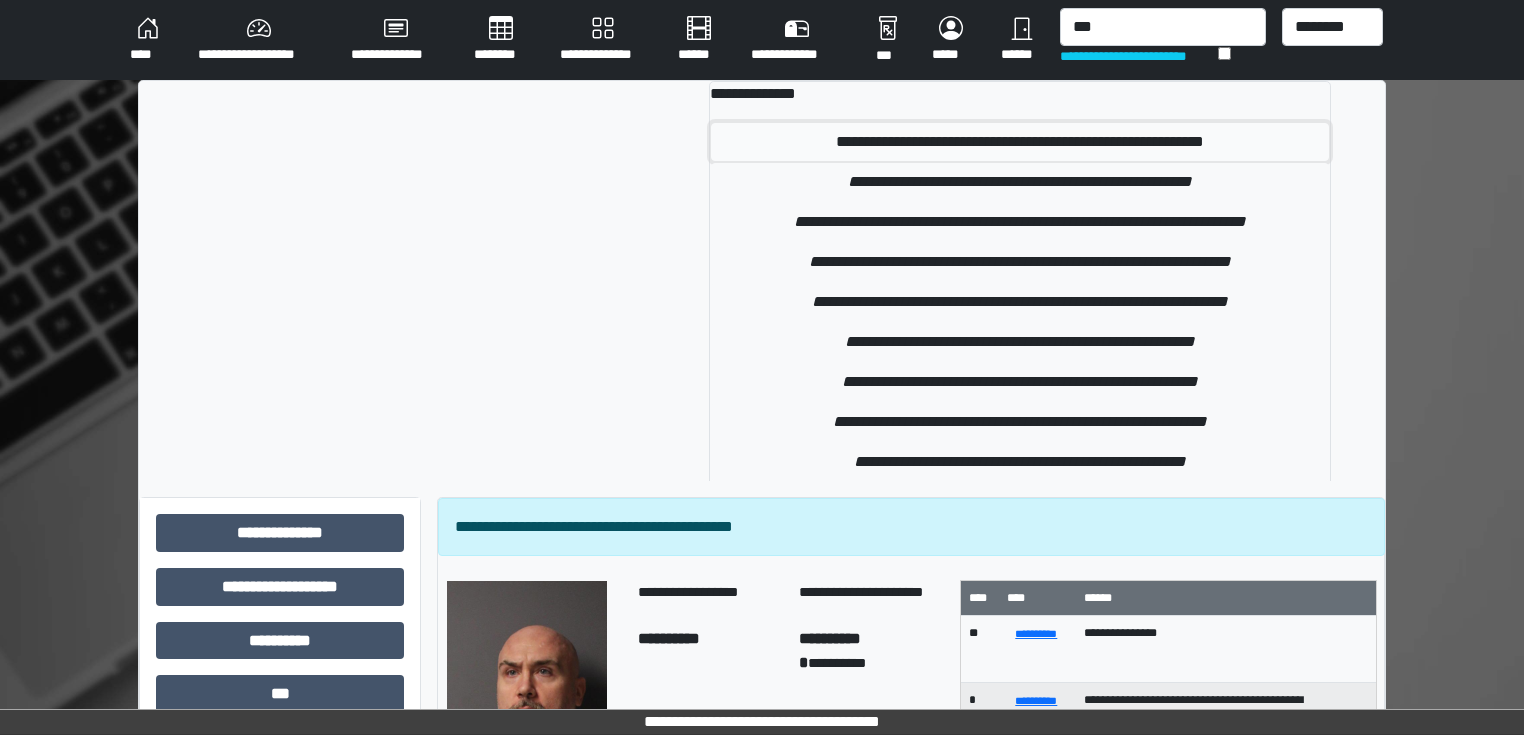 click on "**********" at bounding box center [1020, 142] 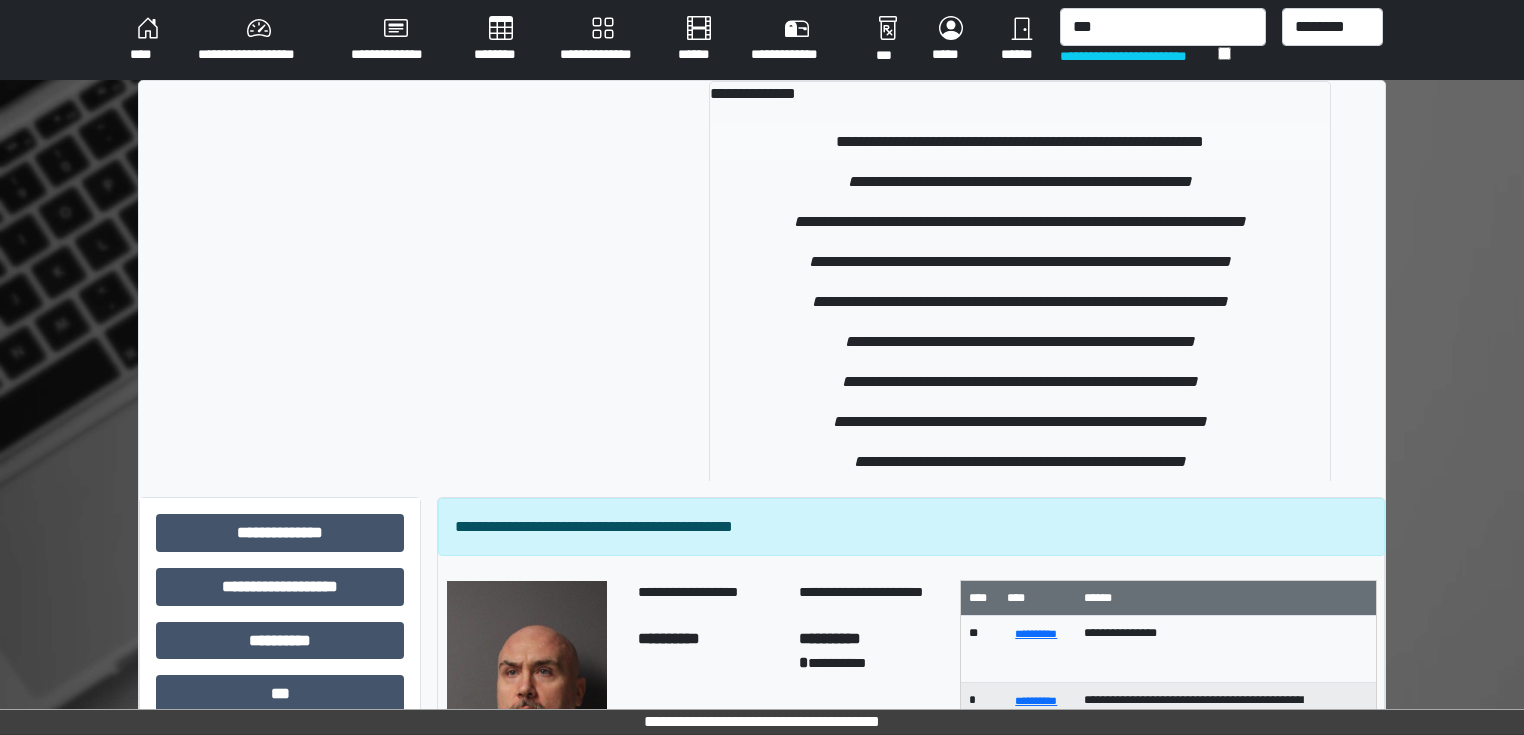 type 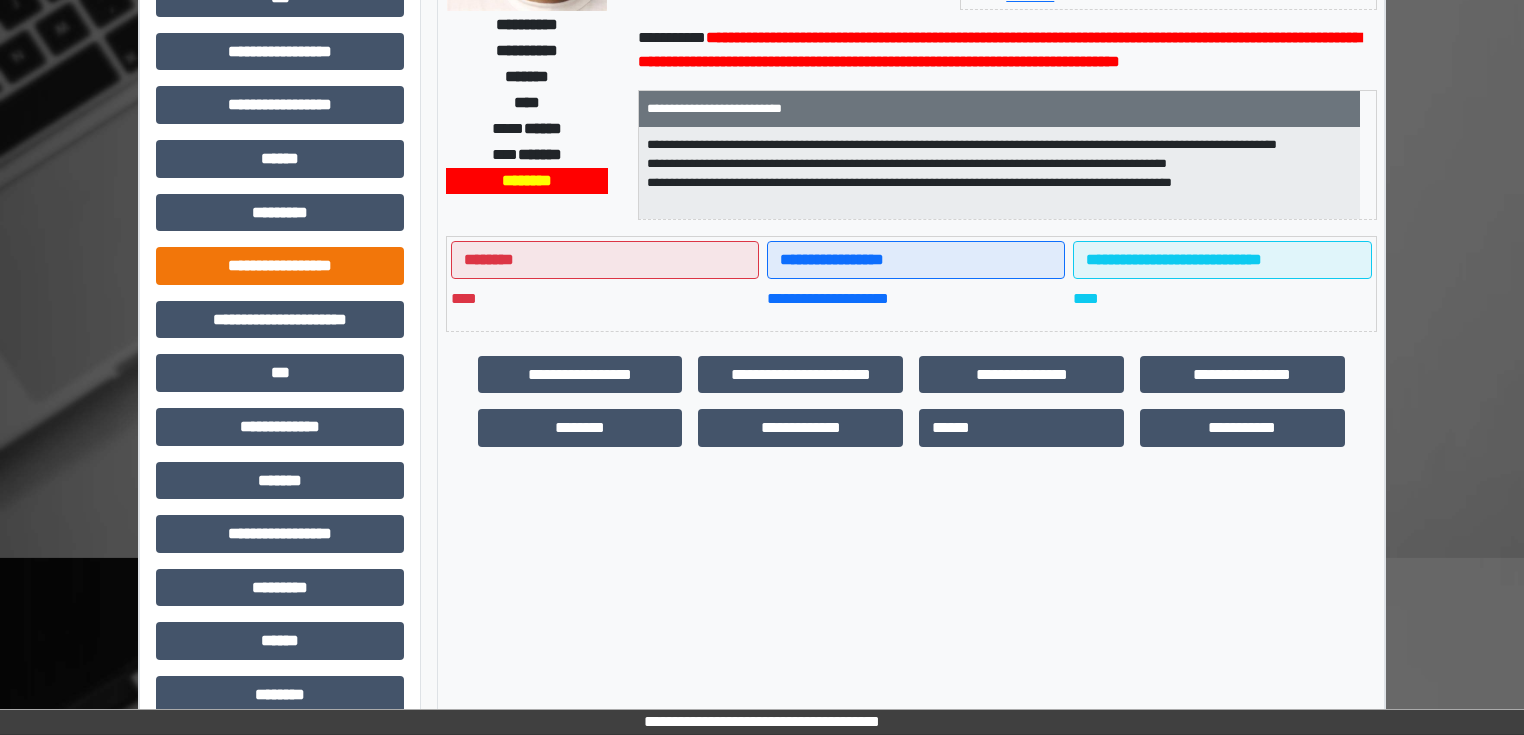 scroll, scrollTop: 160, scrollLeft: 0, axis: vertical 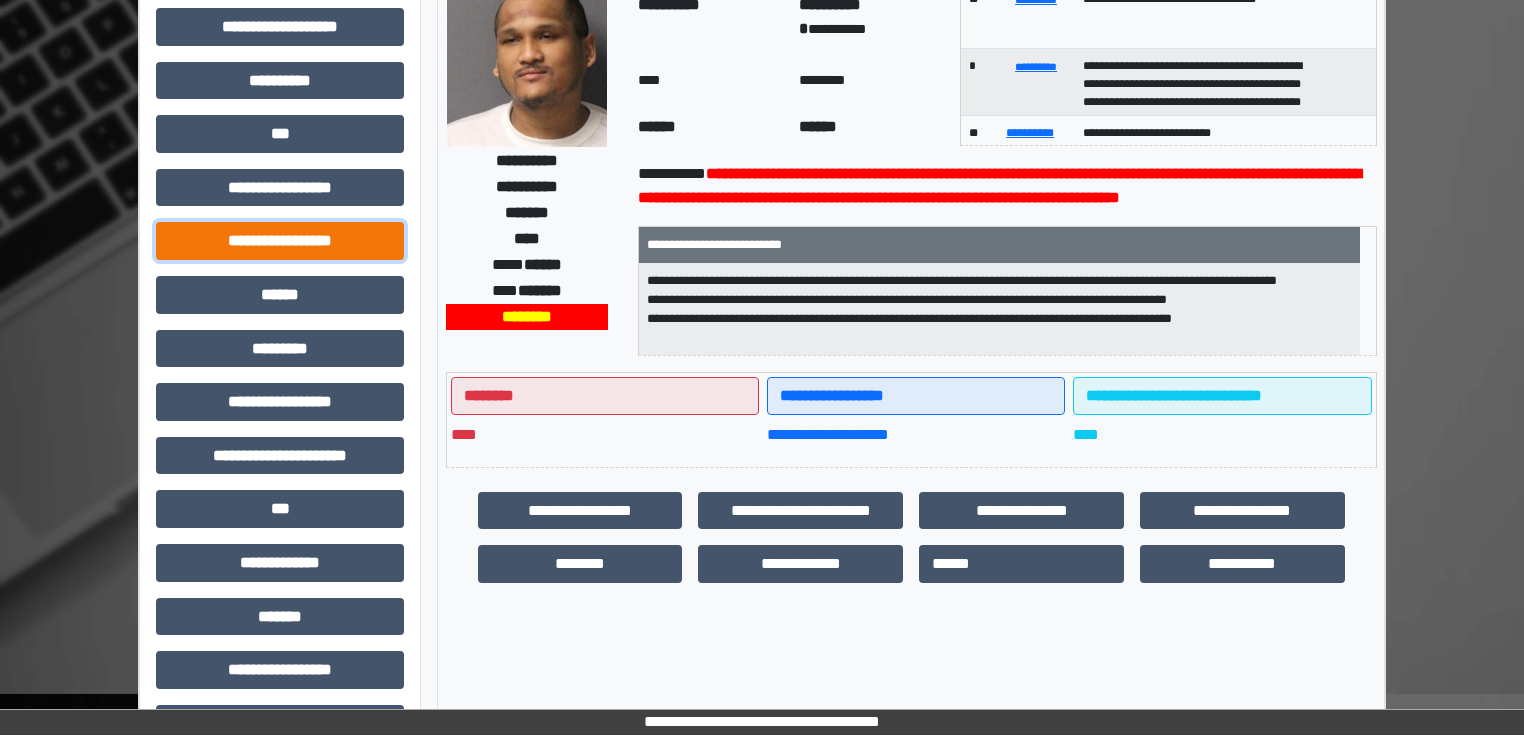 click on "**********" at bounding box center (280, 241) 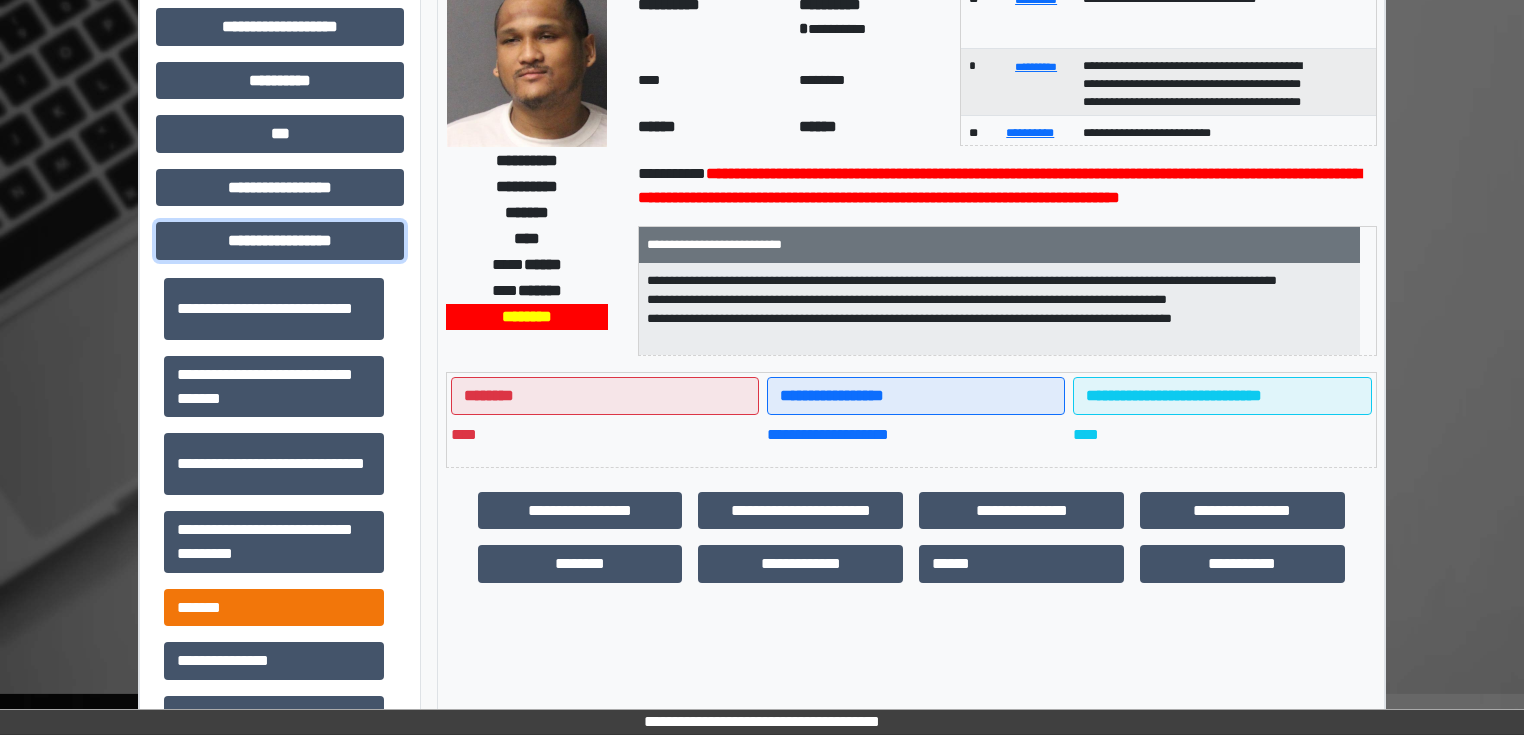 scroll, scrollTop: 1313, scrollLeft: 0, axis: vertical 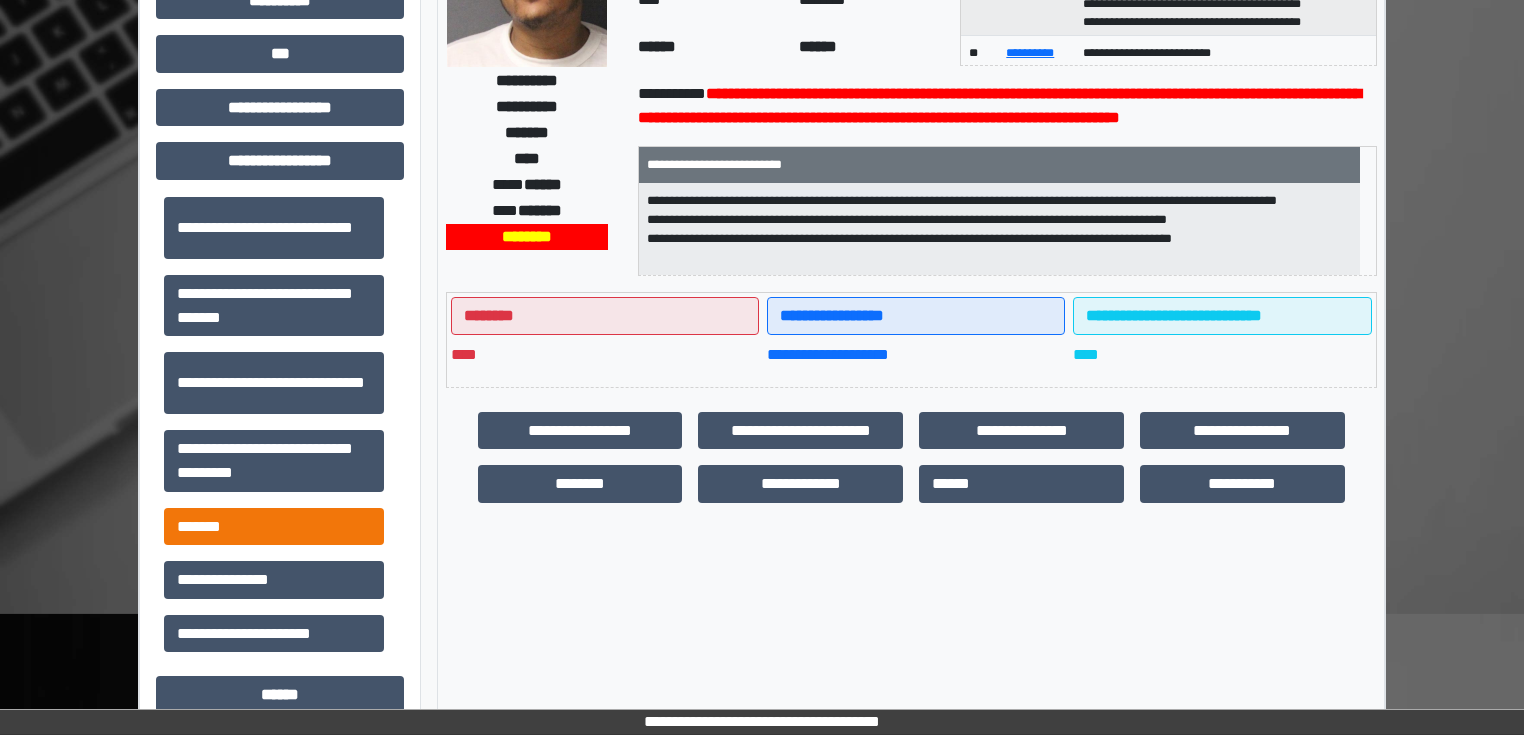 drag, startPoint x: 303, startPoint y: 500, endPoint x: 293, endPoint y: 516, distance: 18.867962 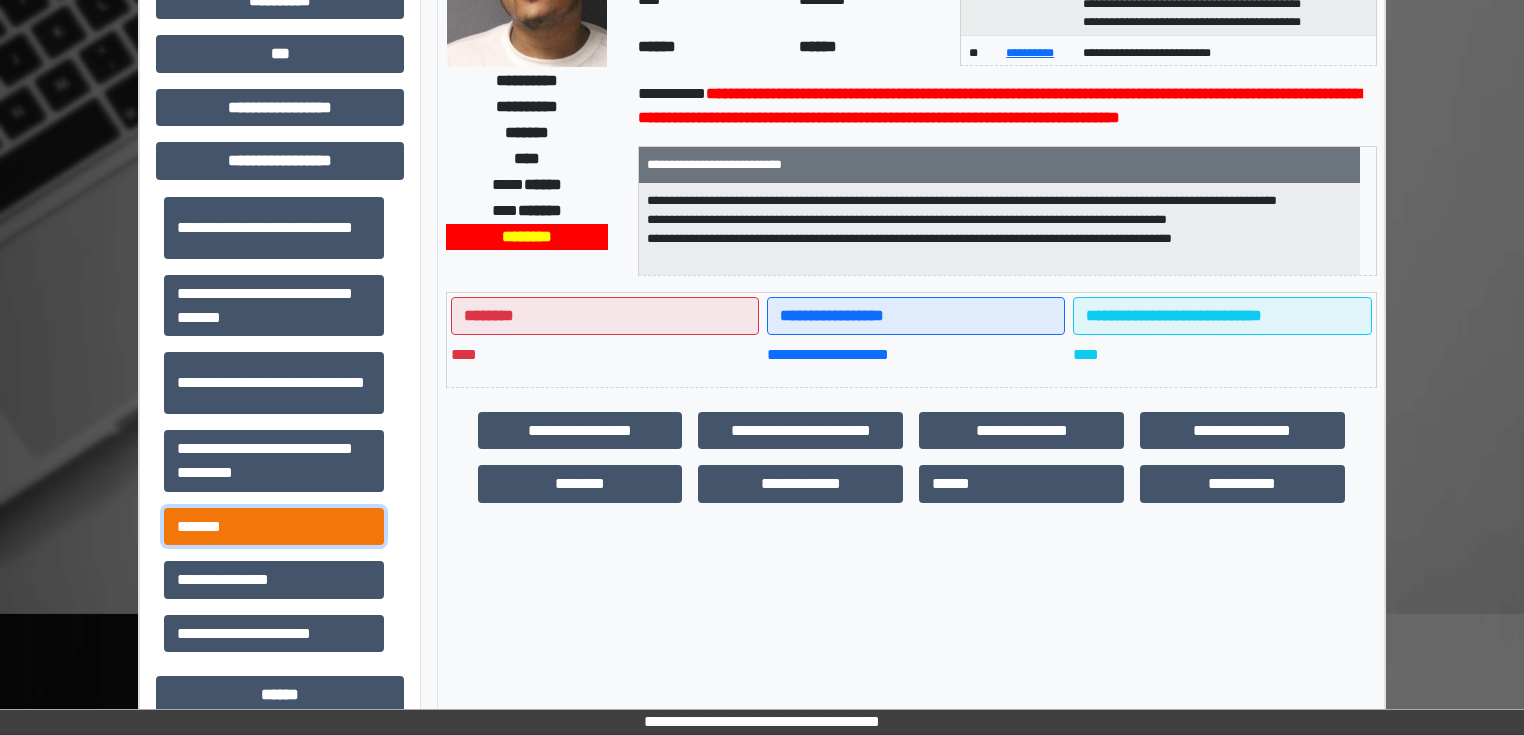 click on "*******" at bounding box center (274, 527) 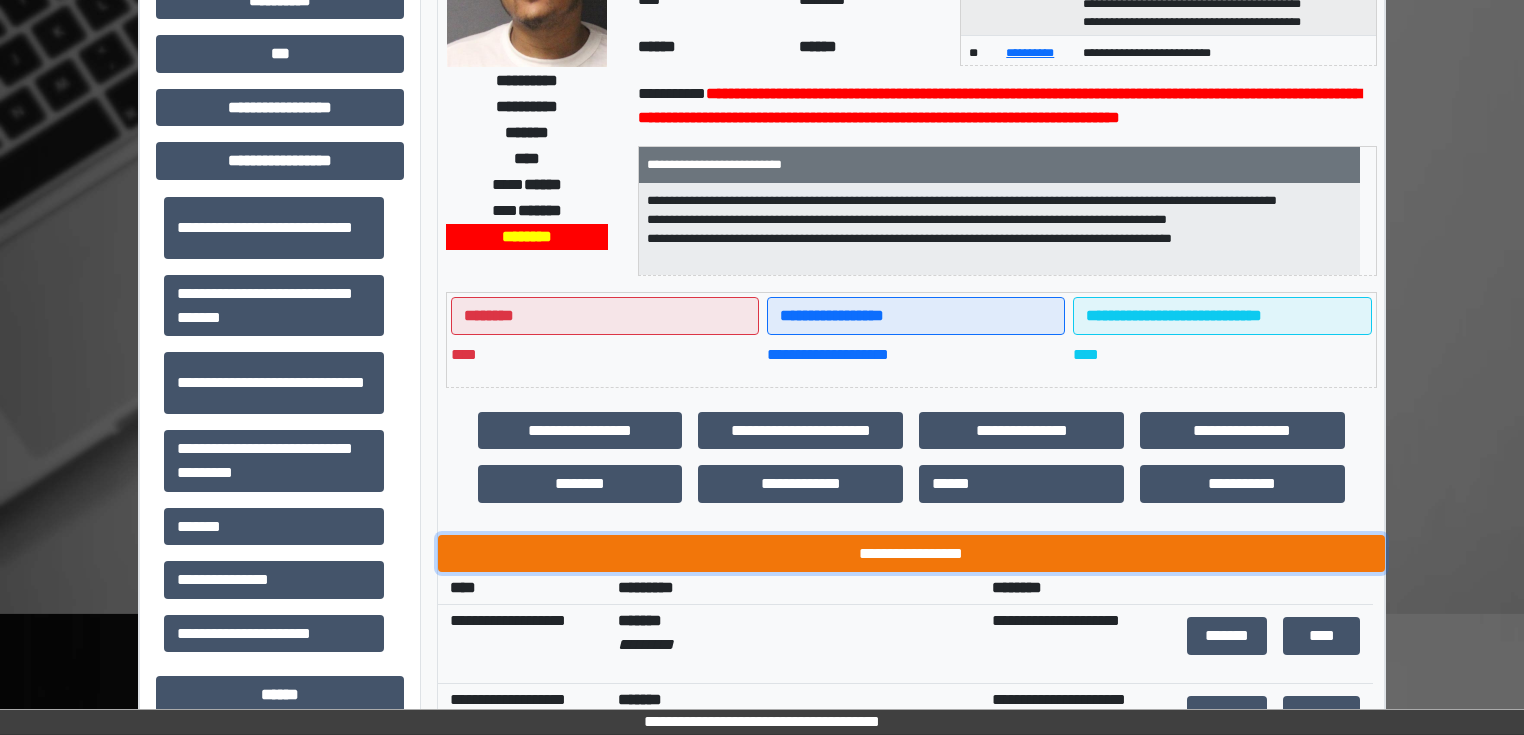 click on "**********" at bounding box center [911, 554] 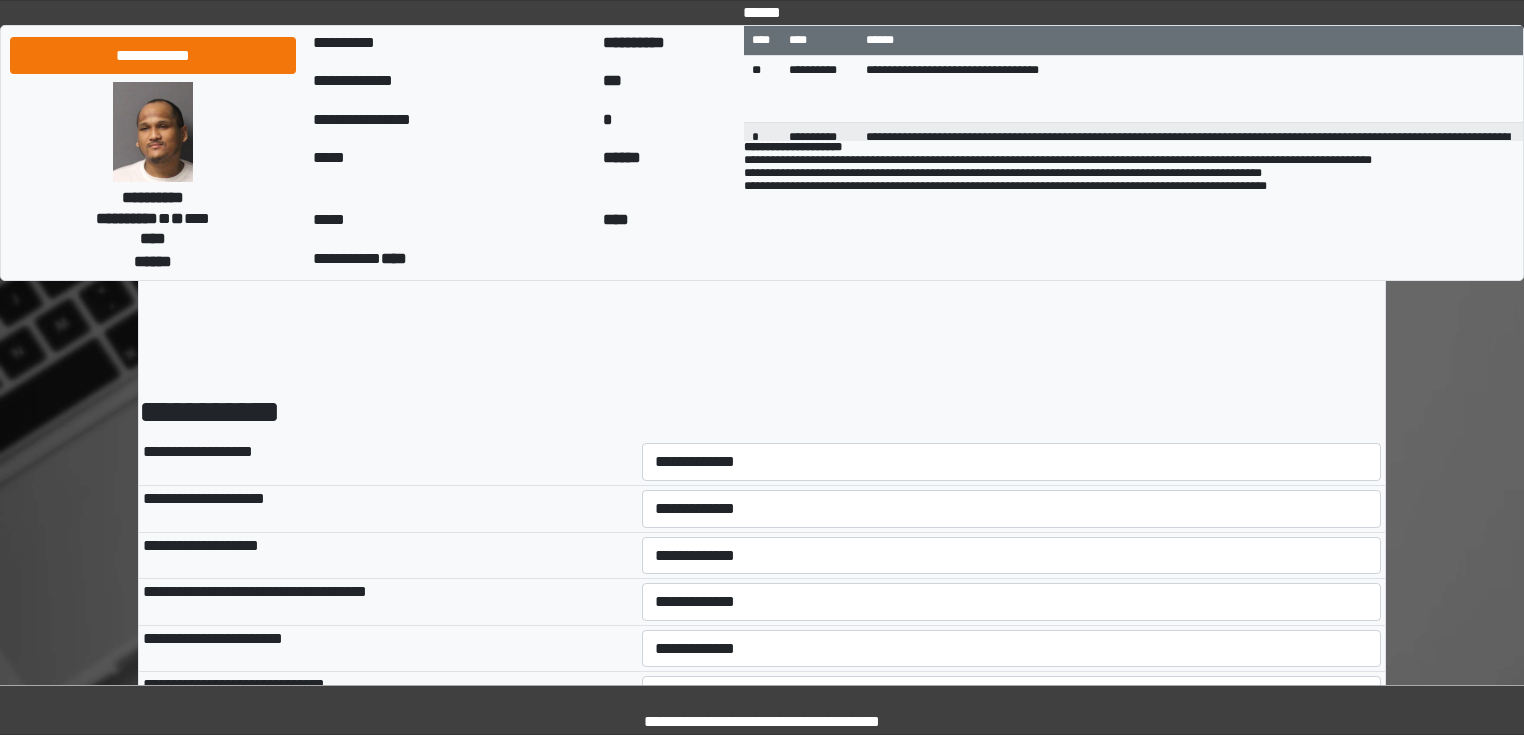 scroll, scrollTop: 160, scrollLeft: 0, axis: vertical 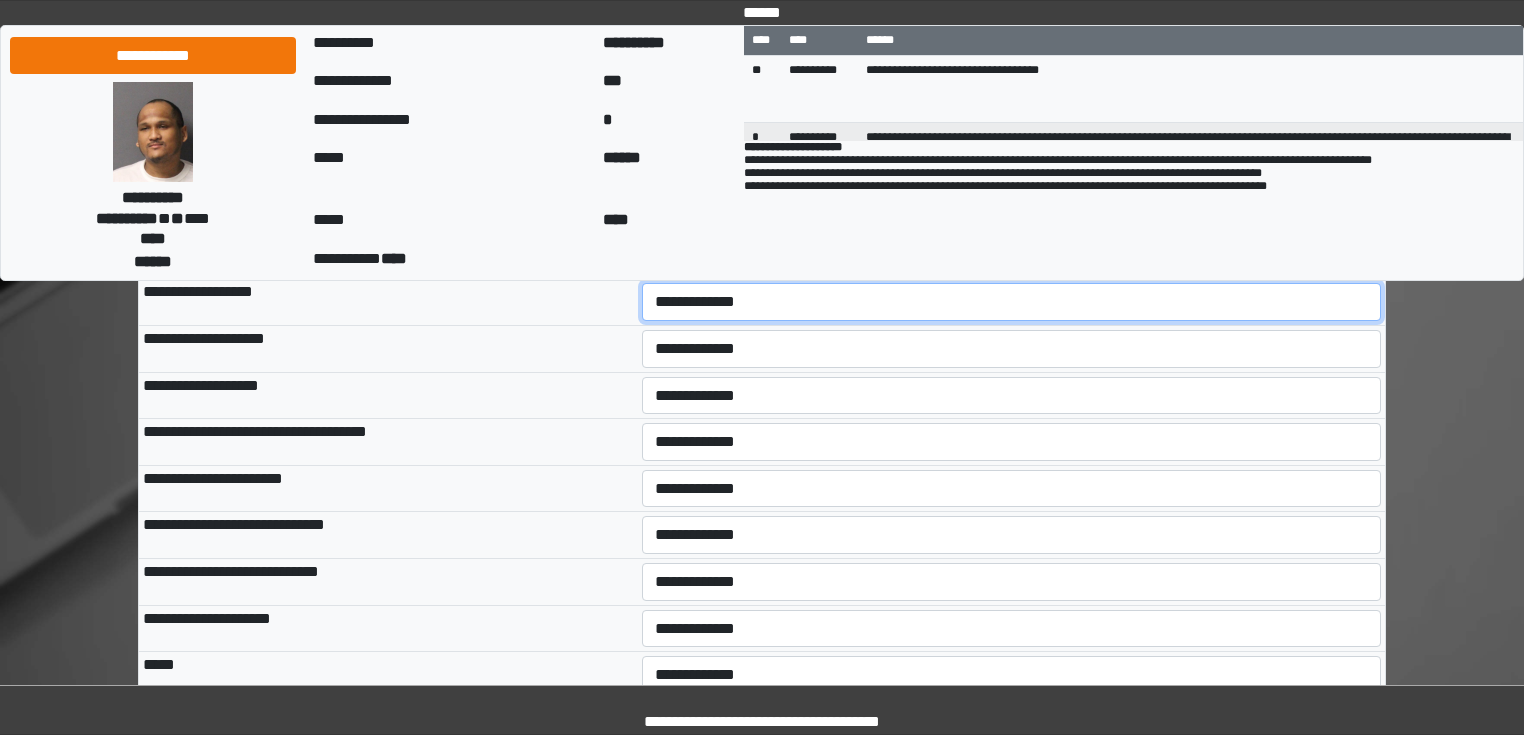 click on "**********" at bounding box center (1012, 302) 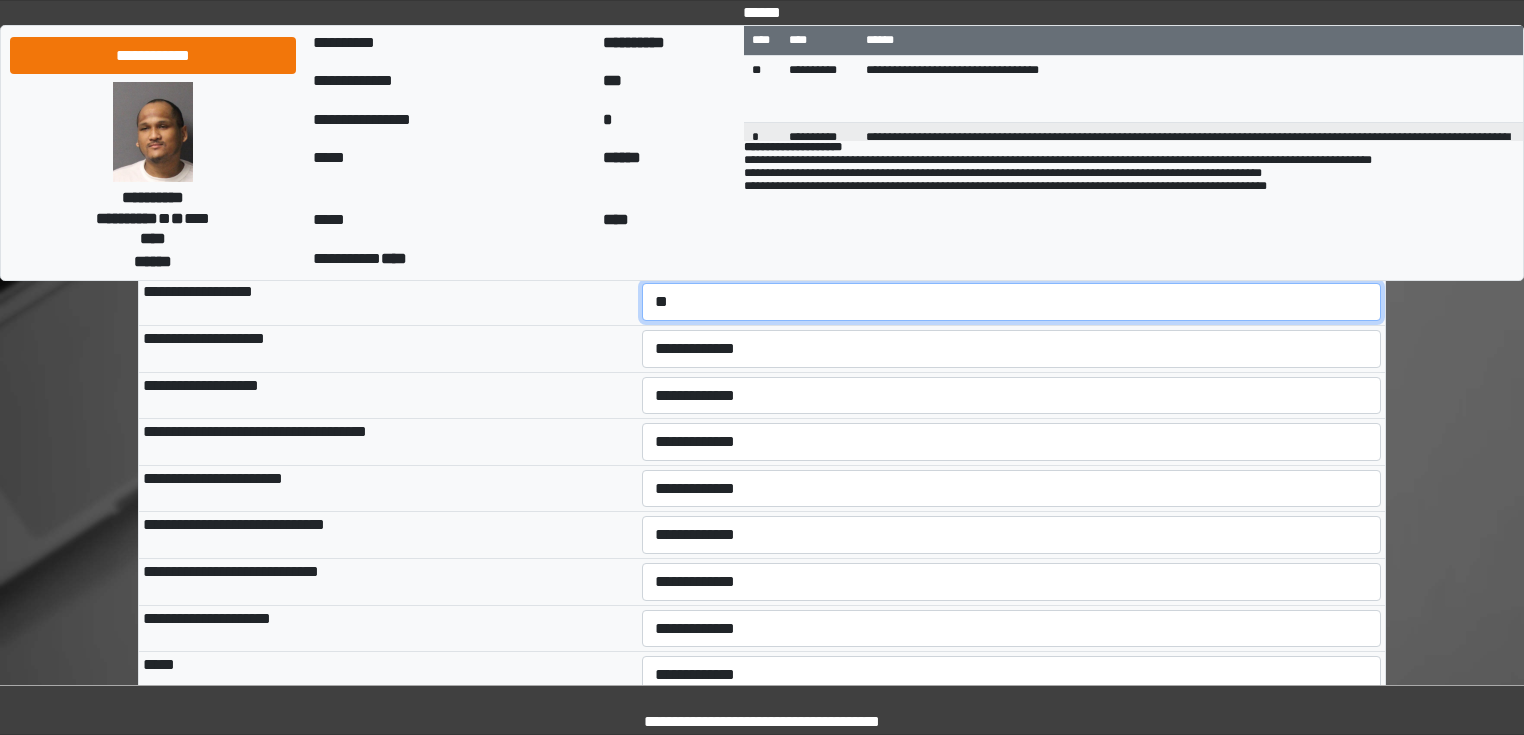 click on "**********" at bounding box center (1012, 302) 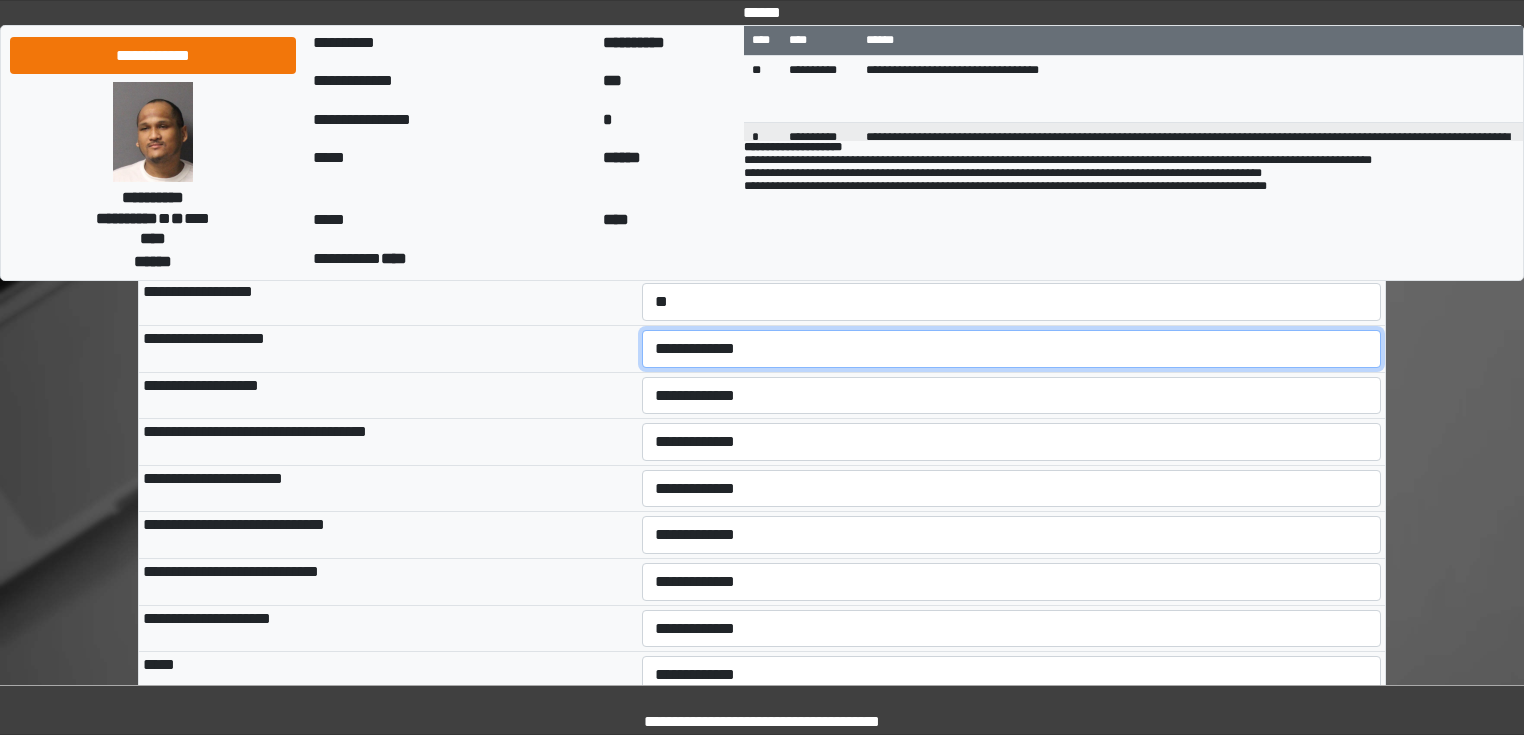 click on "**********" at bounding box center (1012, 349) 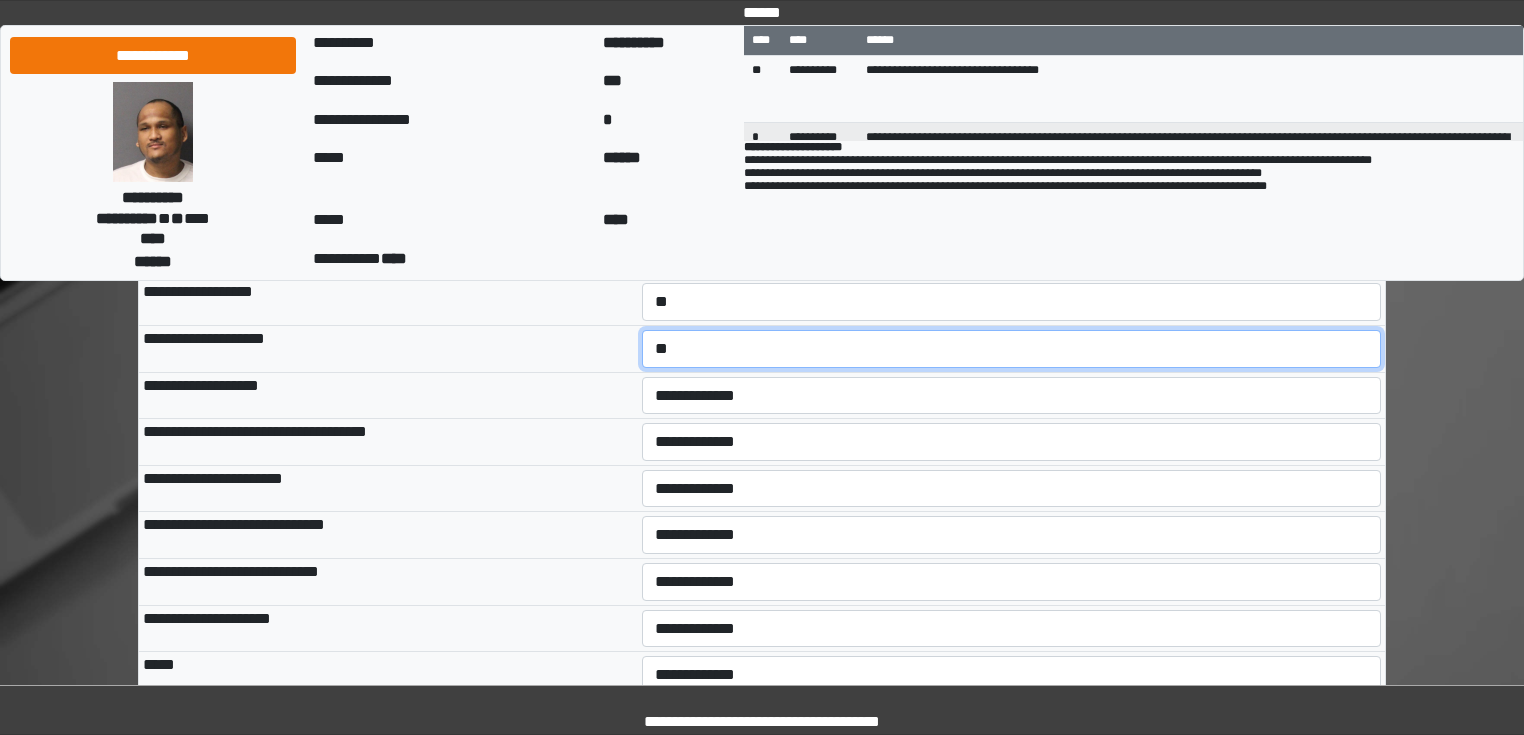click on "**********" at bounding box center (1012, 349) 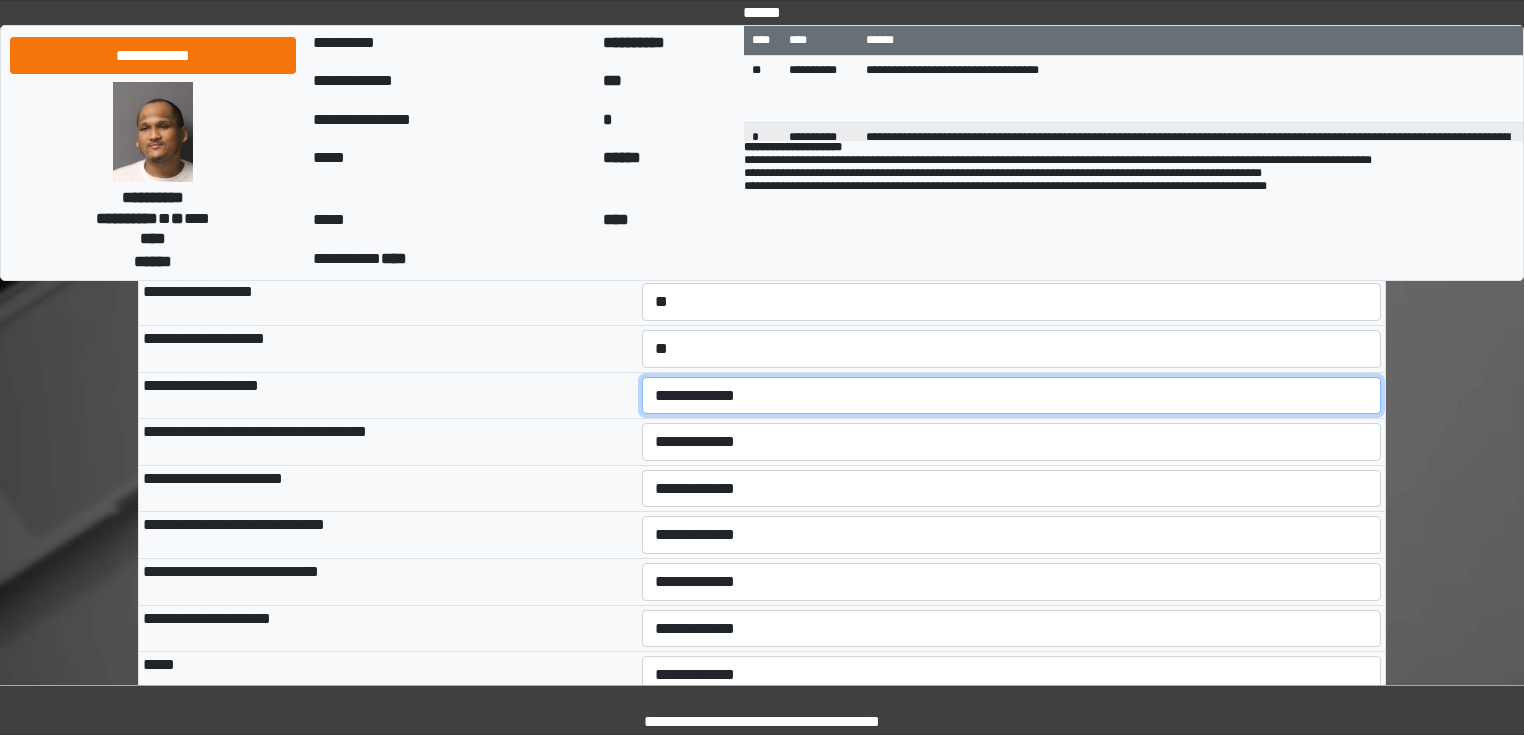 click on "**********" at bounding box center [1012, 396] 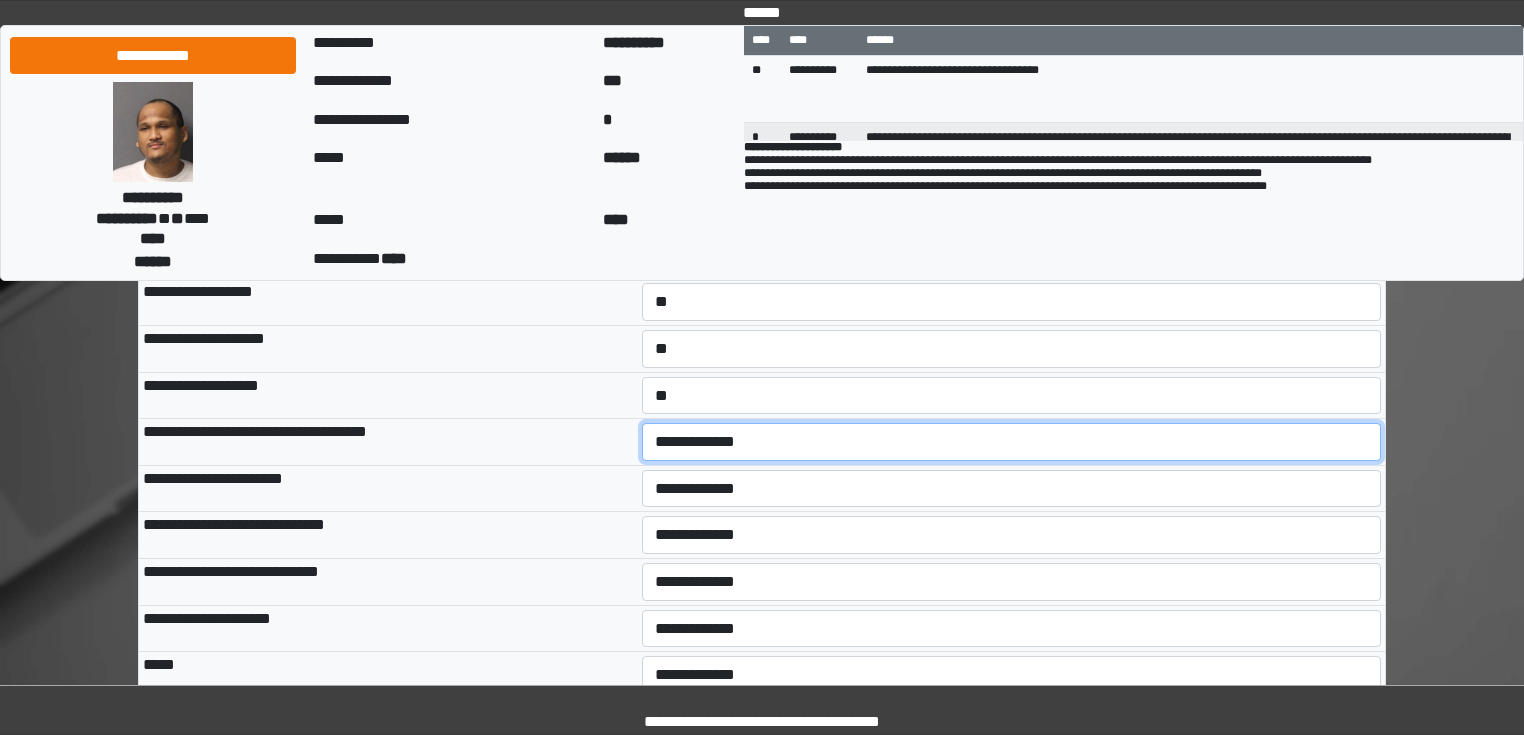 click on "**********" at bounding box center [1012, 442] 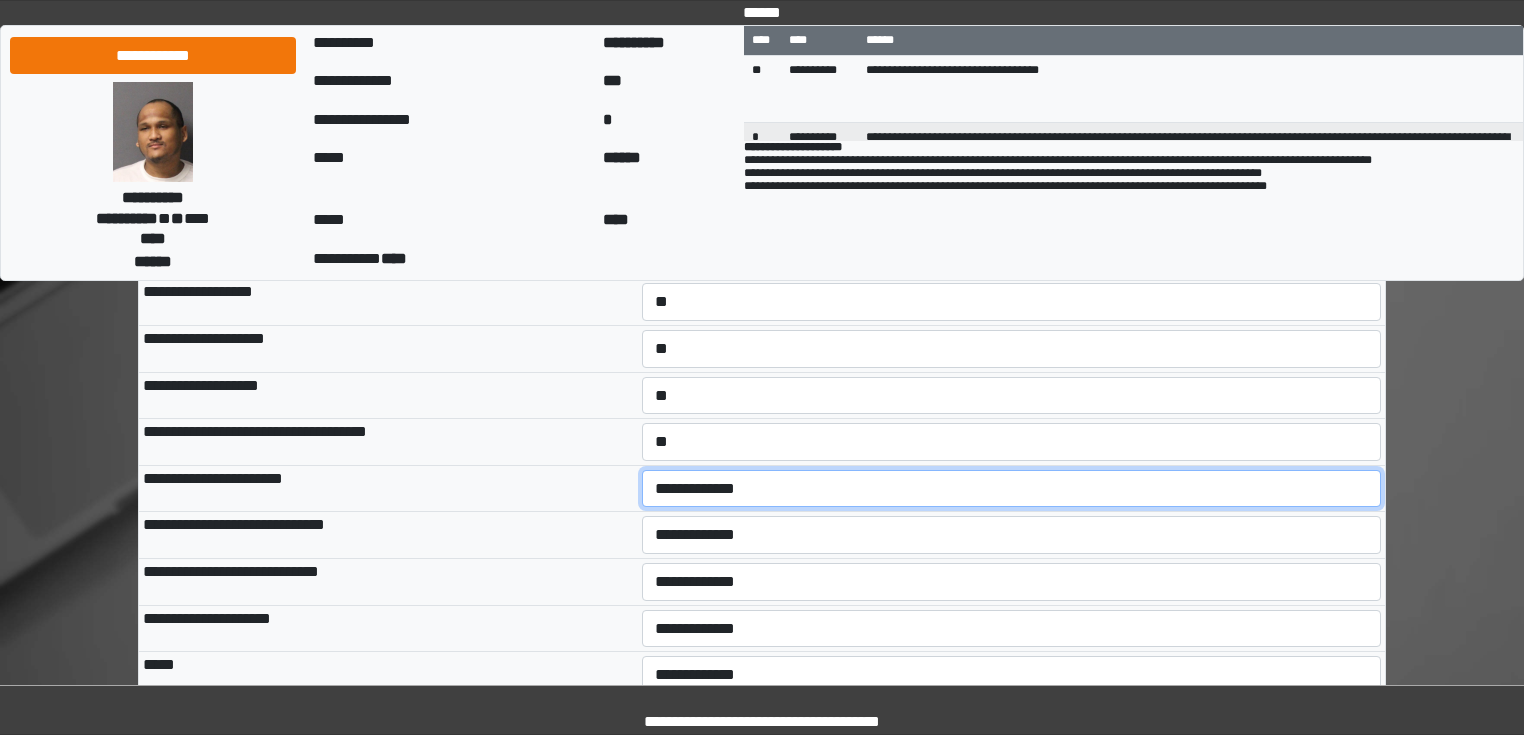 click on "**********" at bounding box center [1012, 489] 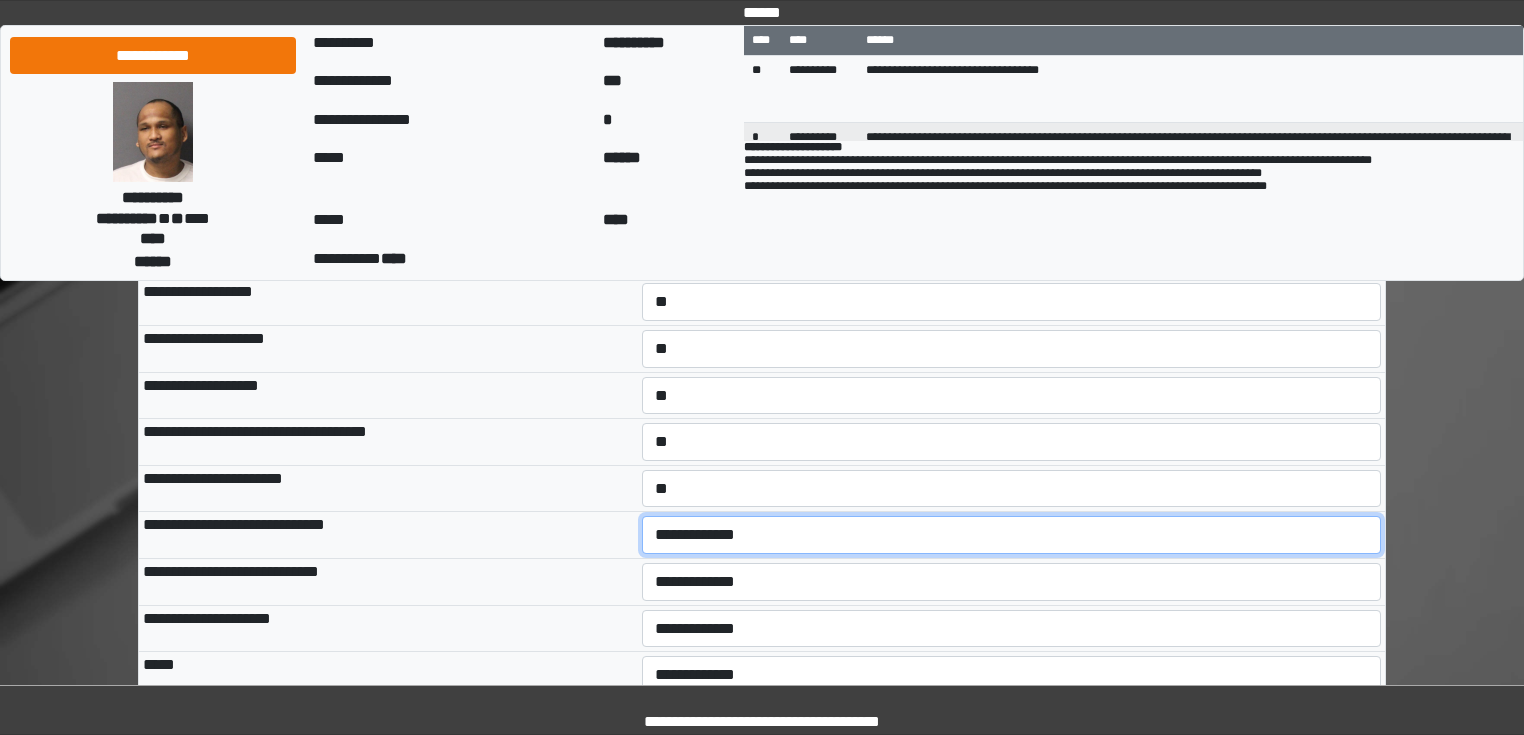 click on "**********" at bounding box center (1012, 535) 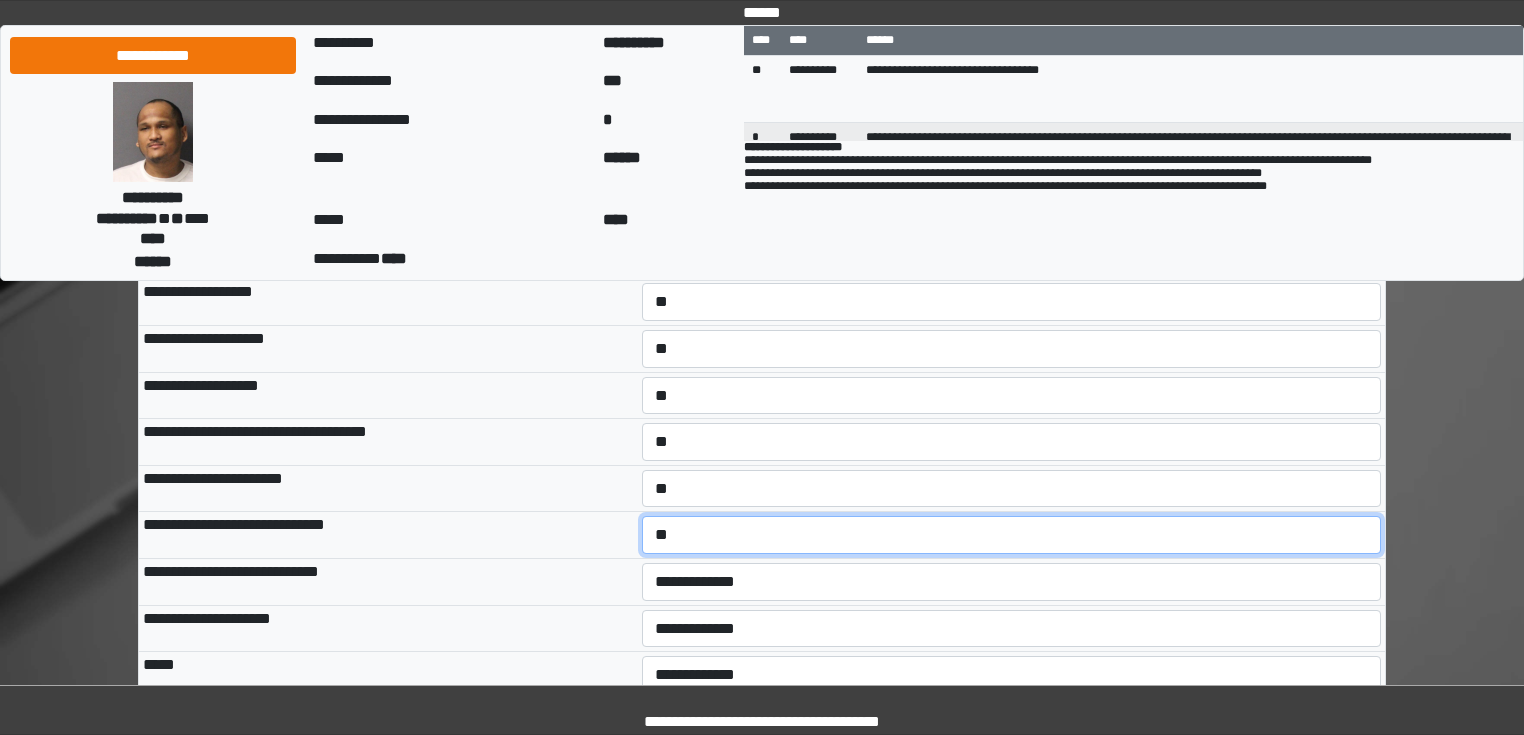 click on "**********" at bounding box center [1012, 535] 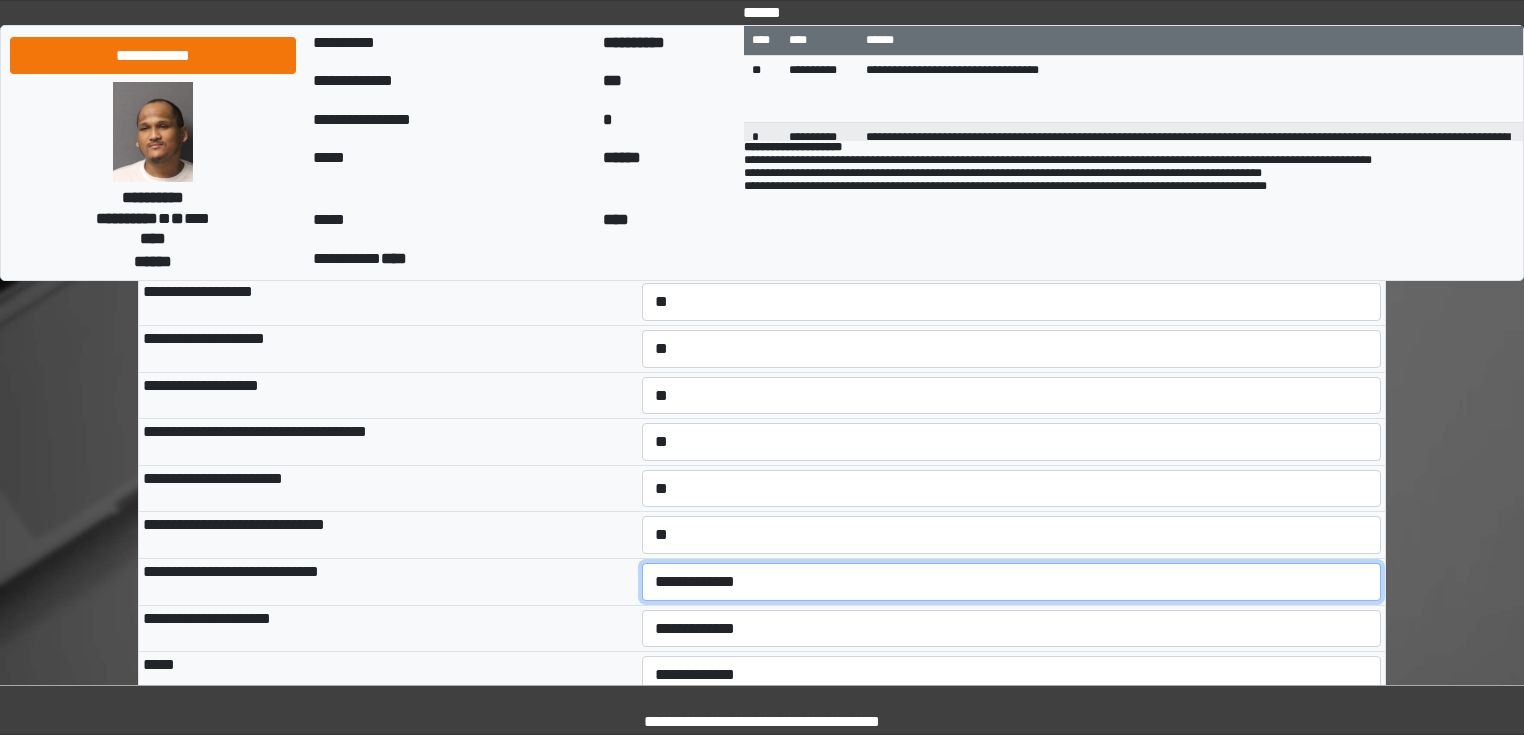 click on "**********" at bounding box center (1012, 582) 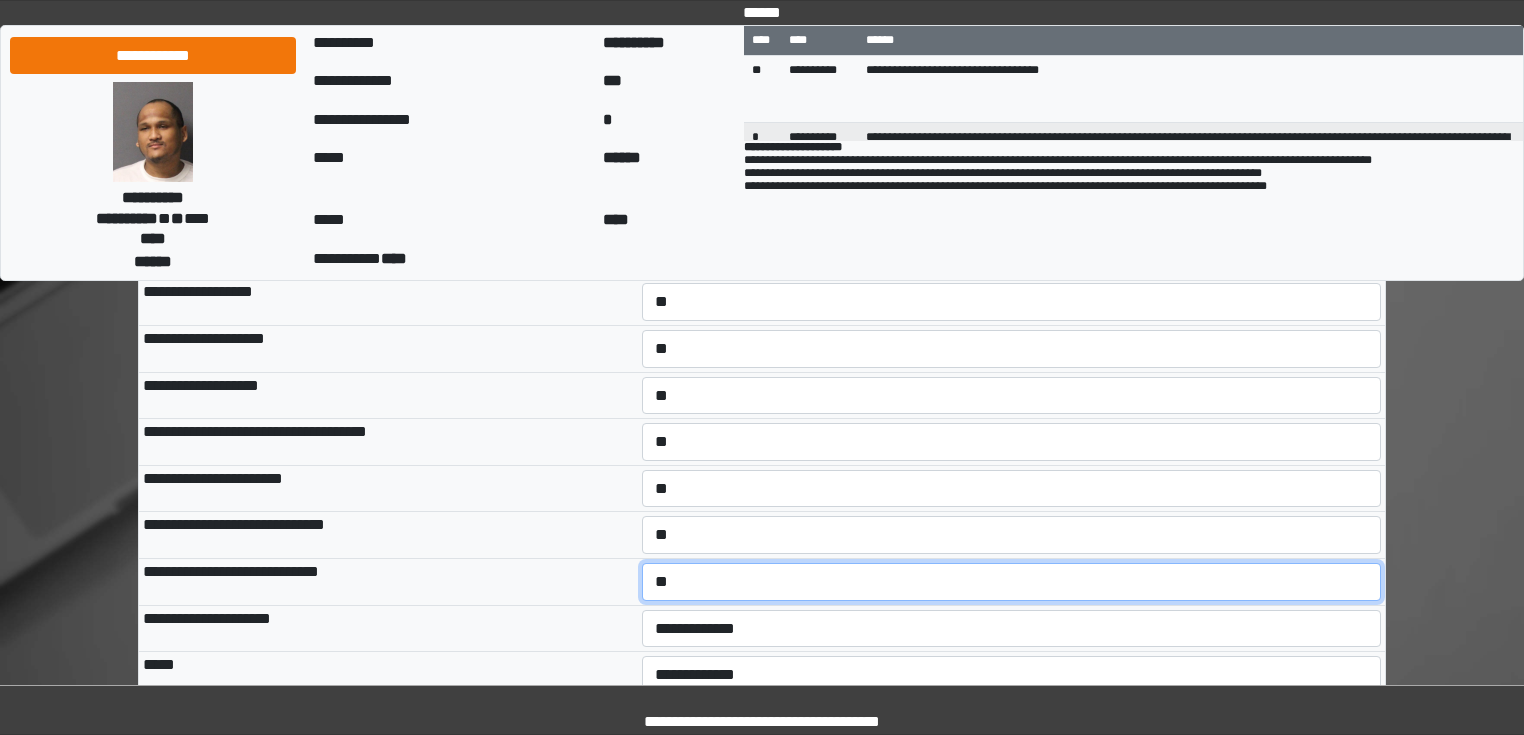 click on "**********" at bounding box center [1012, 582] 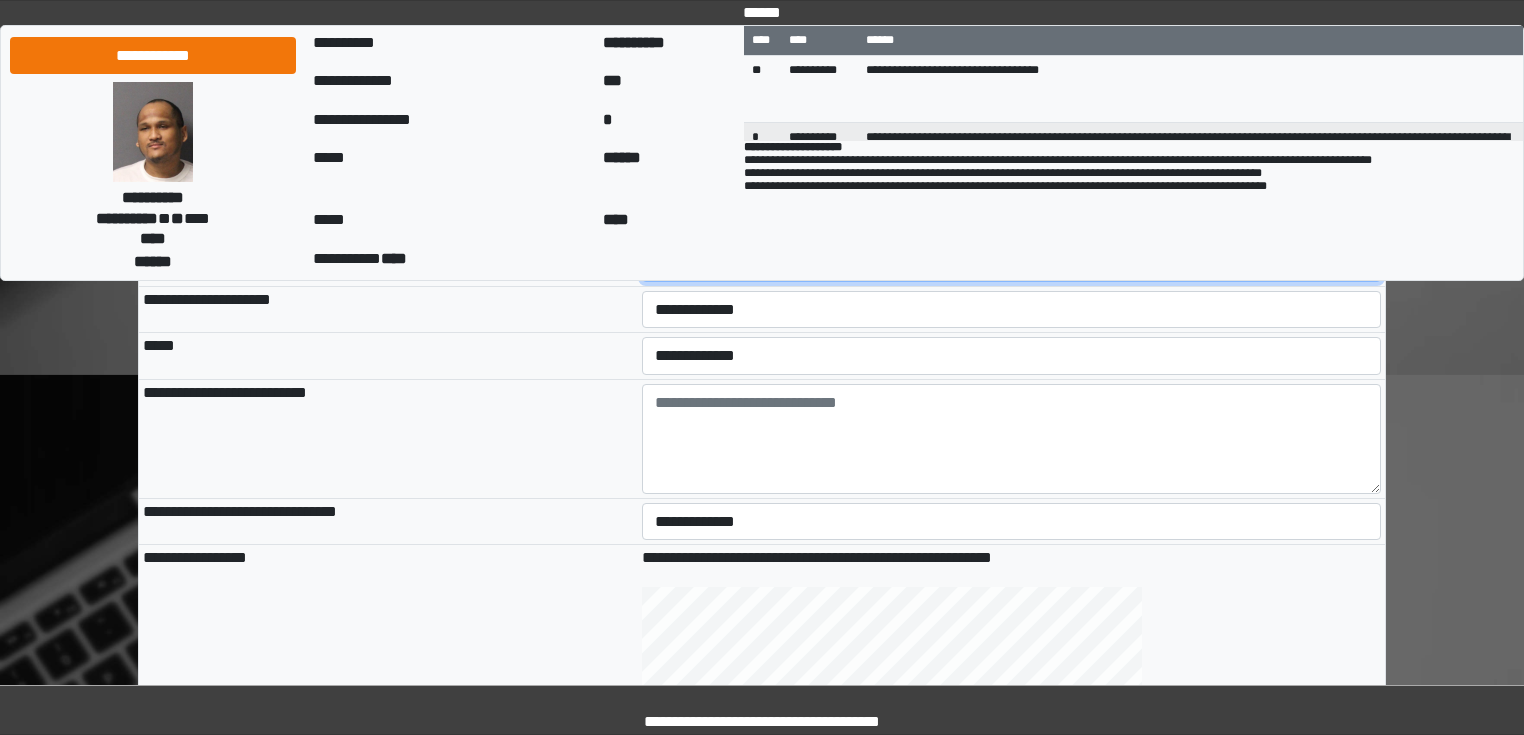 scroll, scrollTop: 480, scrollLeft: 0, axis: vertical 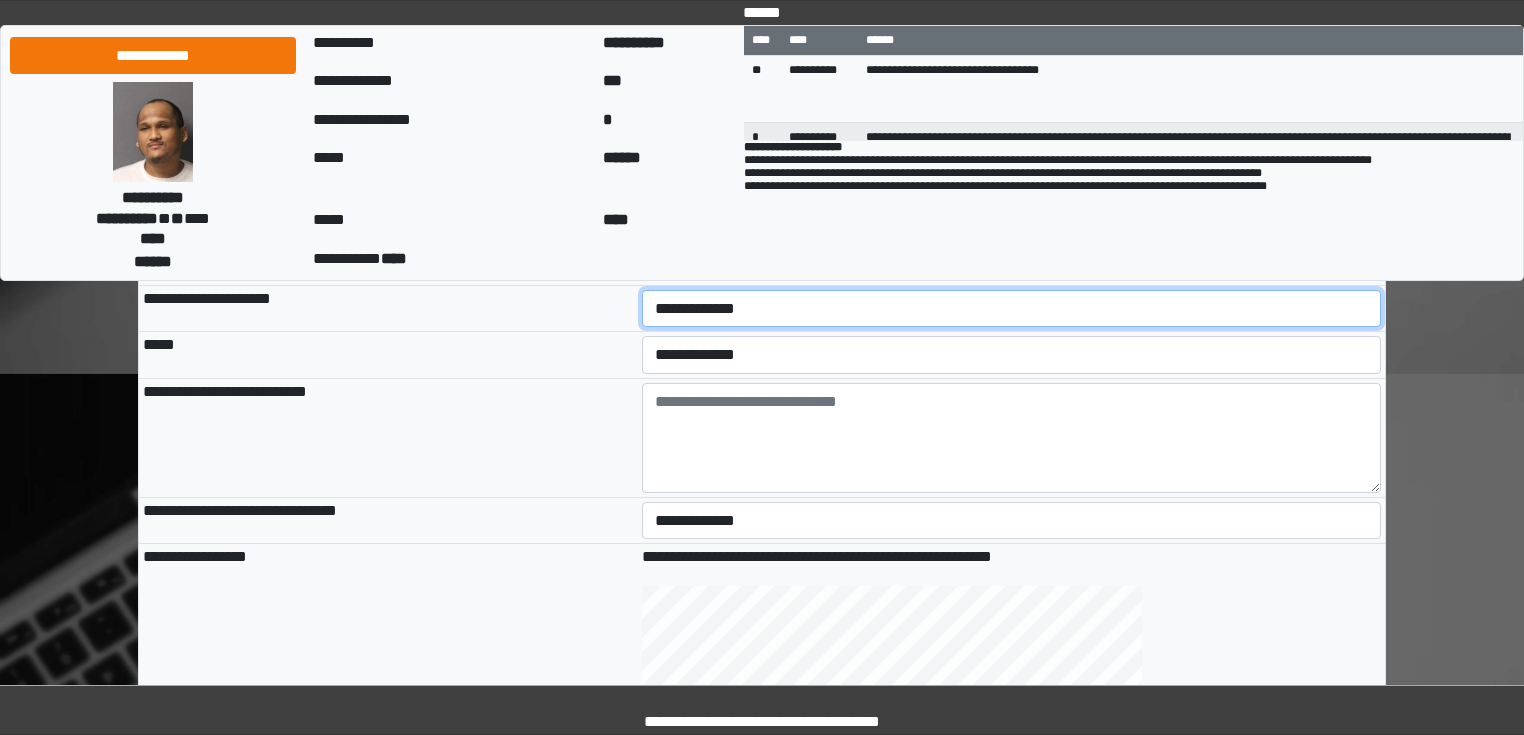 click on "**********" at bounding box center (1012, 309) 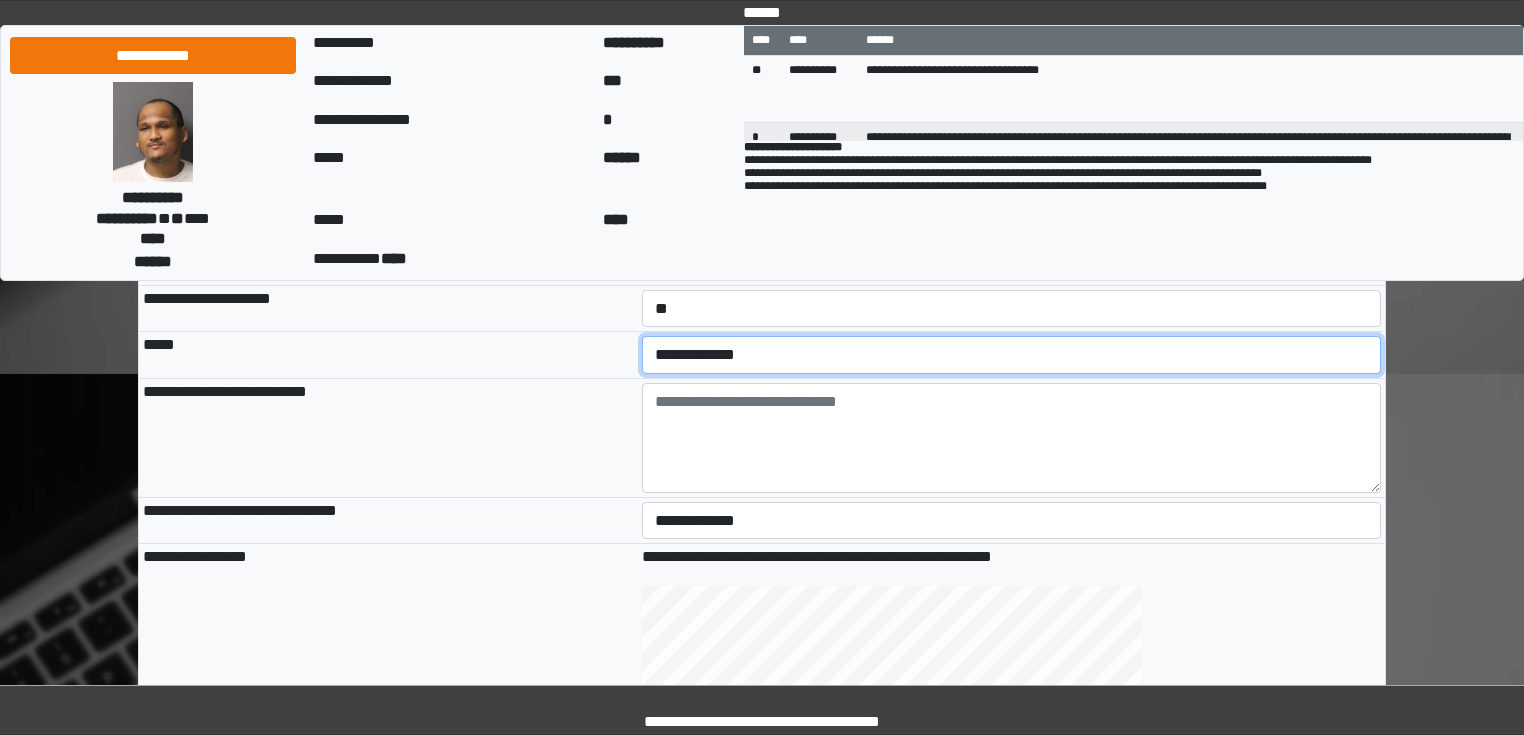 click on "**********" at bounding box center [1012, 355] 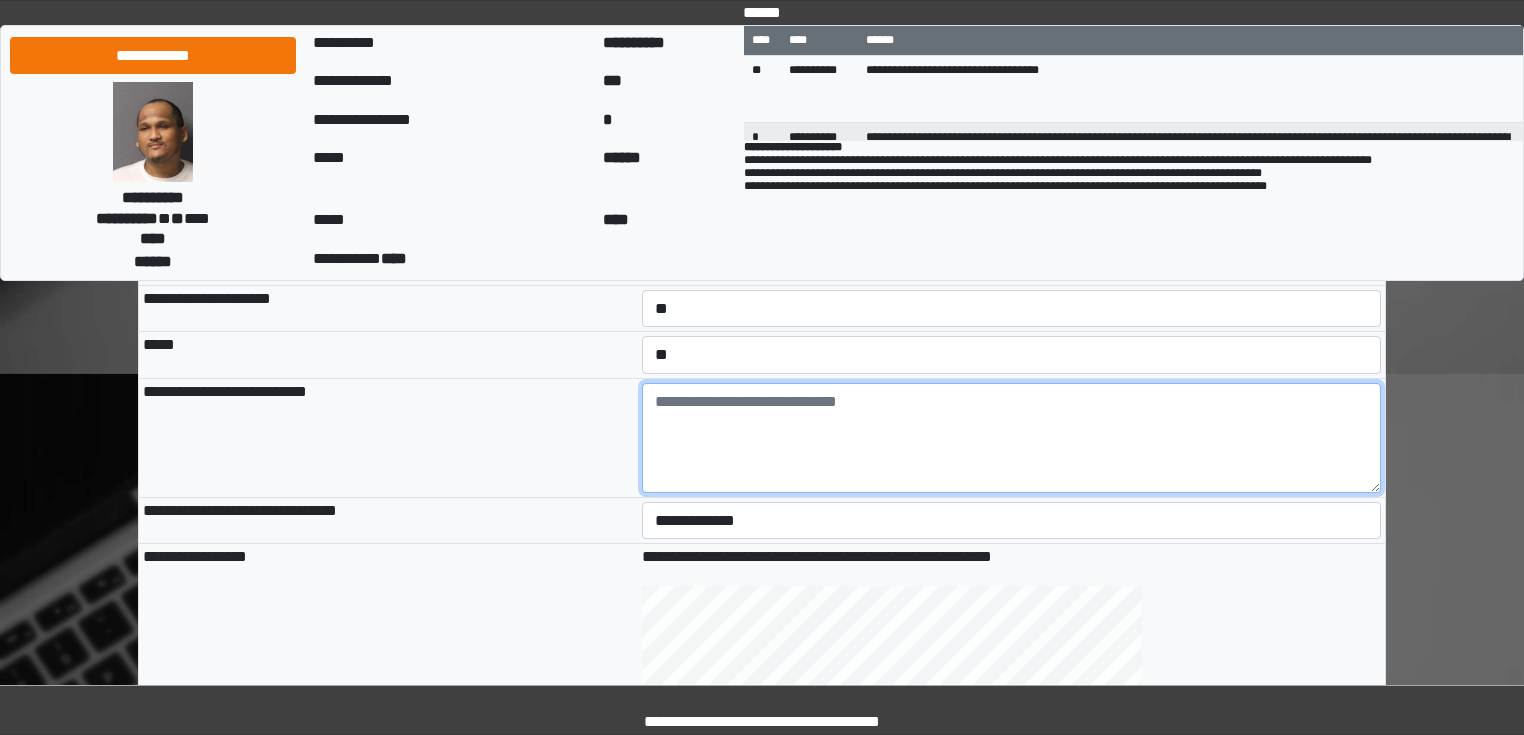 click at bounding box center [1012, 438] 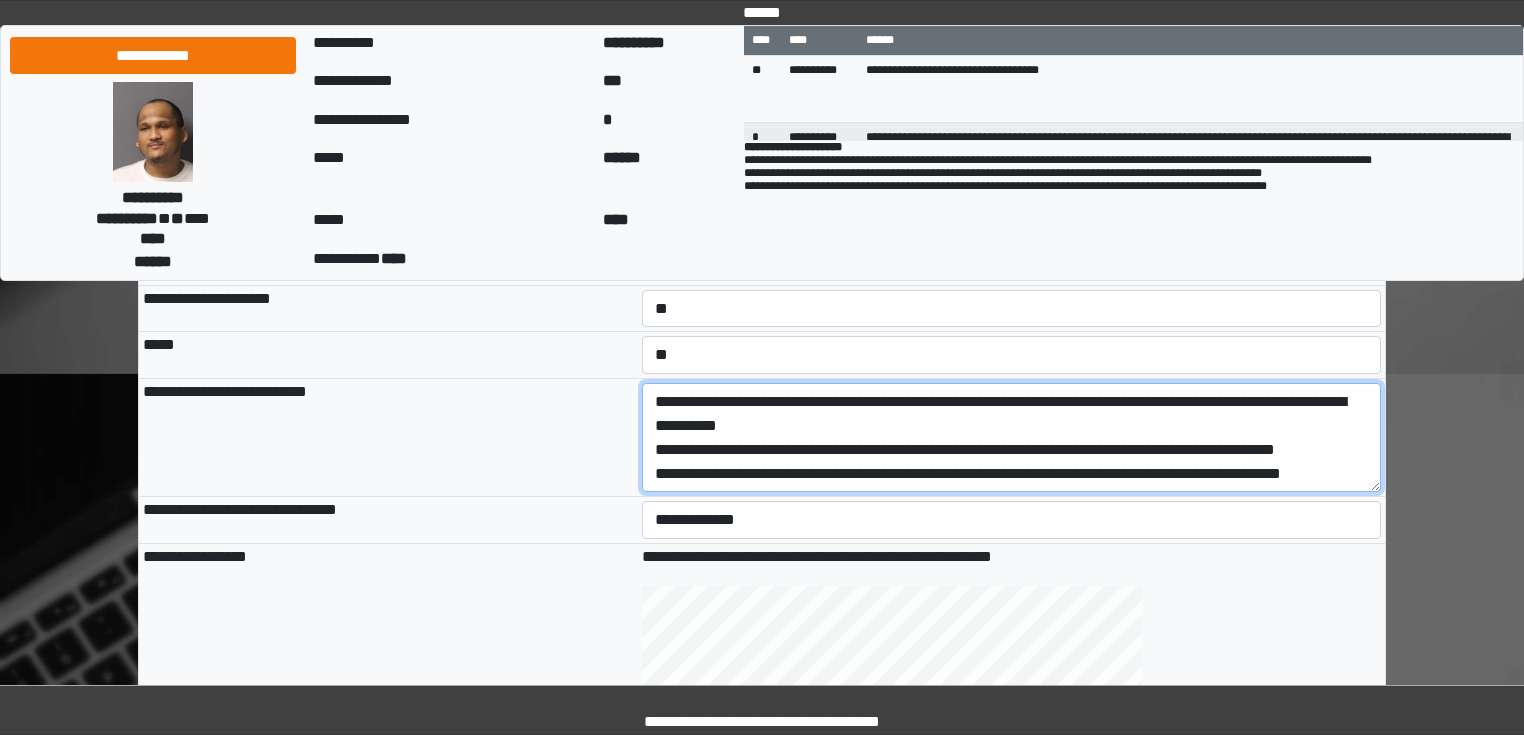 scroll, scrollTop: 48, scrollLeft: 0, axis: vertical 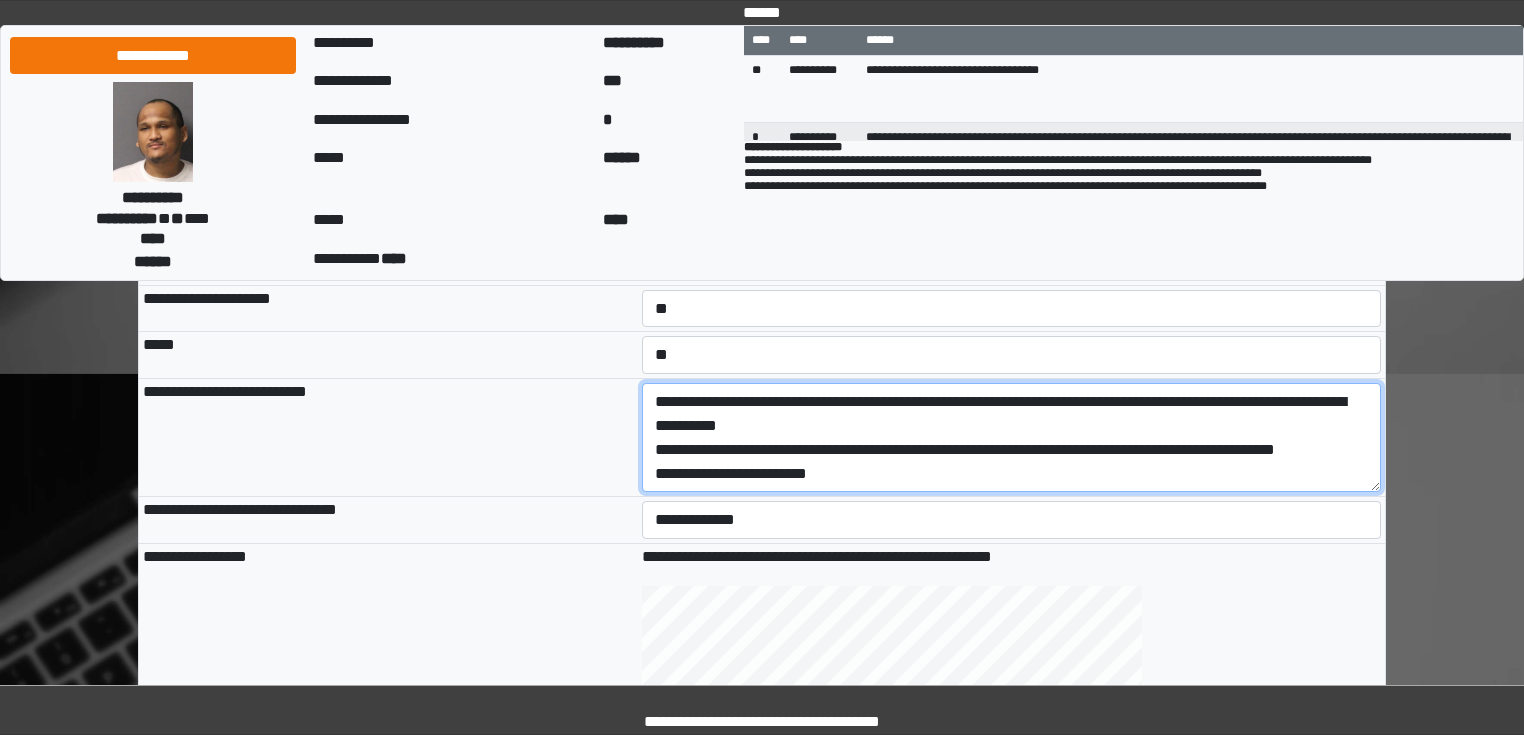 click on "**********" at bounding box center [1012, 438] 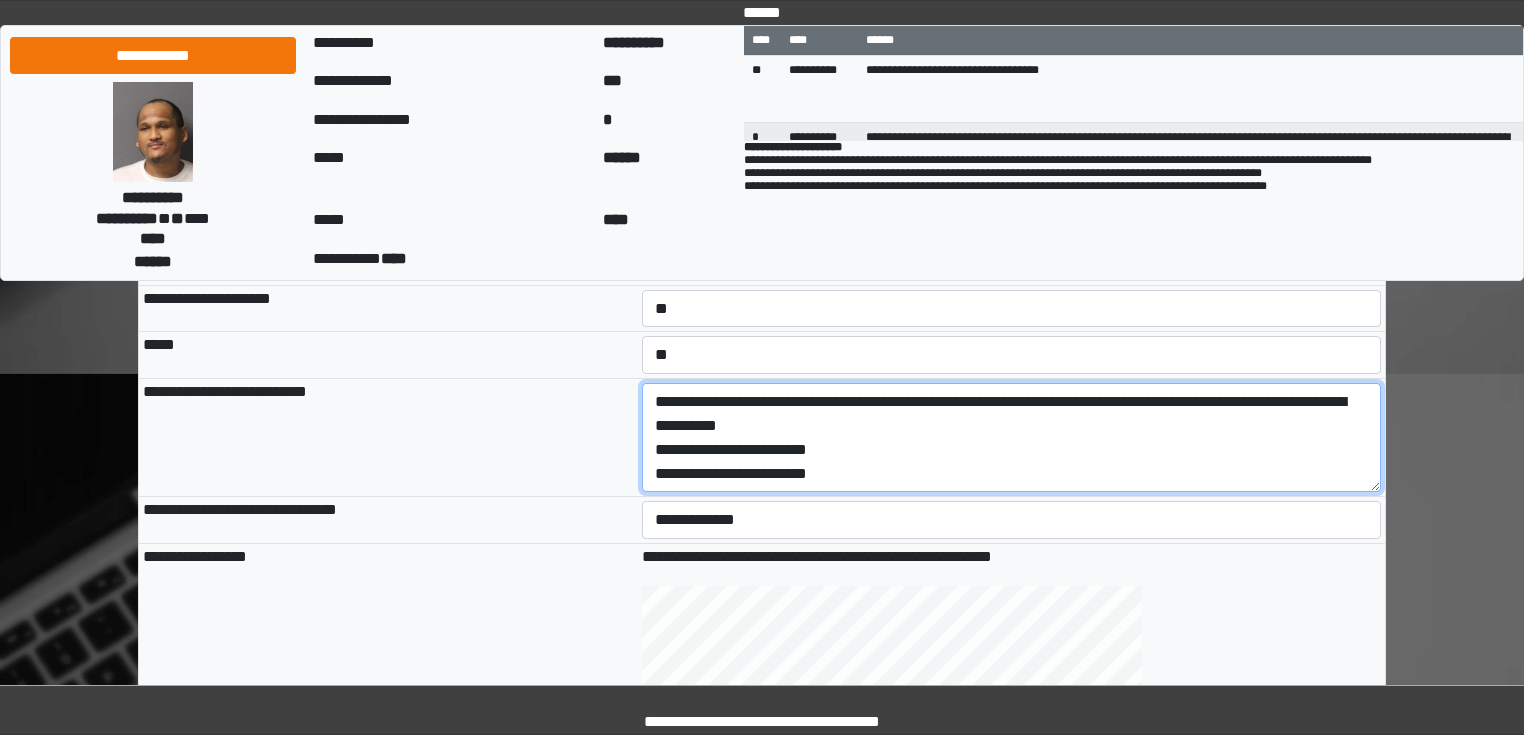 scroll, scrollTop: 0, scrollLeft: 0, axis: both 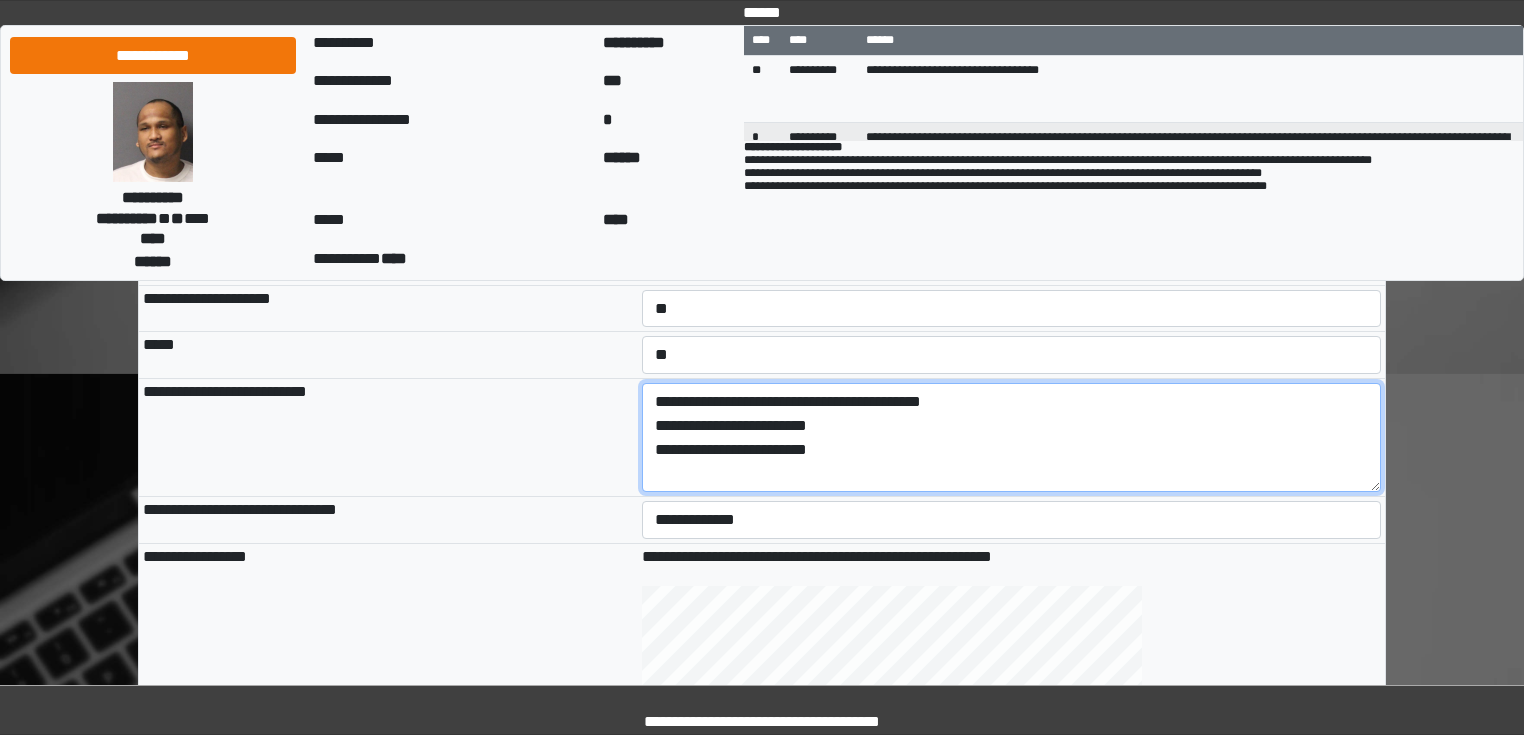 type on "**********" 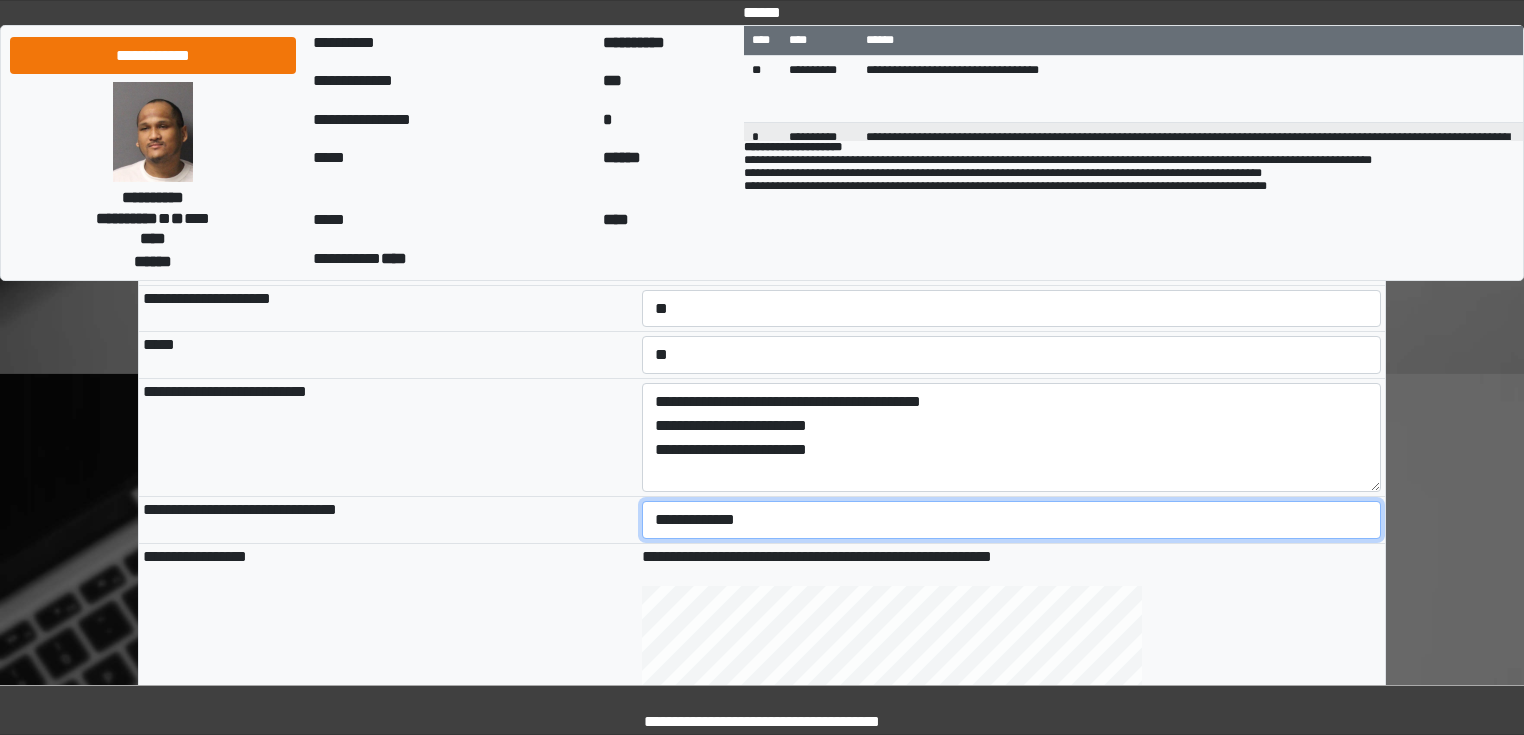 click on "**********" at bounding box center (1012, 520) 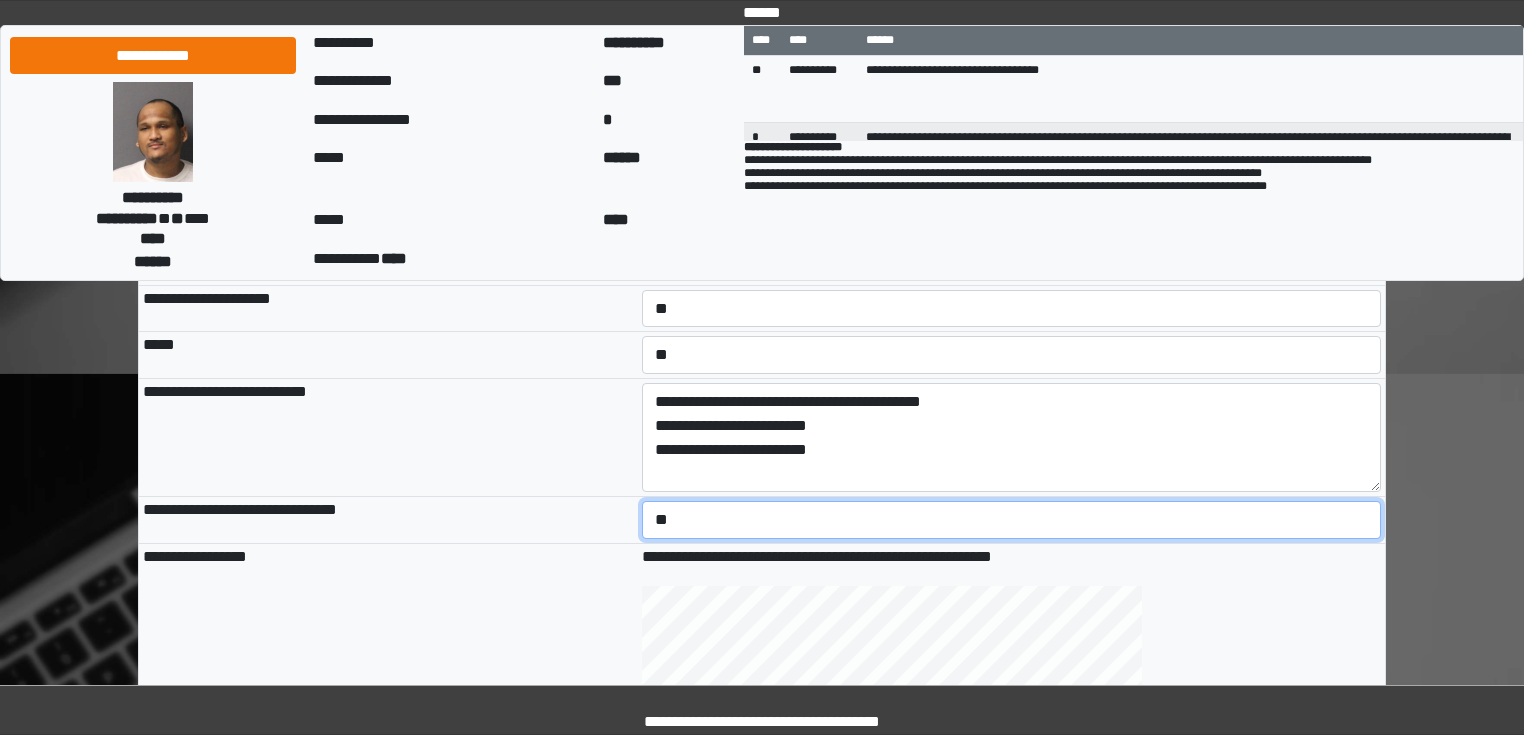 click on "**********" at bounding box center (1012, 520) 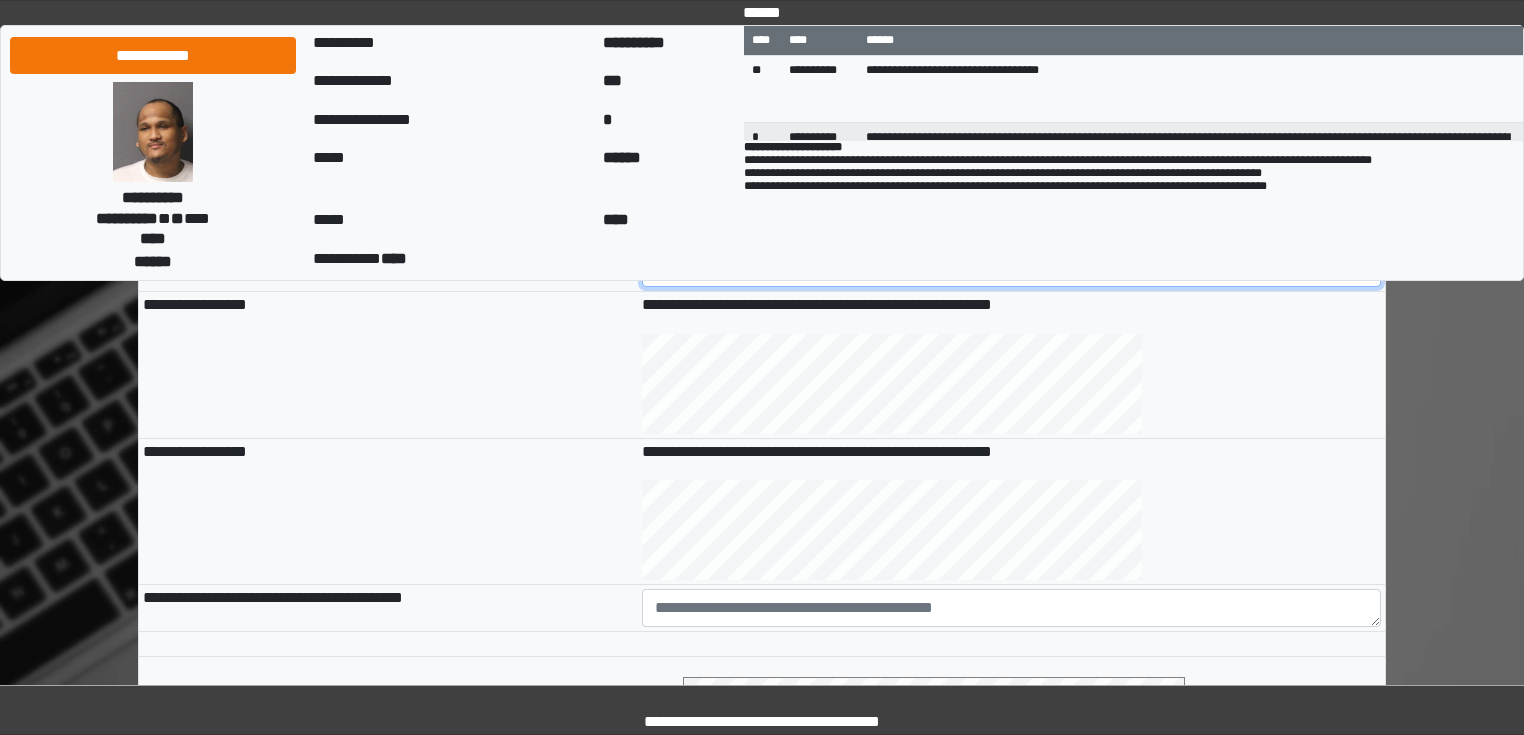 scroll, scrollTop: 800, scrollLeft: 0, axis: vertical 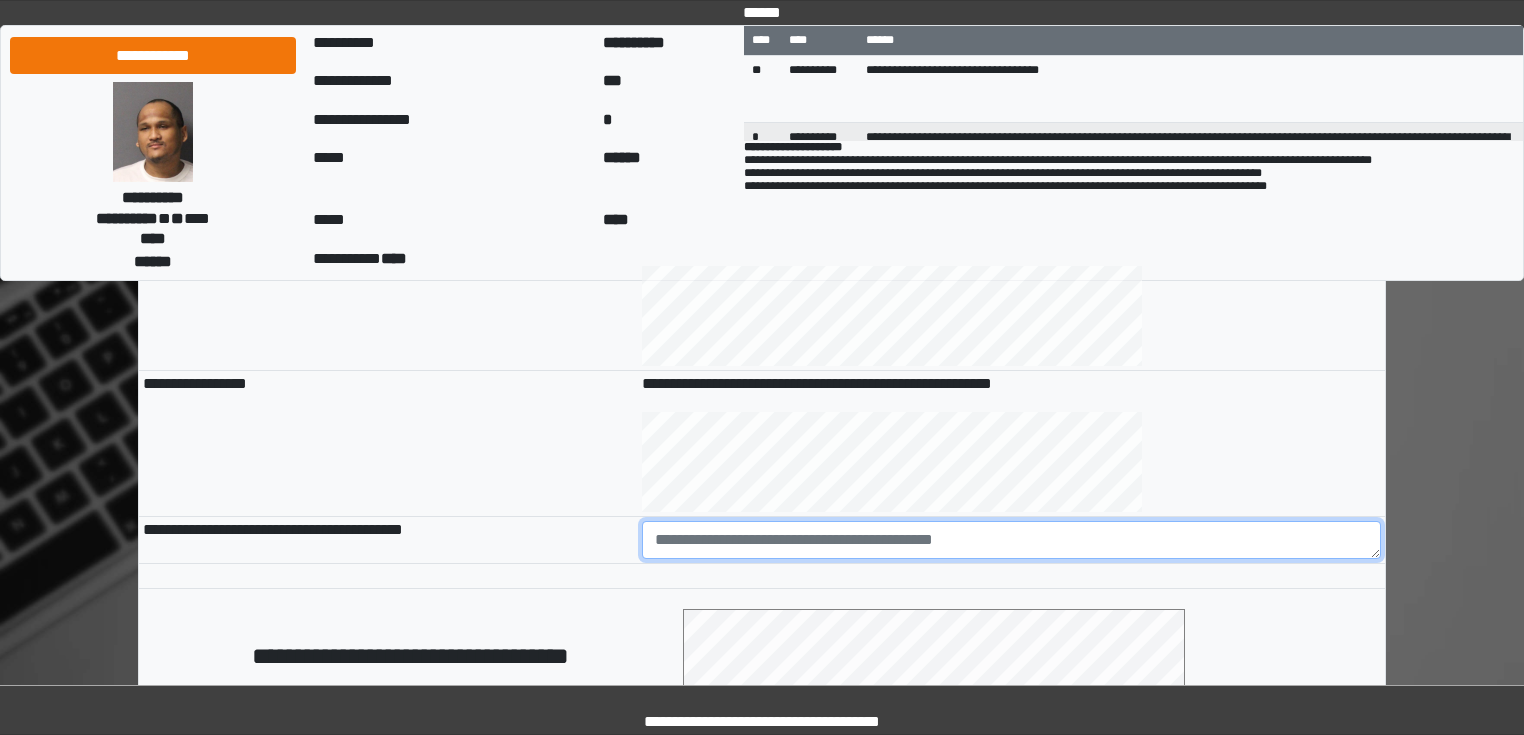 click at bounding box center (1012, 540) 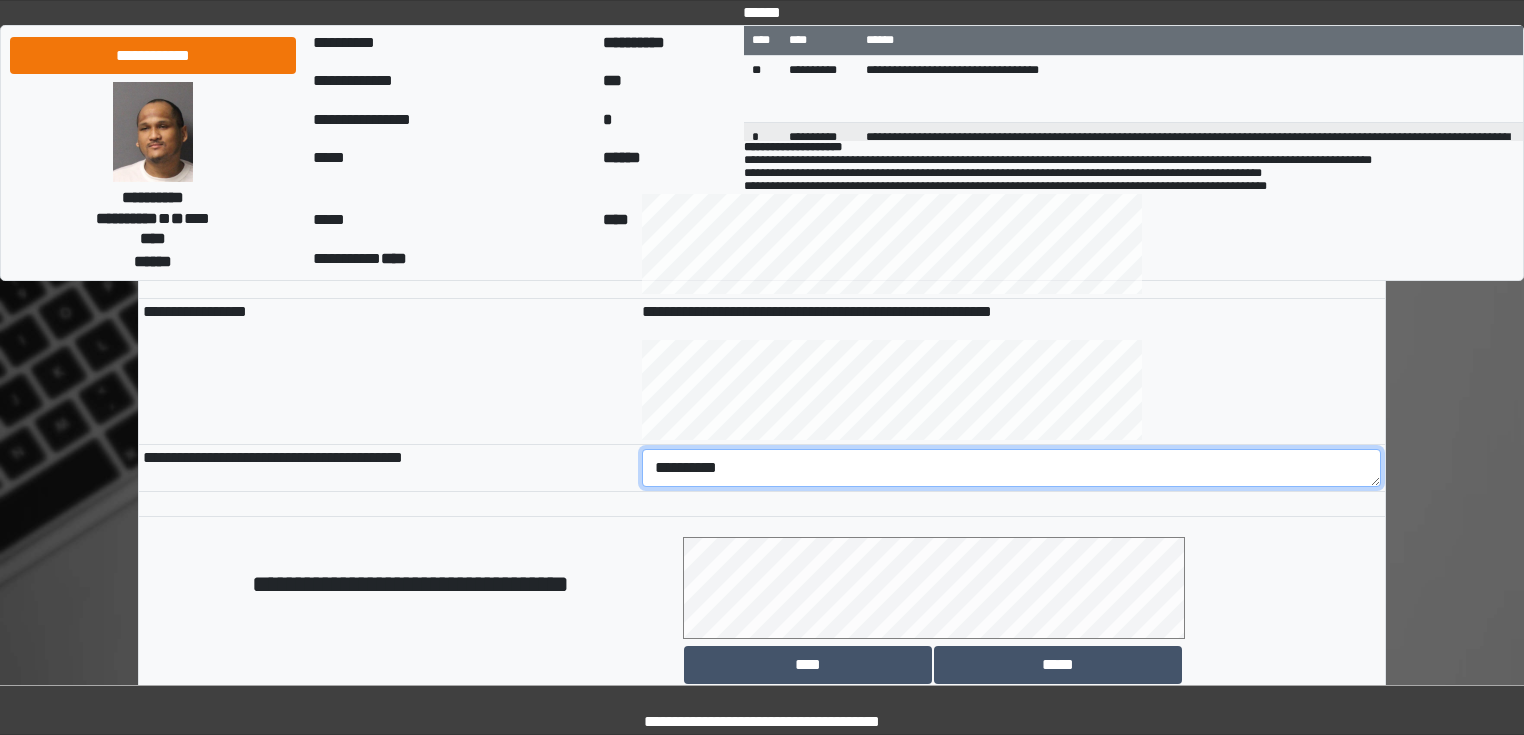 scroll, scrollTop: 1118, scrollLeft: 0, axis: vertical 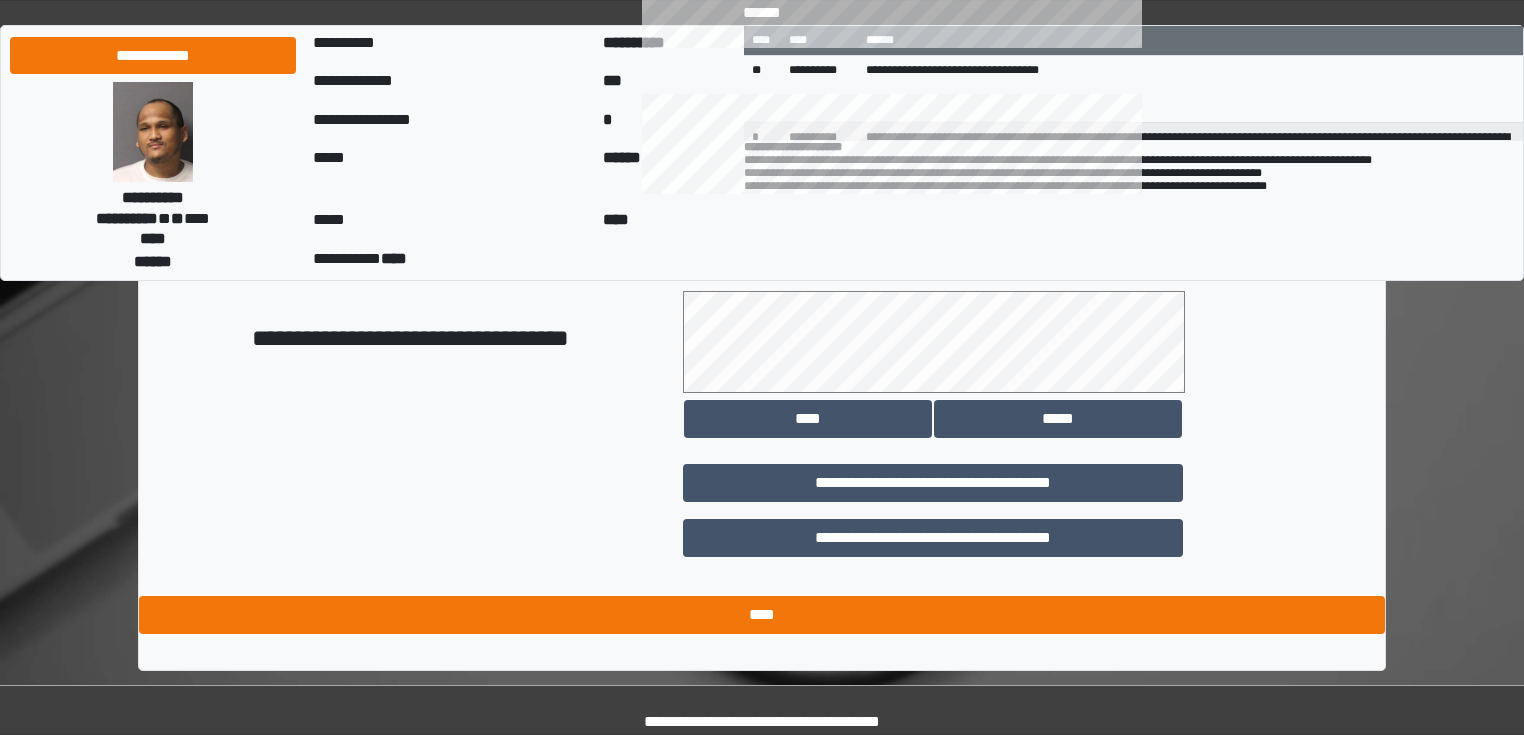 type on "**********" 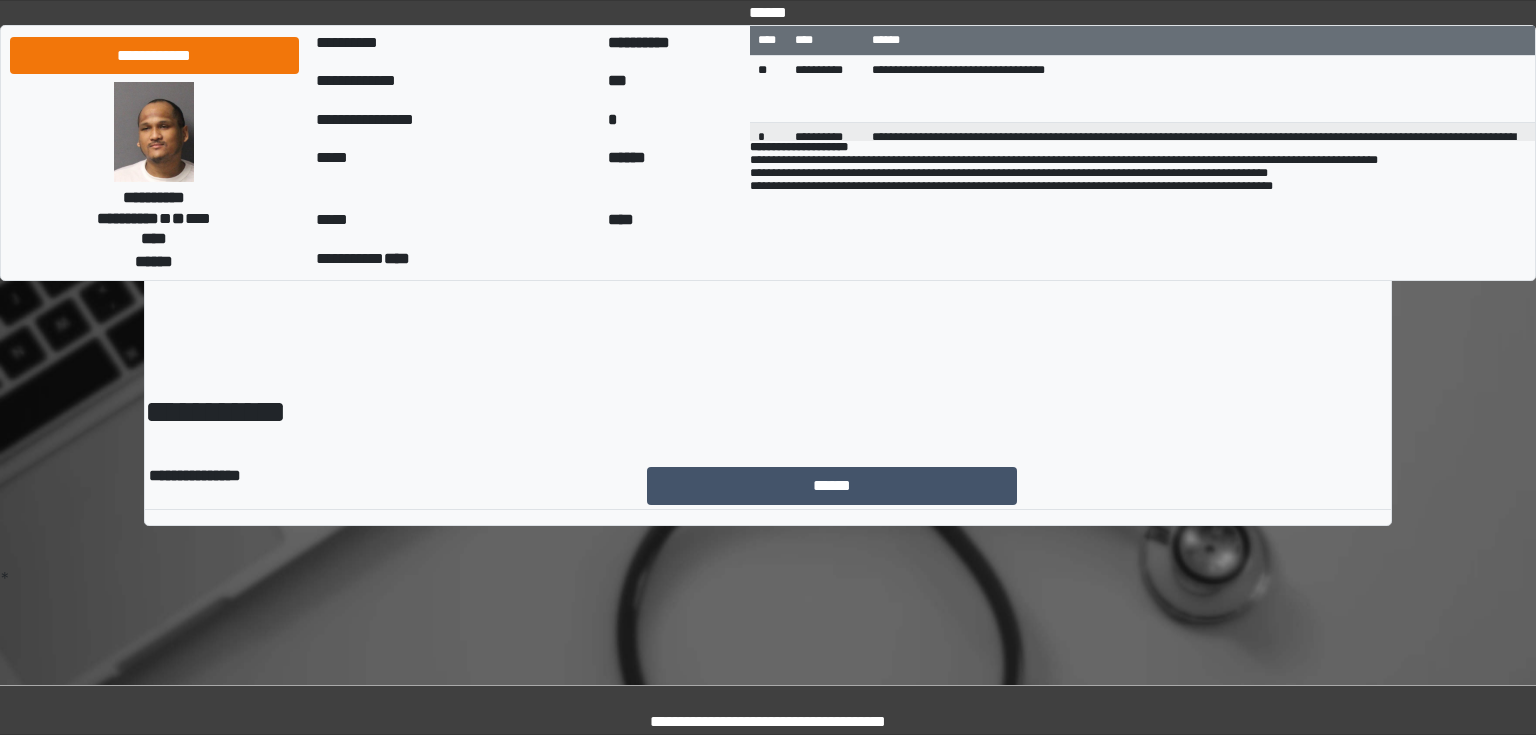 scroll, scrollTop: 0, scrollLeft: 0, axis: both 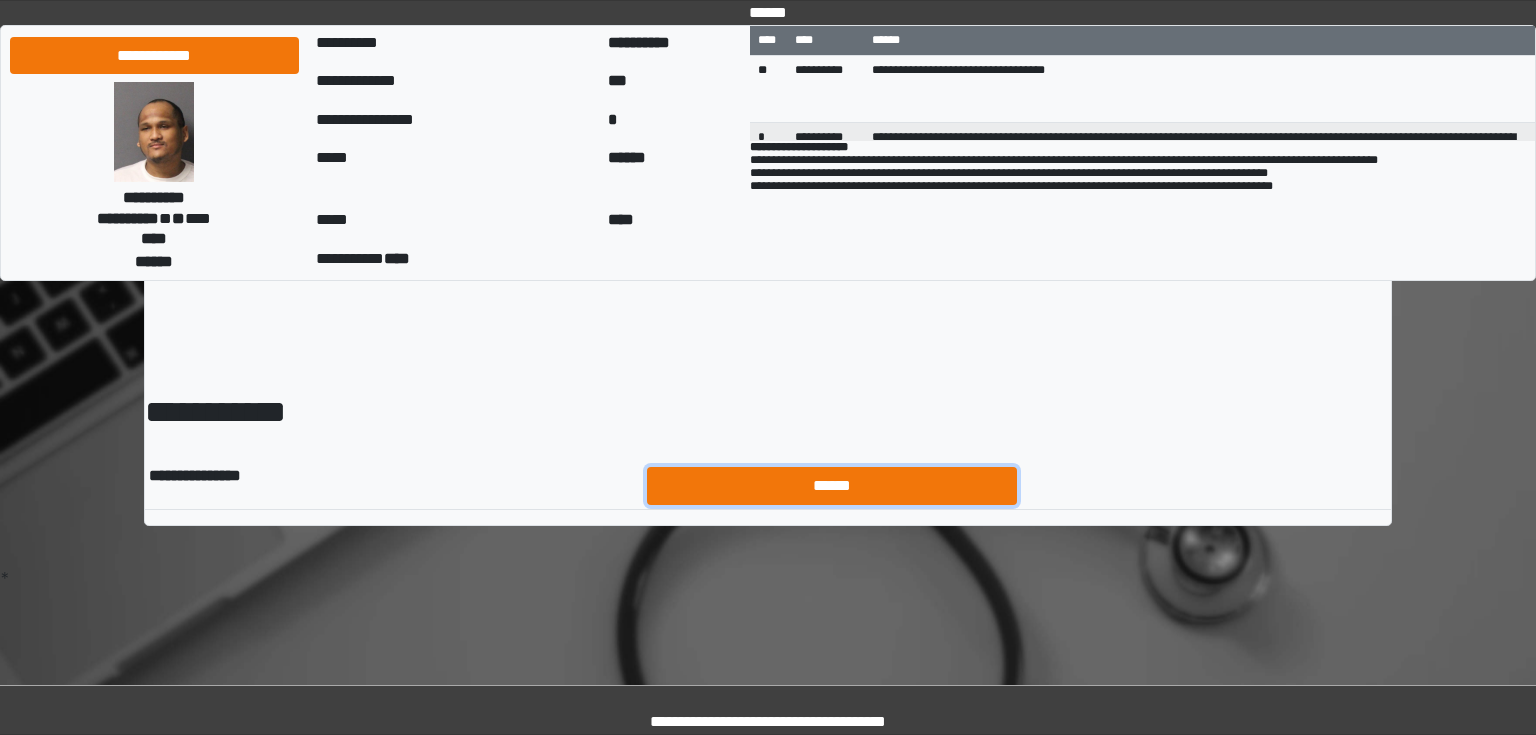 click on "******" at bounding box center (832, 486) 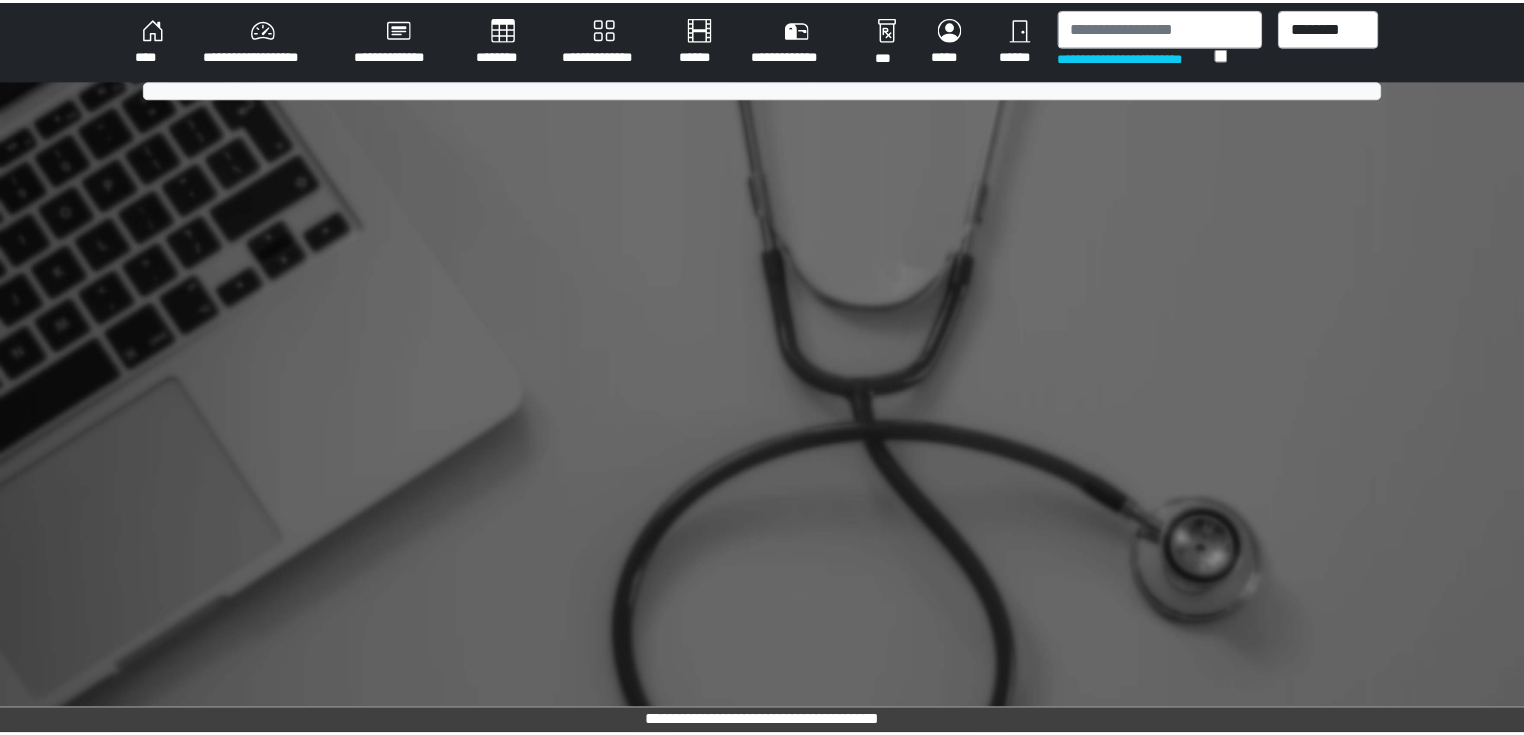 scroll, scrollTop: 0, scrollLeft: 0, axis: both 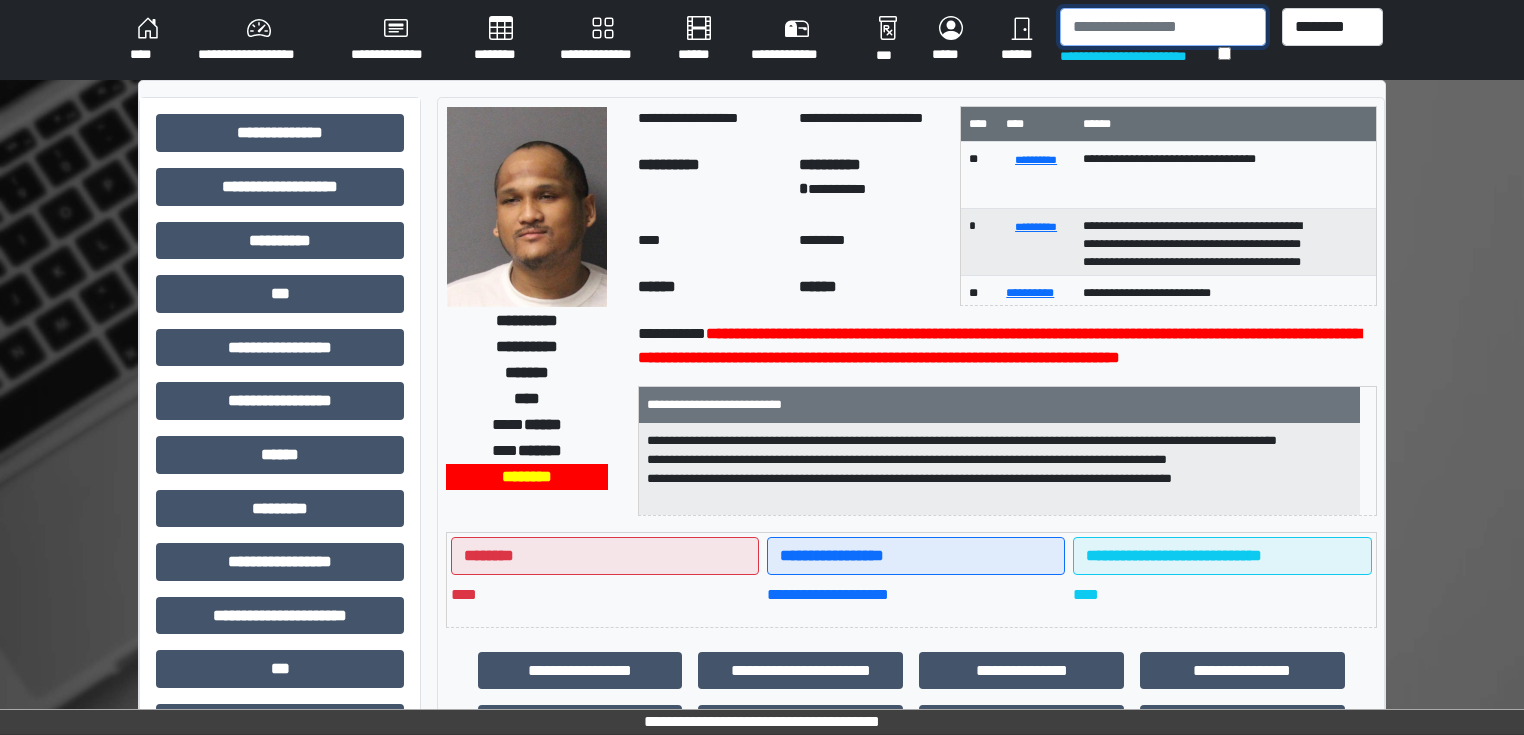 click at bounding box center (1163, 27) 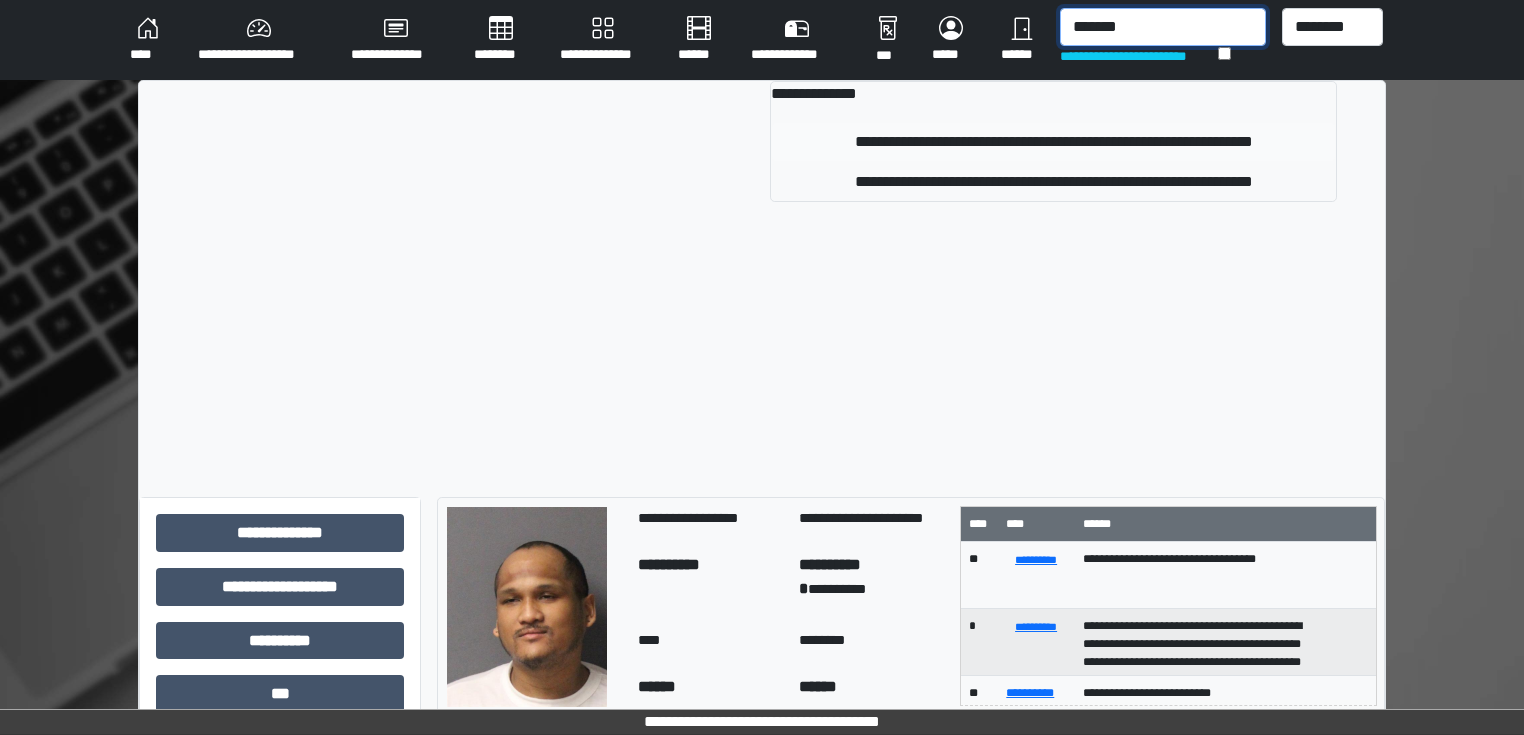 type on "*******" 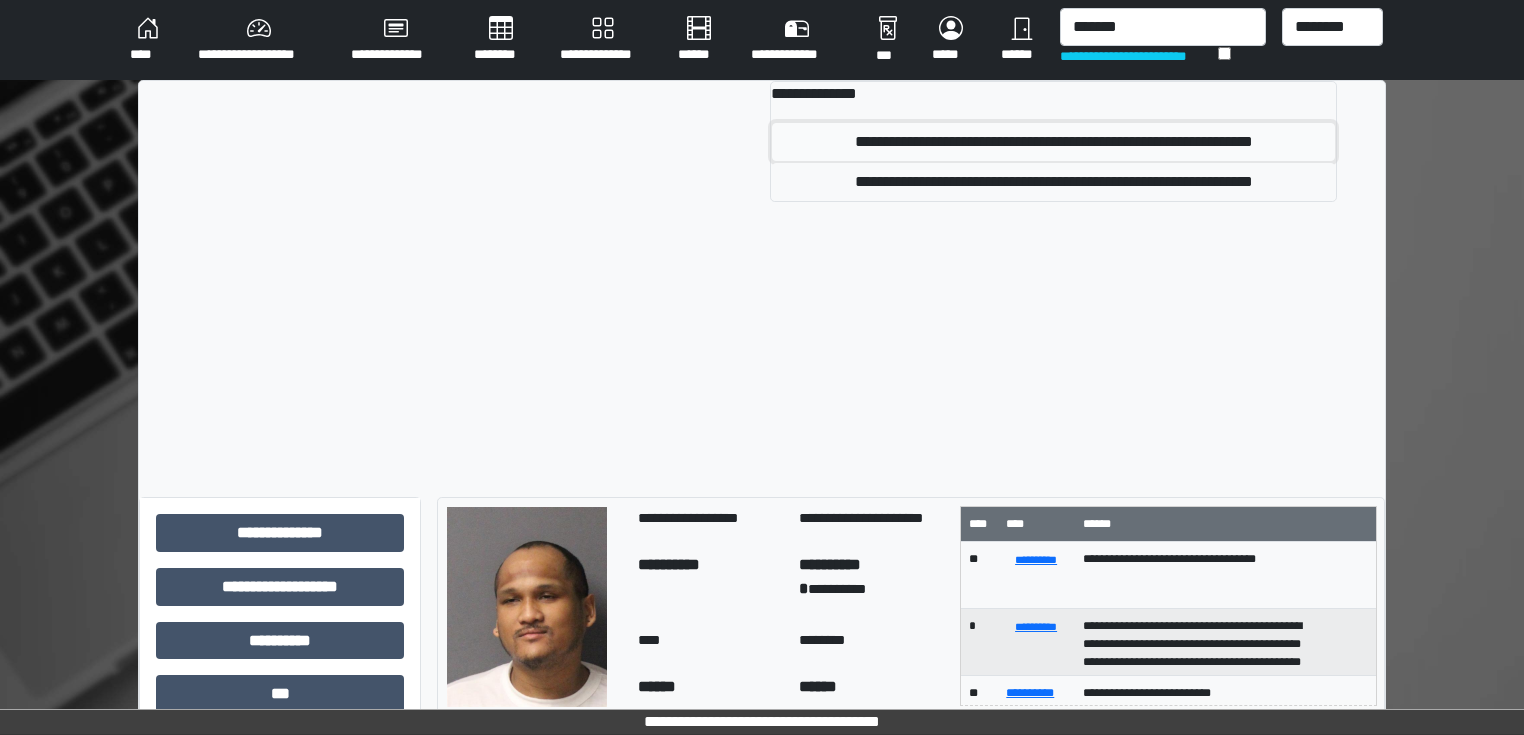 click on "**********" at bounding box center [1053, 142] 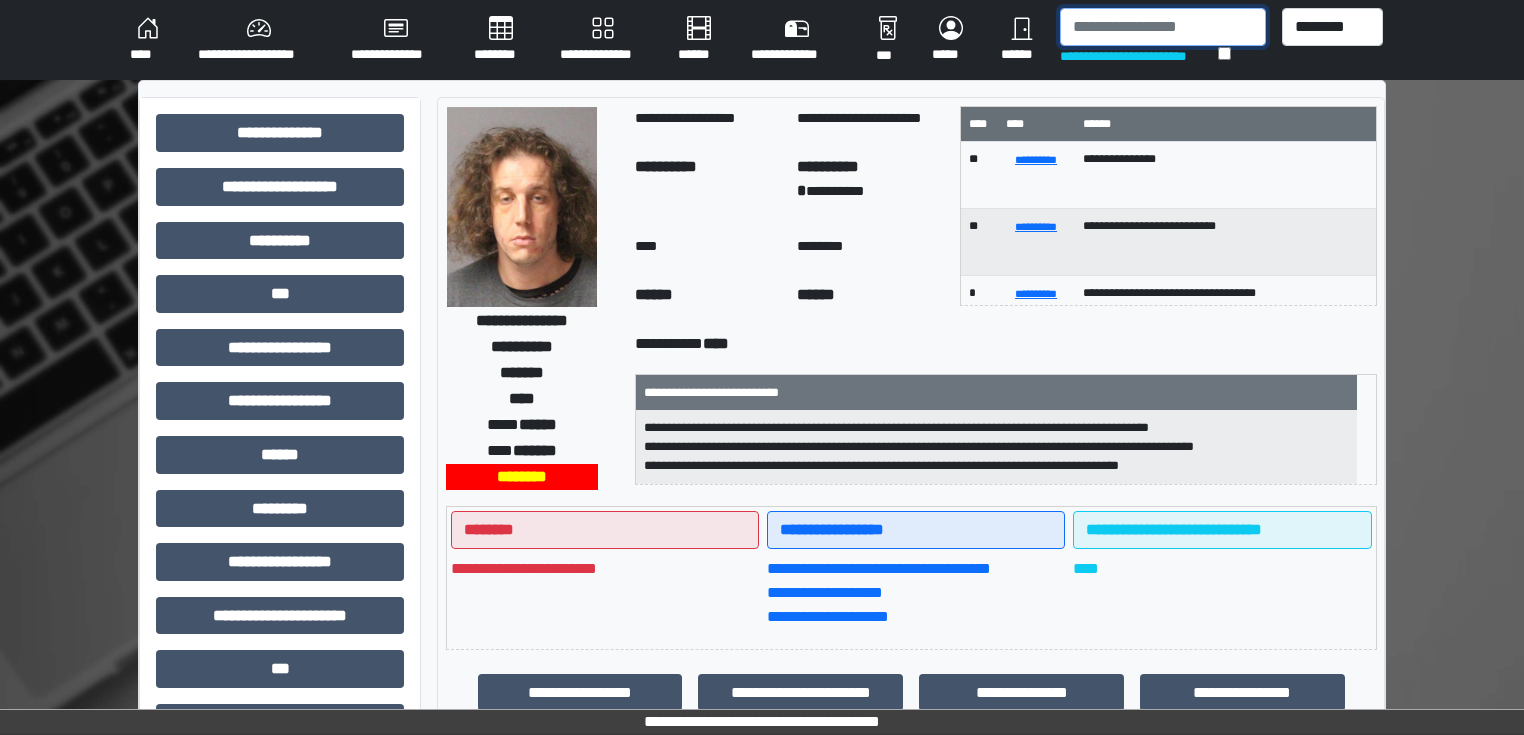 click at bounding box center (1163, 27) 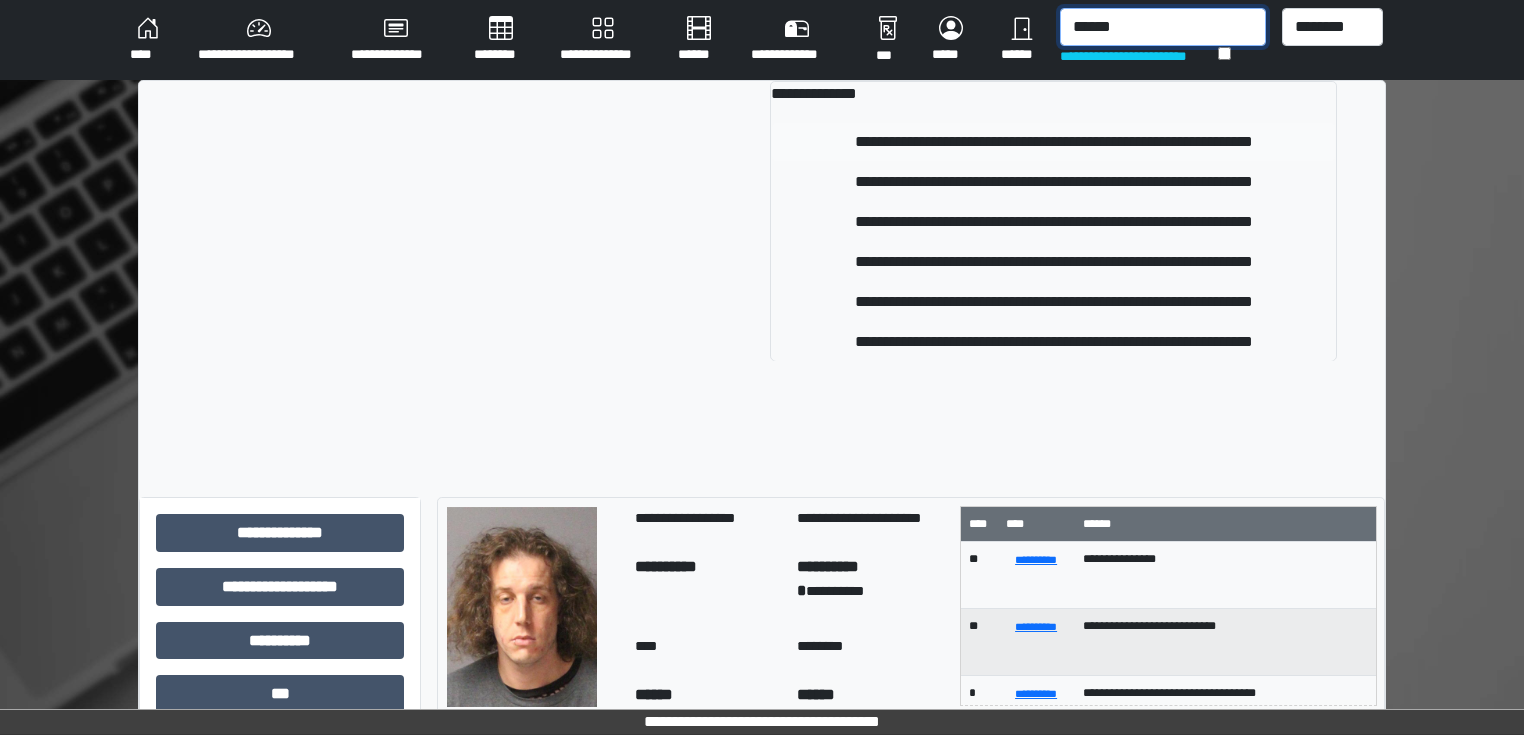 type on "******" 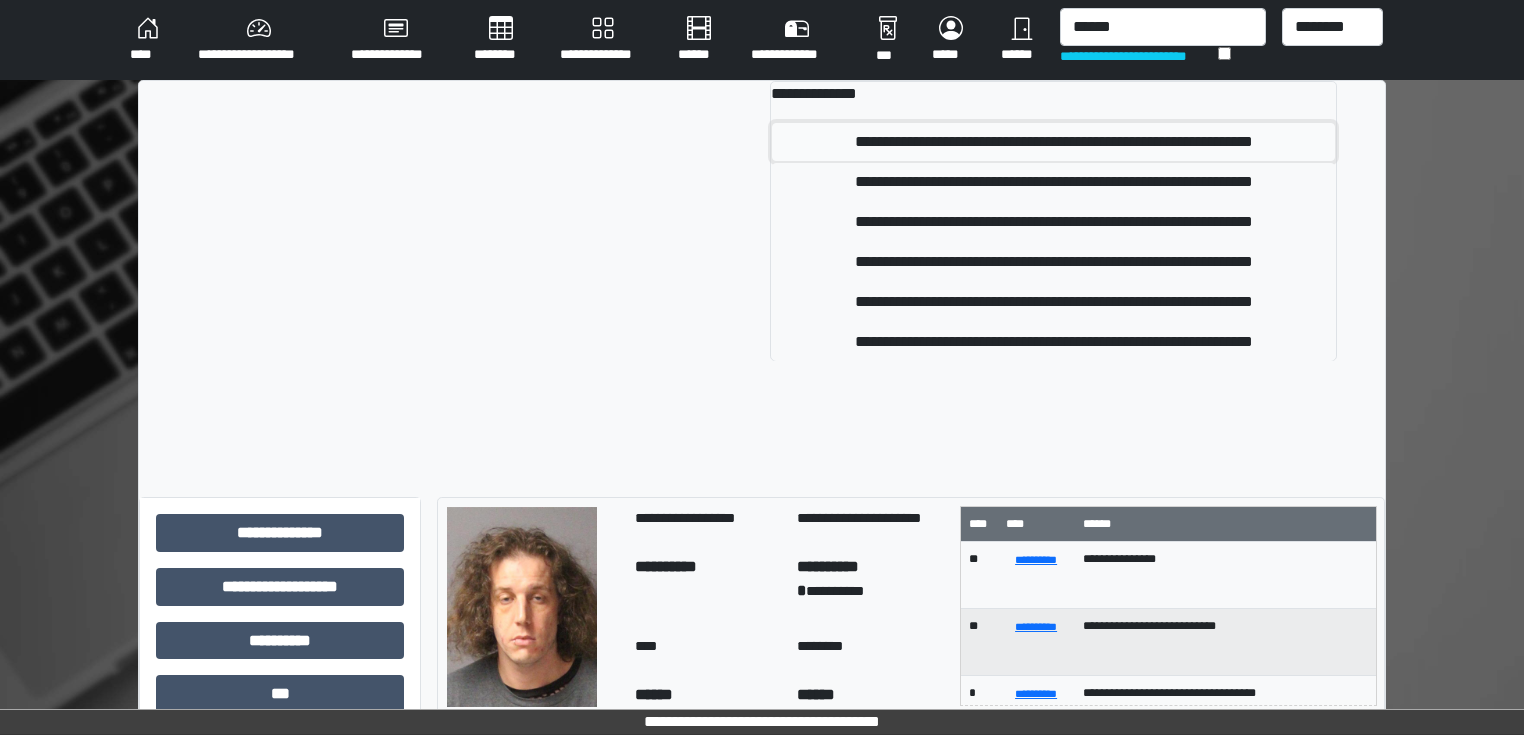 click on "**********" at bounding box center [1053, 142] 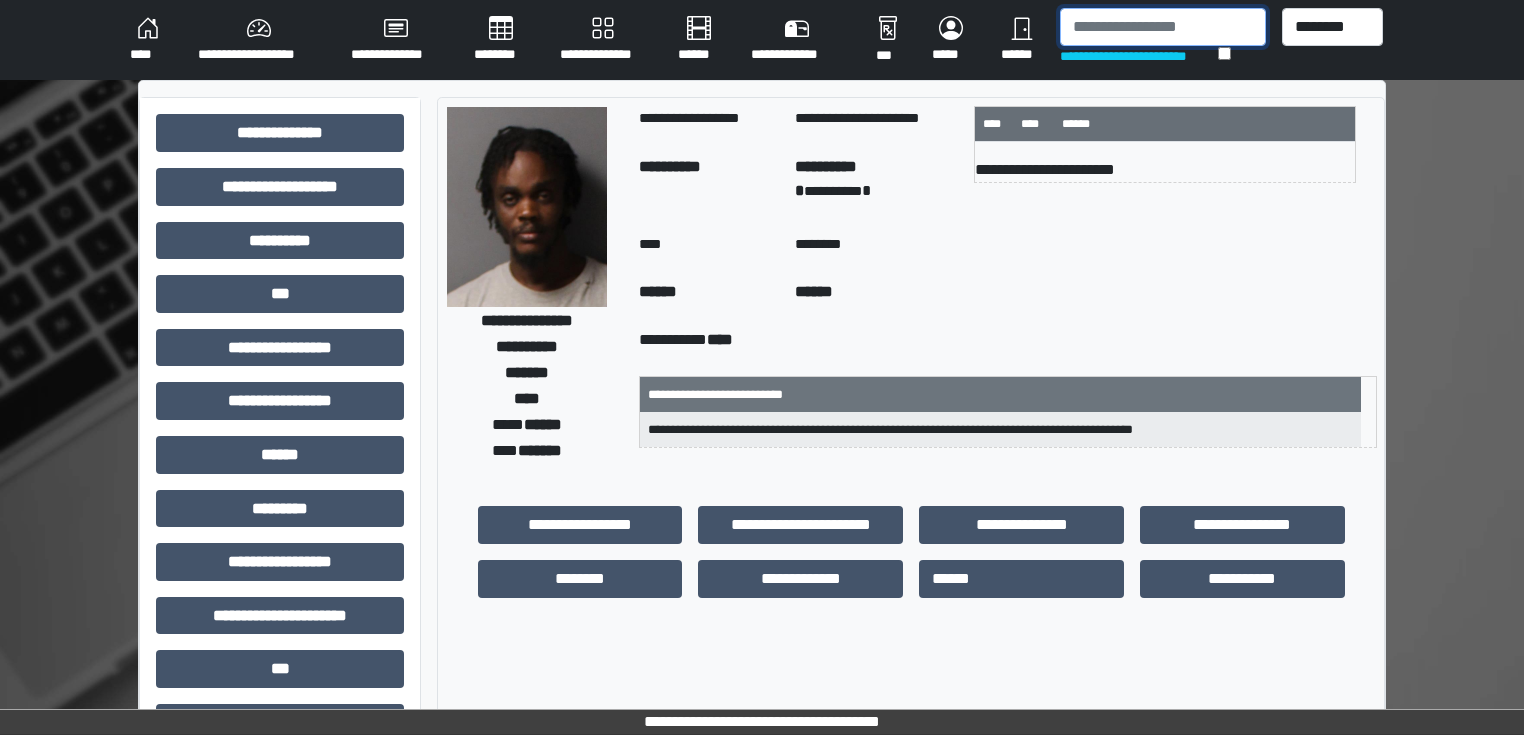 click at bounding box center (1163, 27) 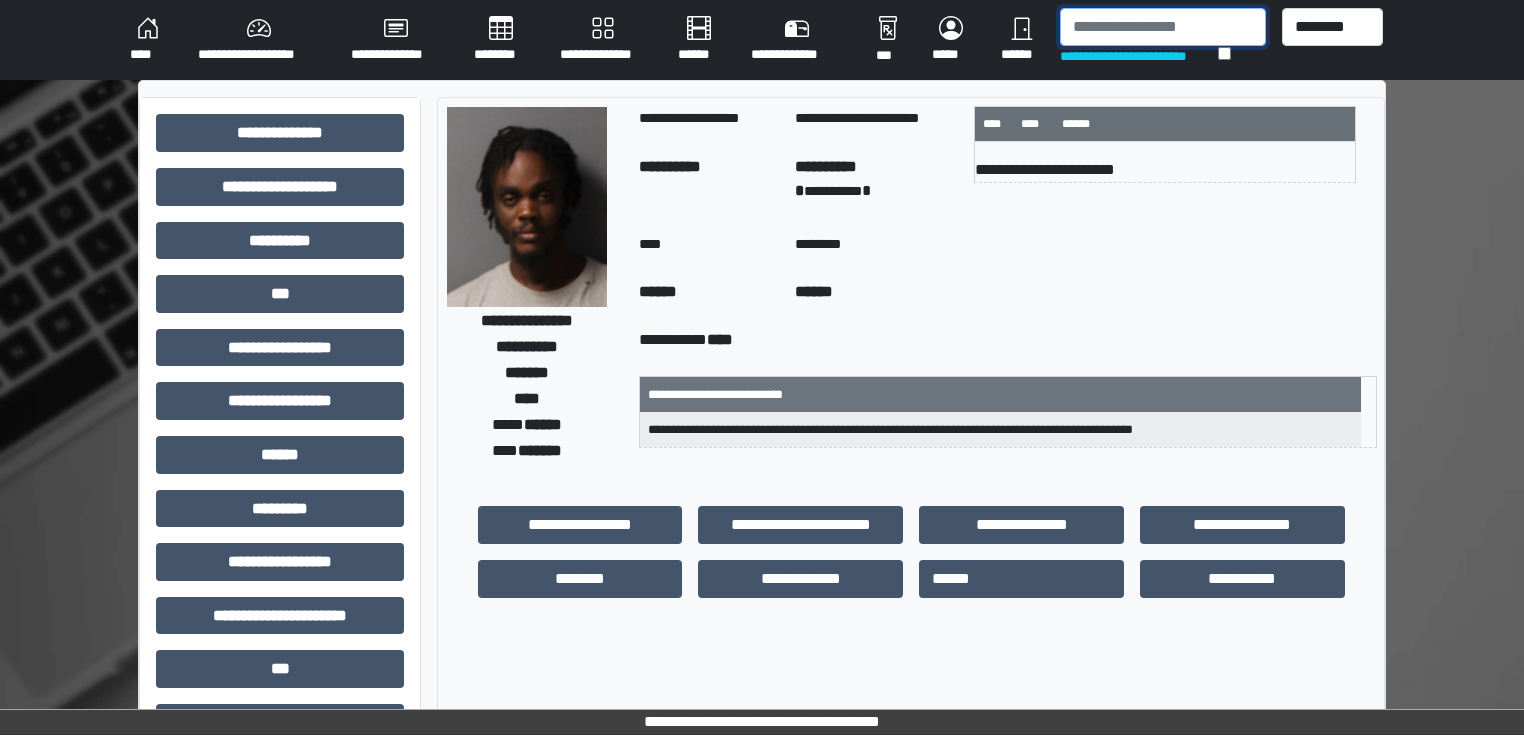 click at bounding box center [1163, 27] 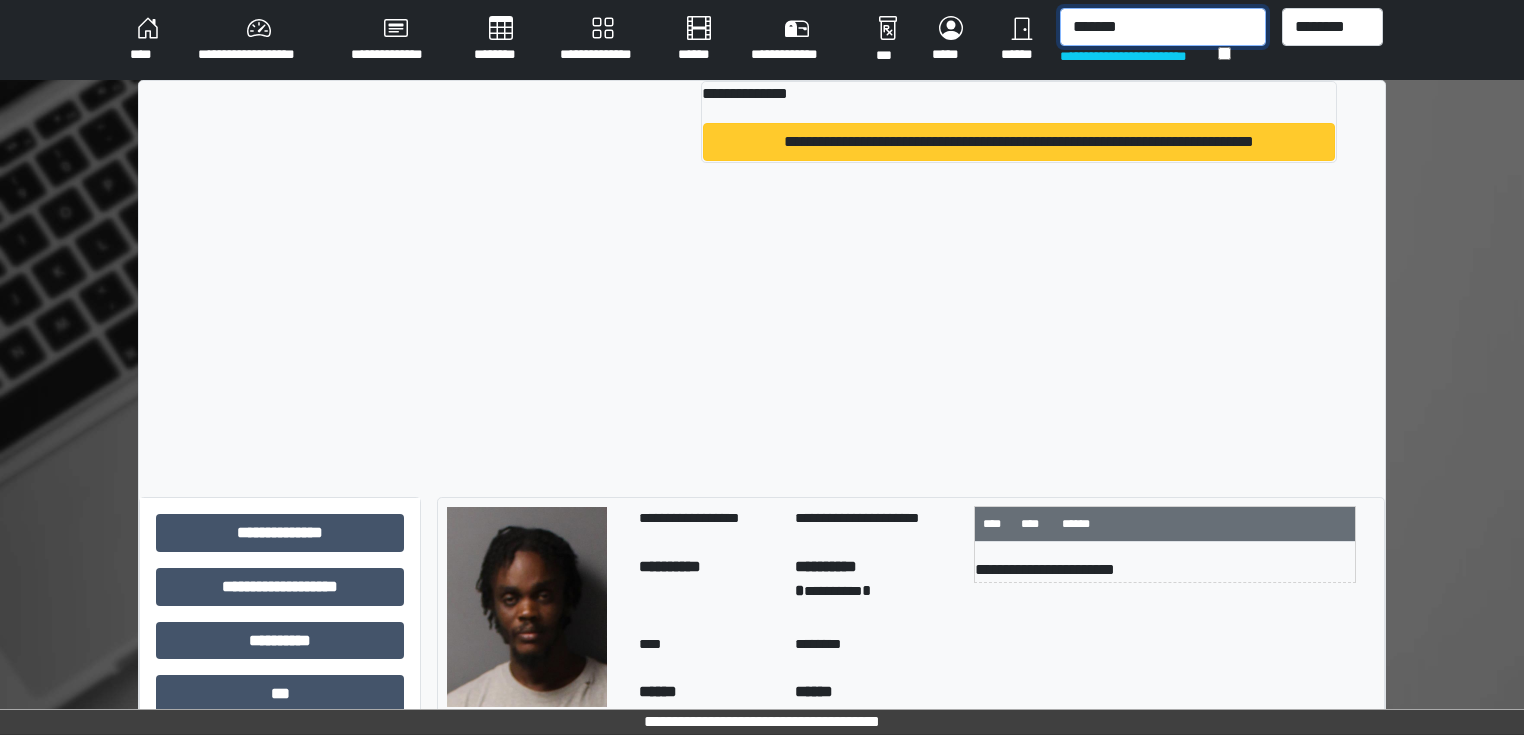 type on "*******" 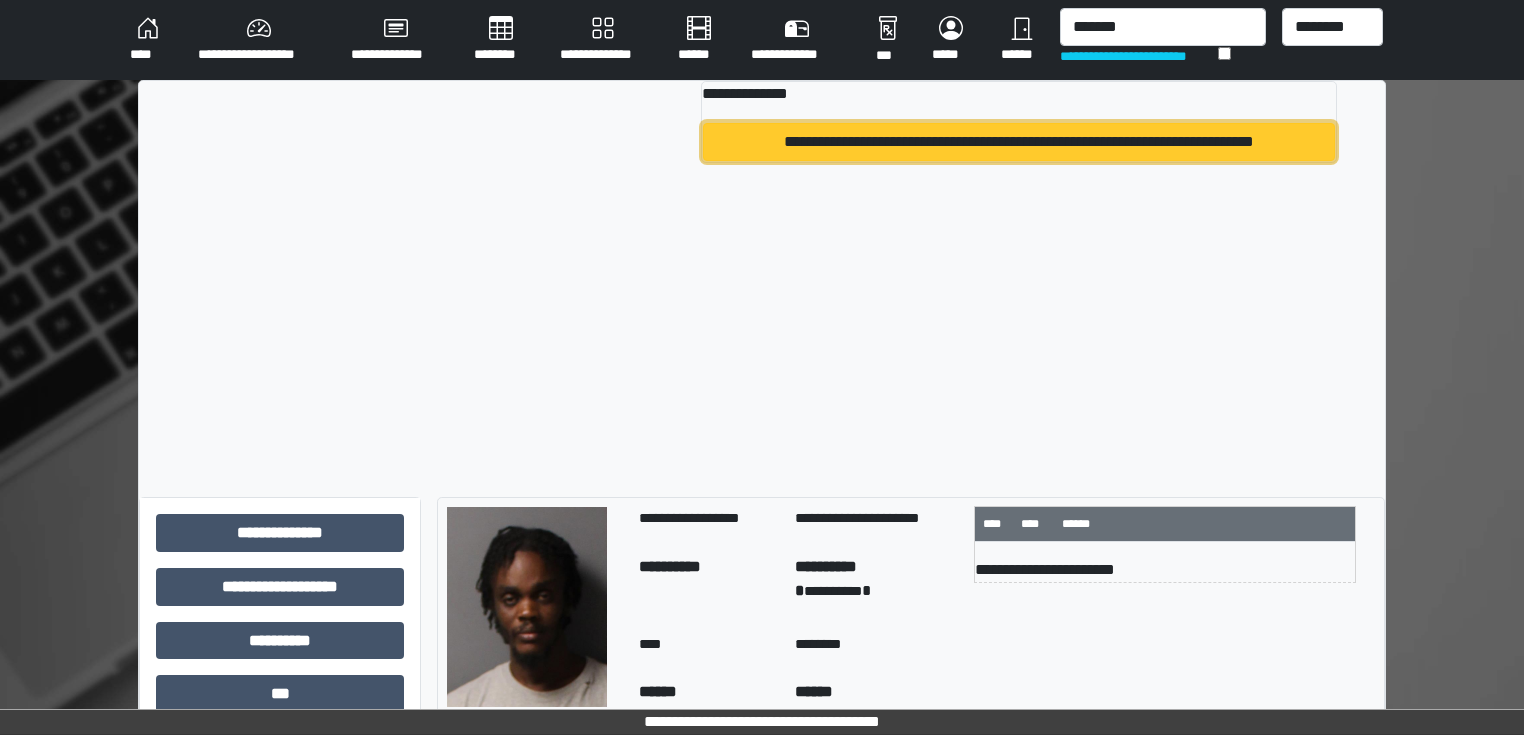 click on "**********" at bounding box center [1019, 142] 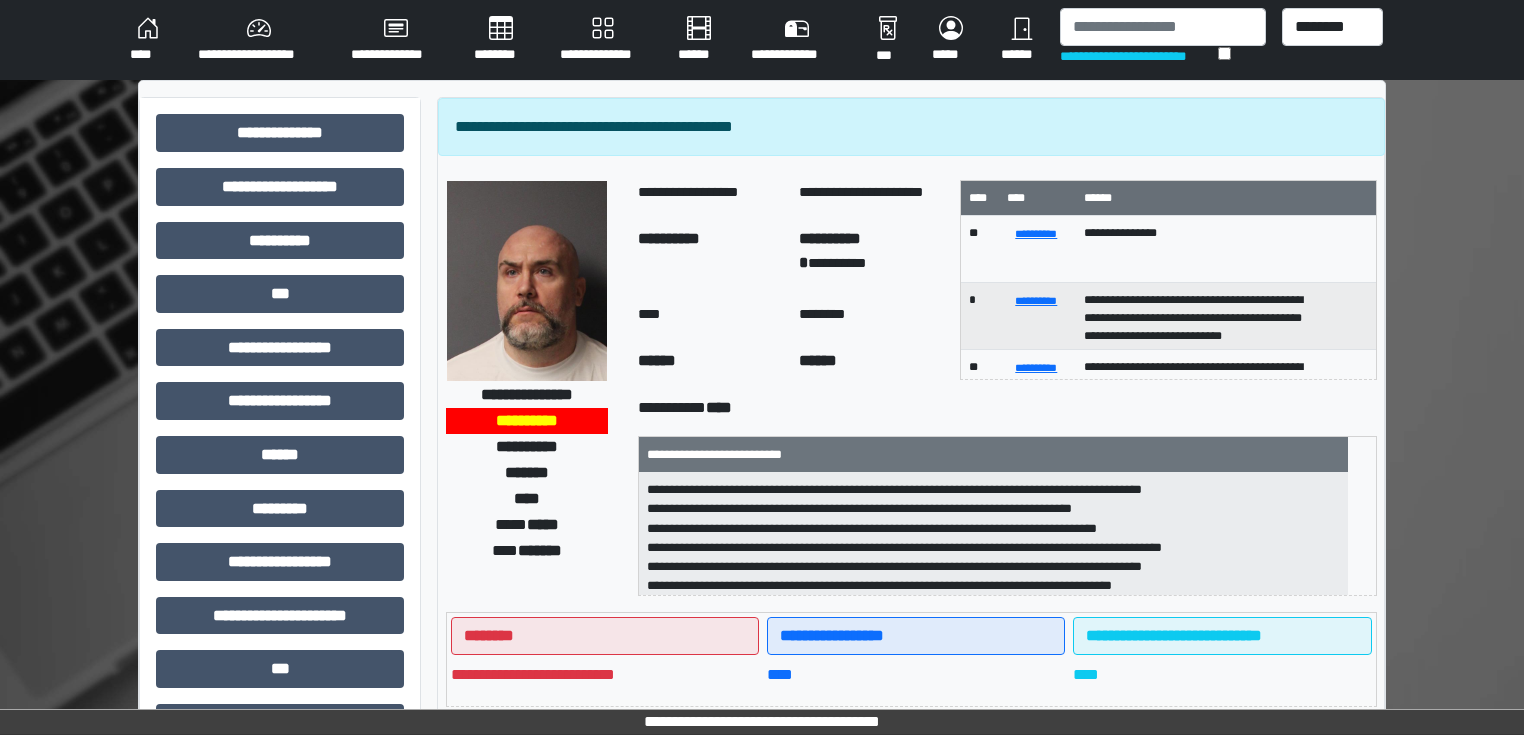 scroll, scrollTop: 1, scrollLeft: 0, axis: vertical 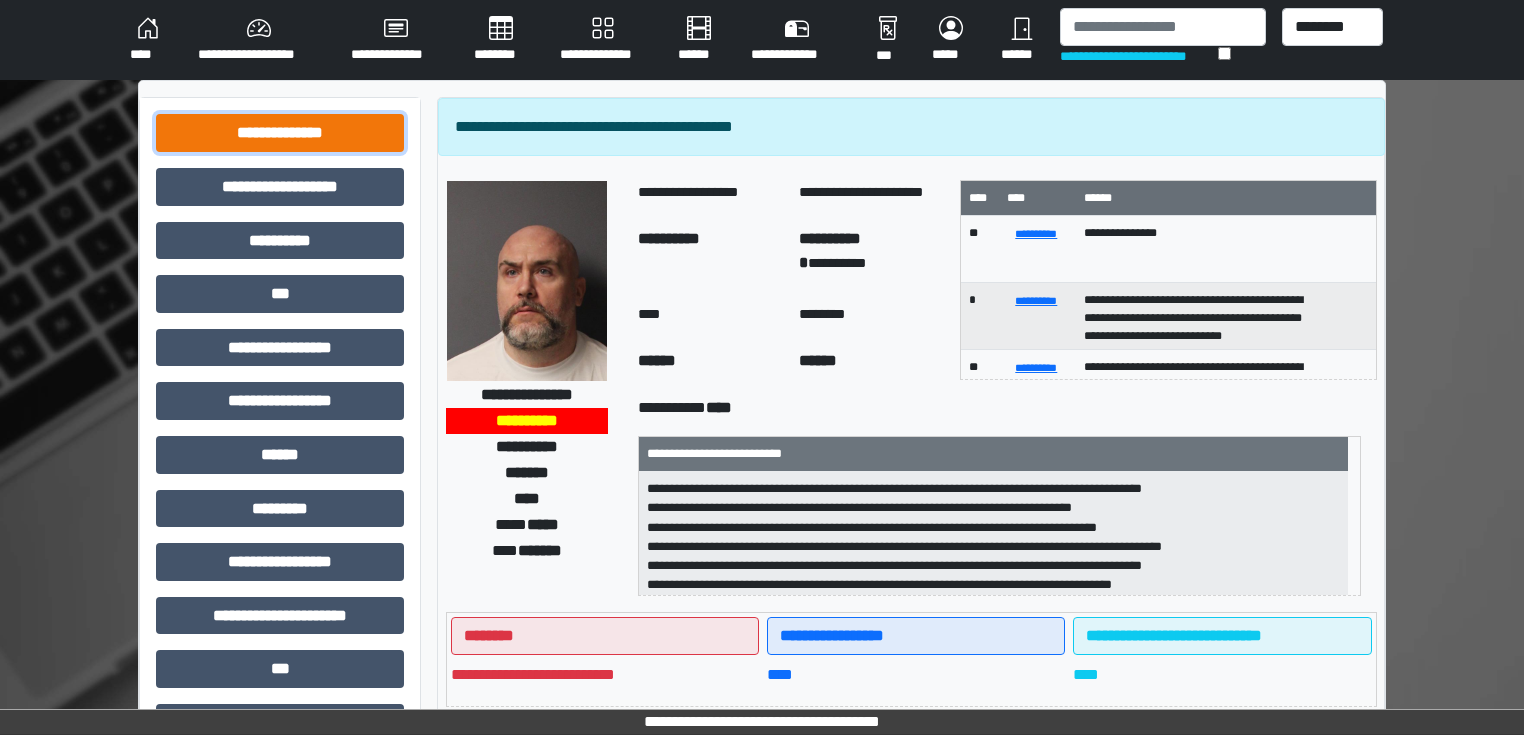 click on "**********" at bounding box center (280, 133) 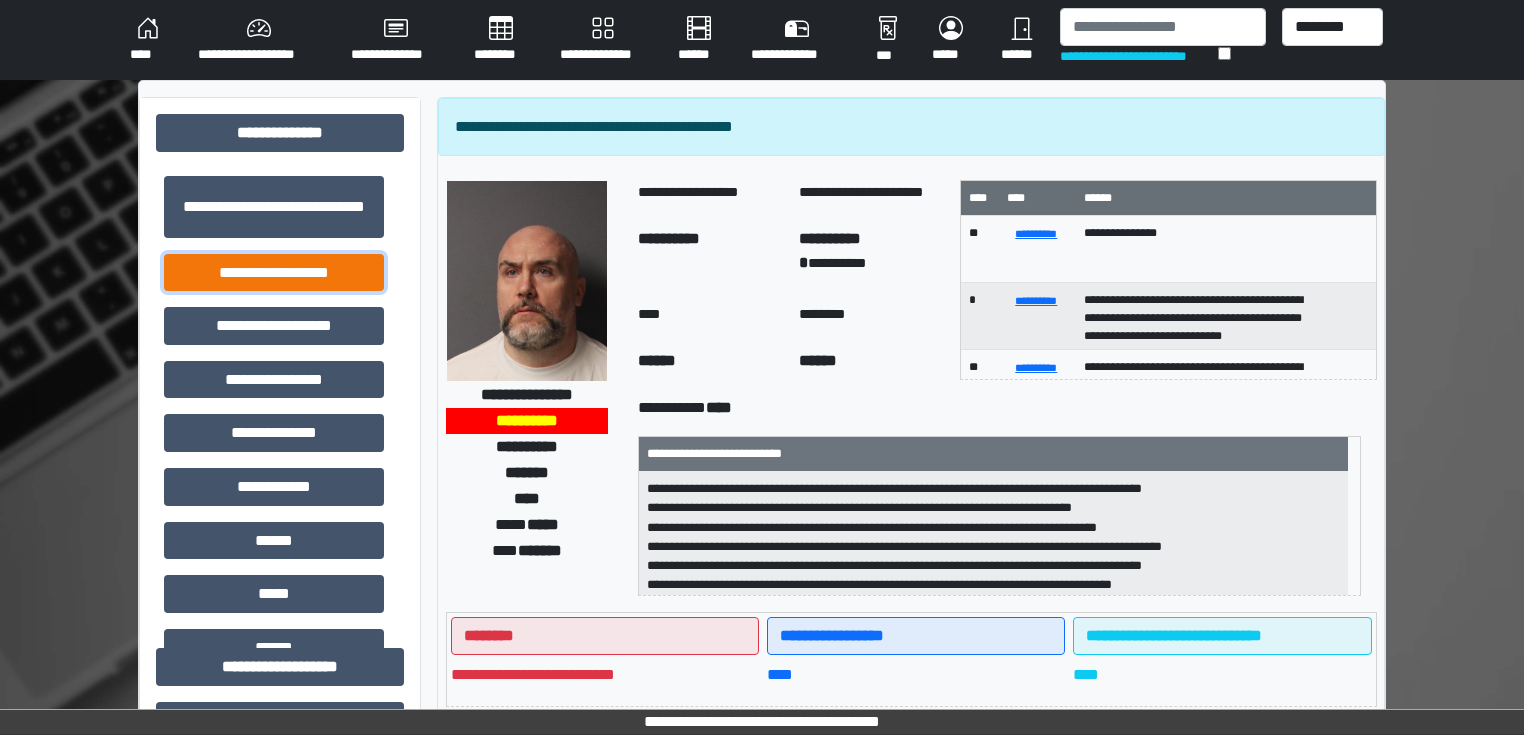 click on "**********" at bounding box center (274, 273) 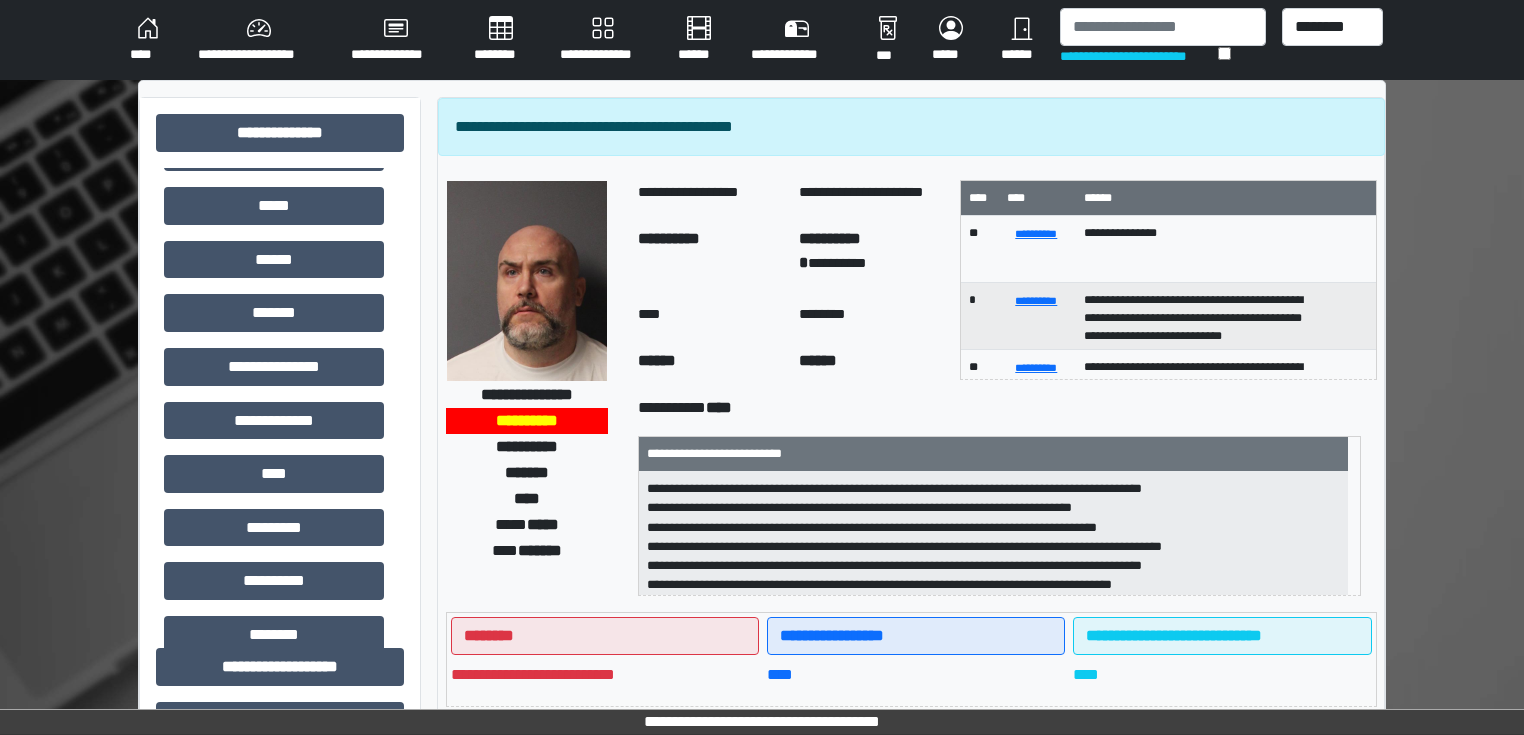 scroll, scrollTop: 400, scrollLeft: 0, axis: vertical 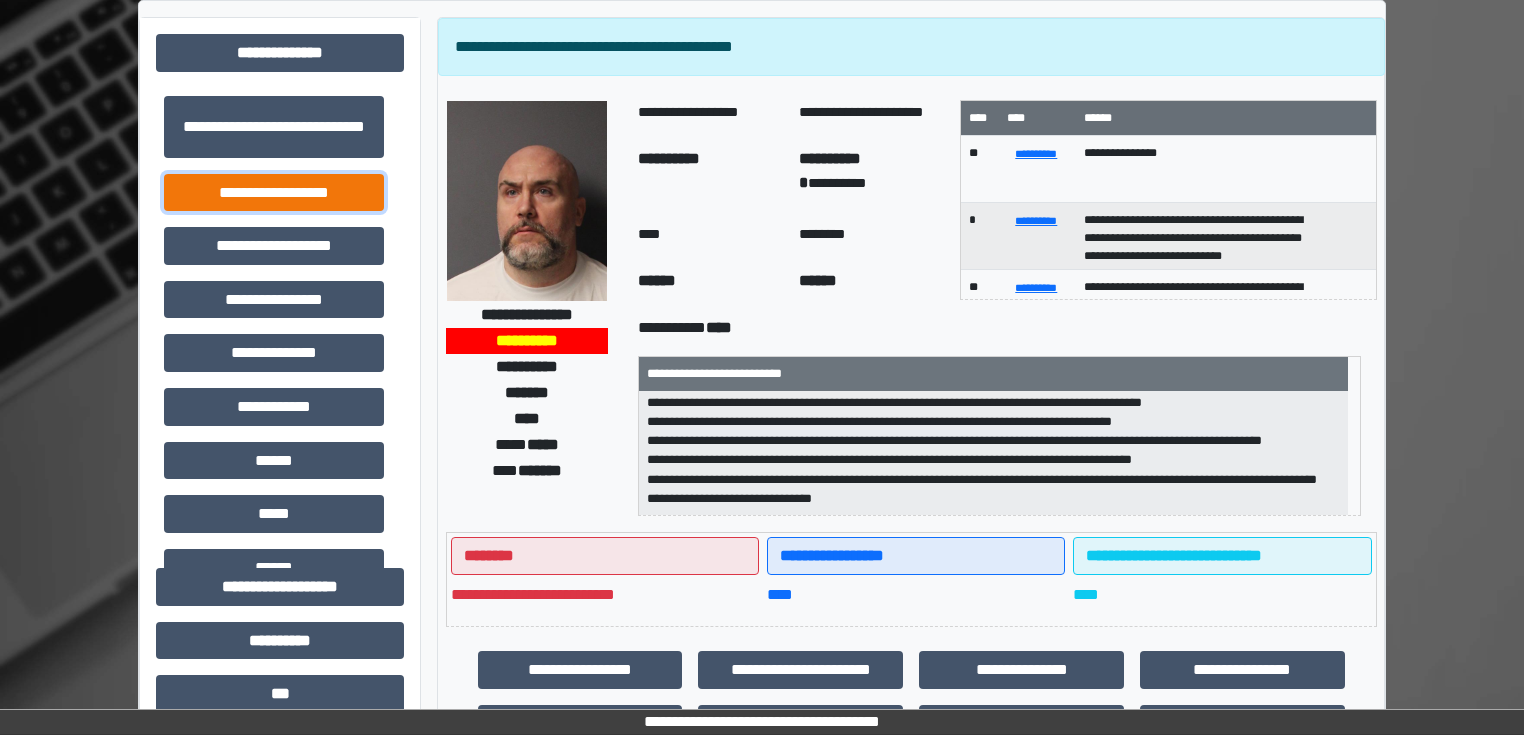 click on "**********" at bounding box center [274, 193] 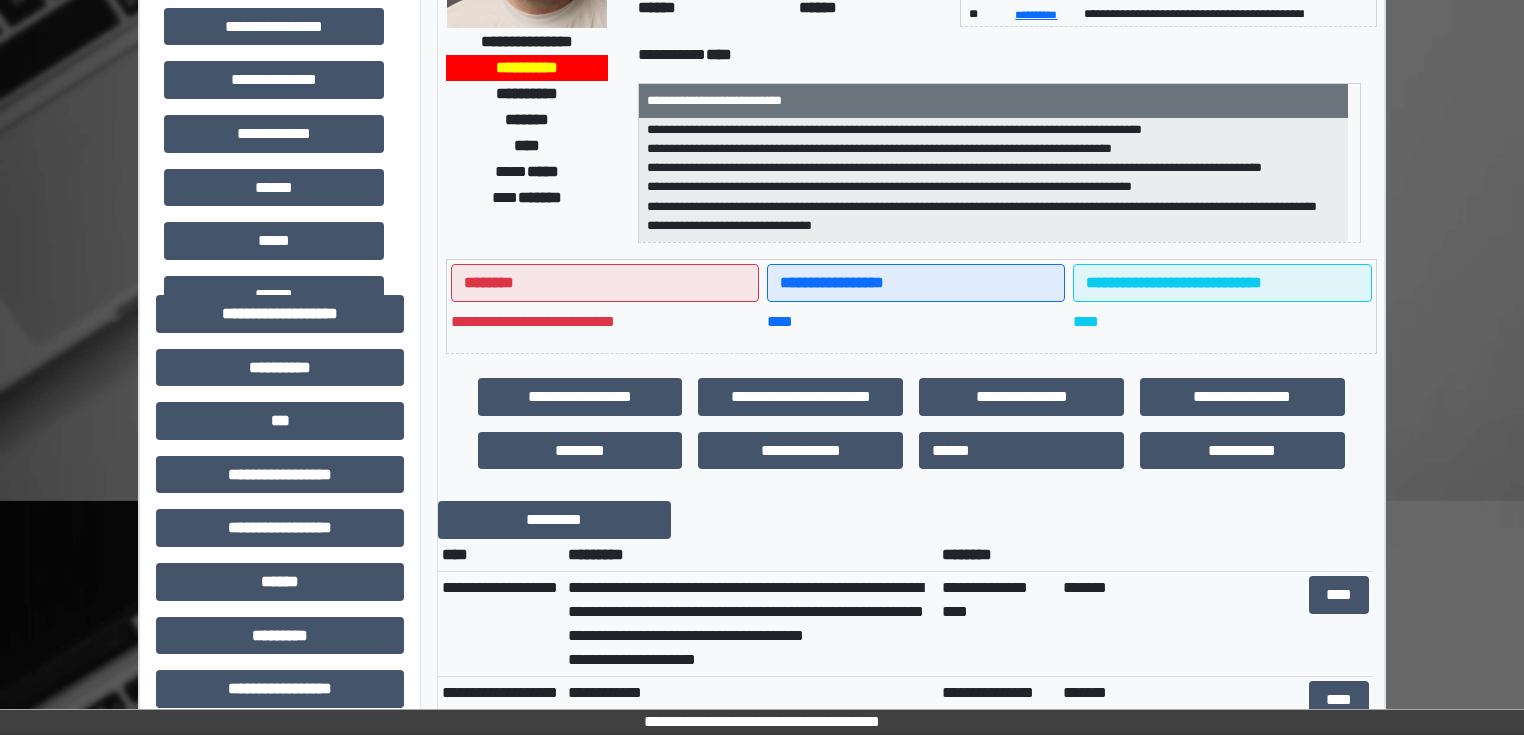 scroll, scrollTop: 400, scrollLeft: 0, axis: vertical 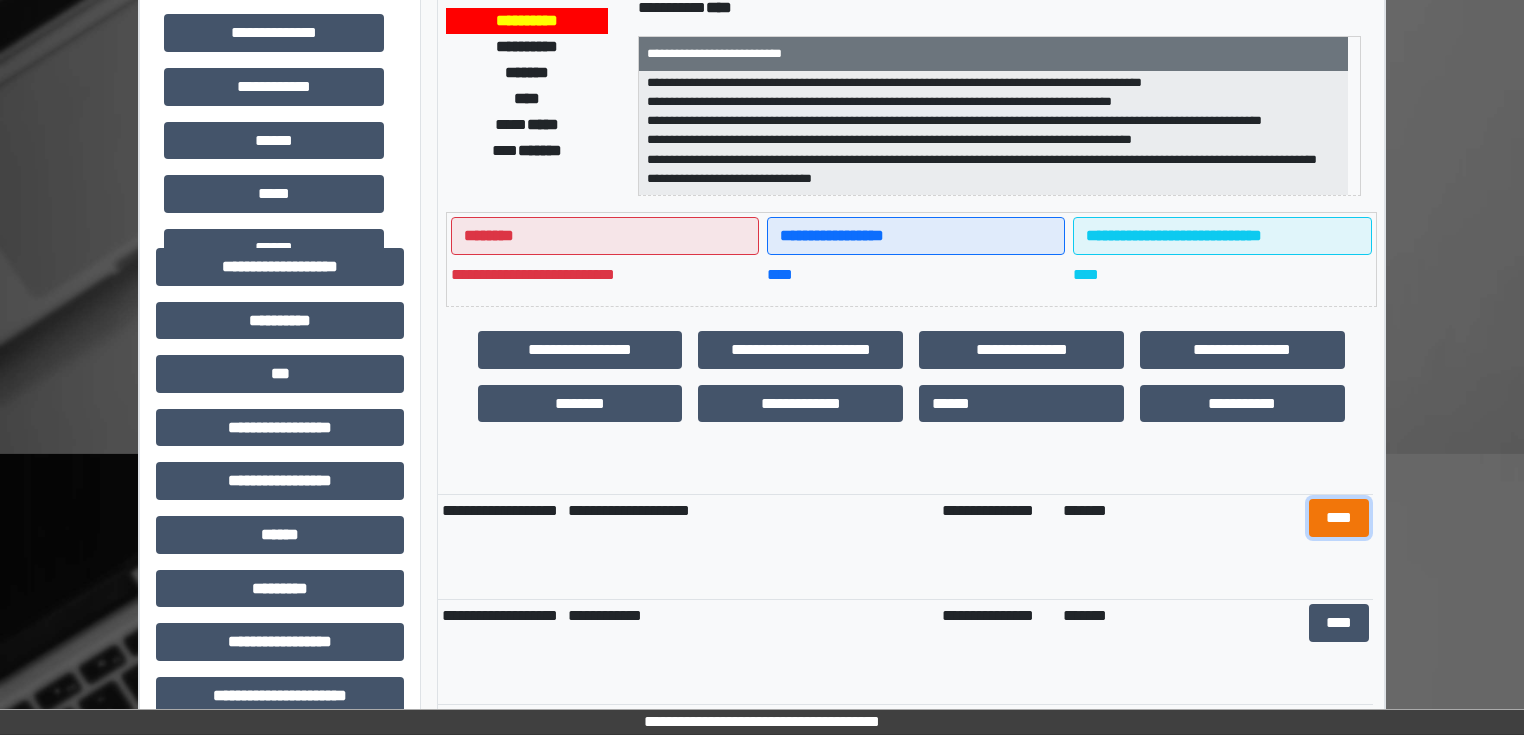 click on "****" at bounding box center (1338, 518) 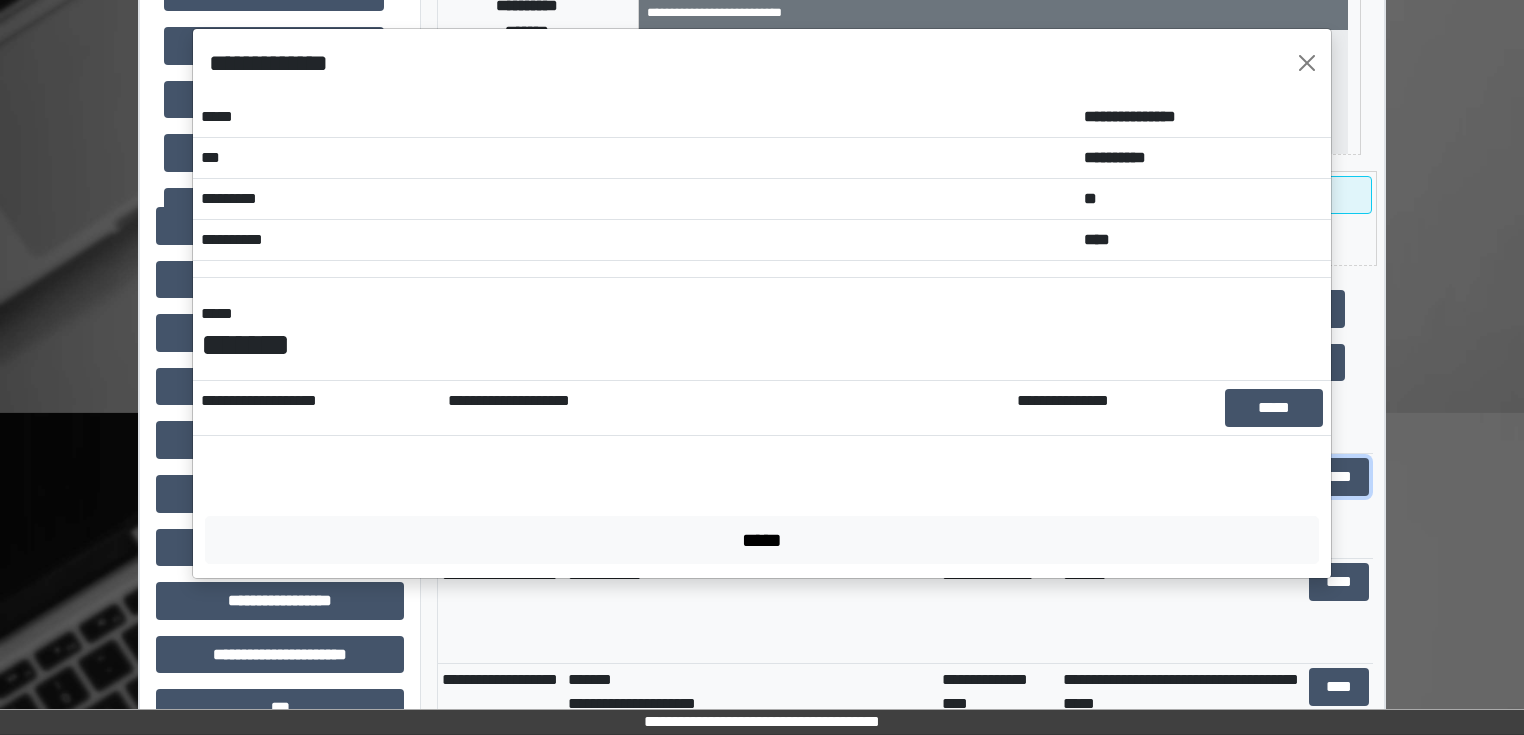 scroll, scrollTop: 480, scrollLeft: 0, axis: vertical 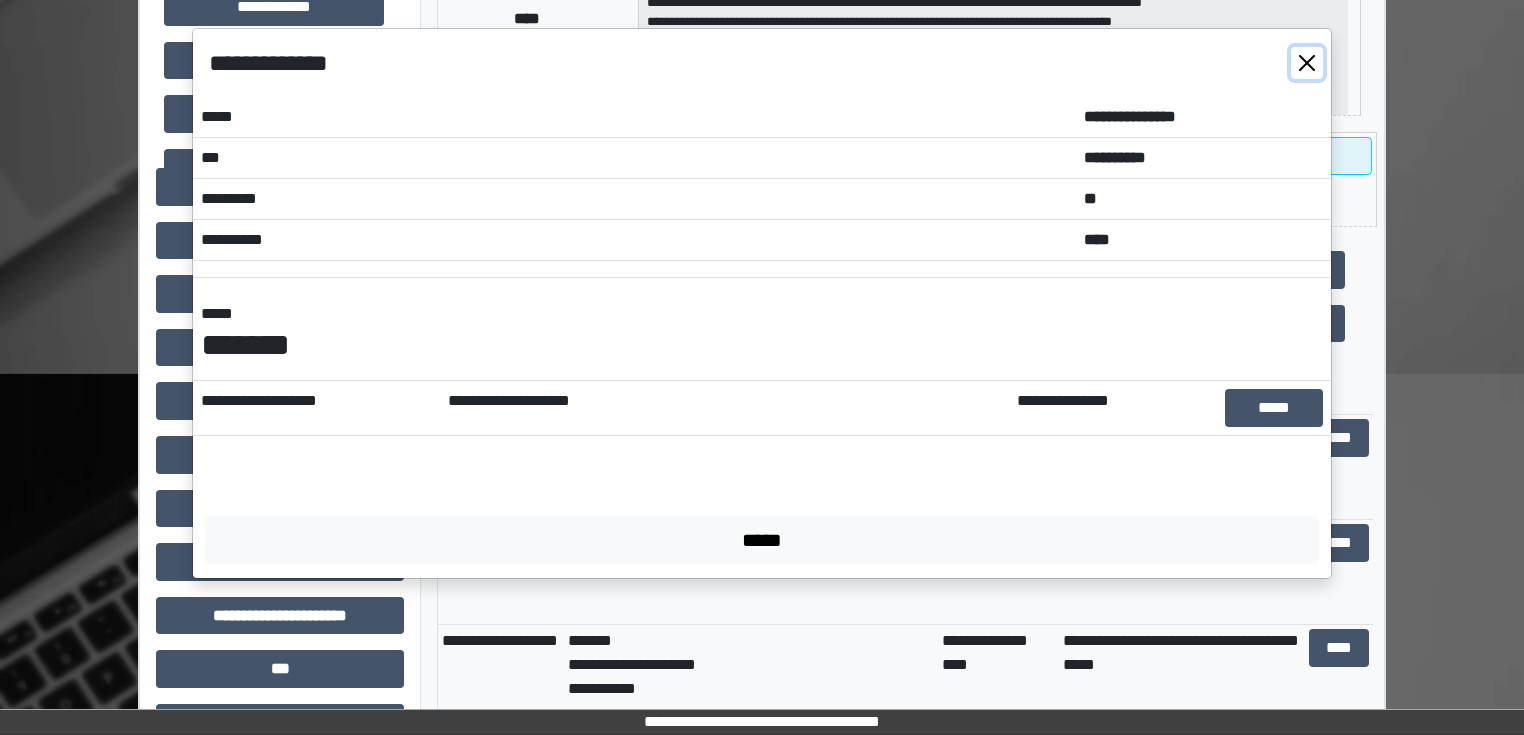 click at bounding box center (1307, 63) 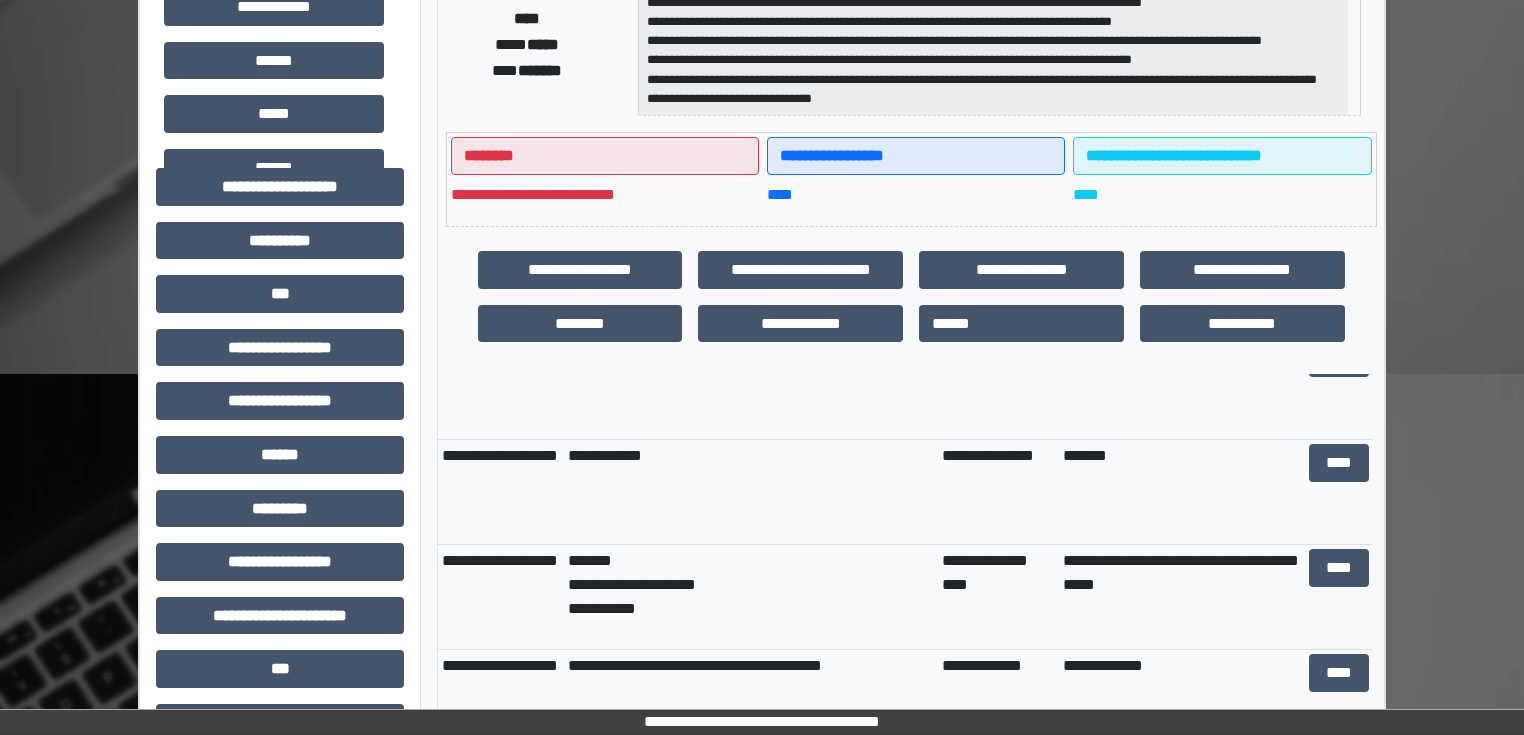 scroll, scrollTop: 400, scrollLeft: 0, axis: vertical 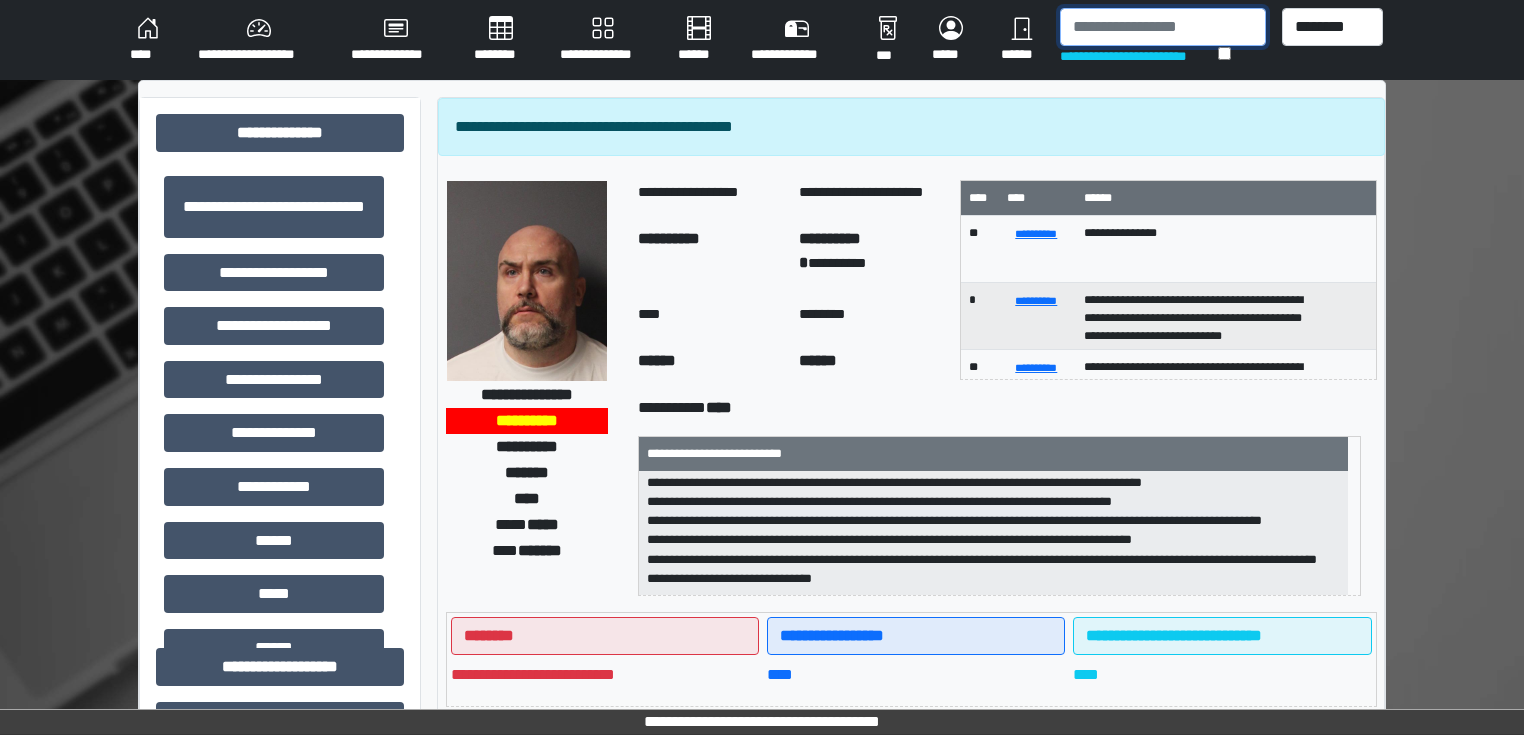 click at bounding box center (1163, 27) 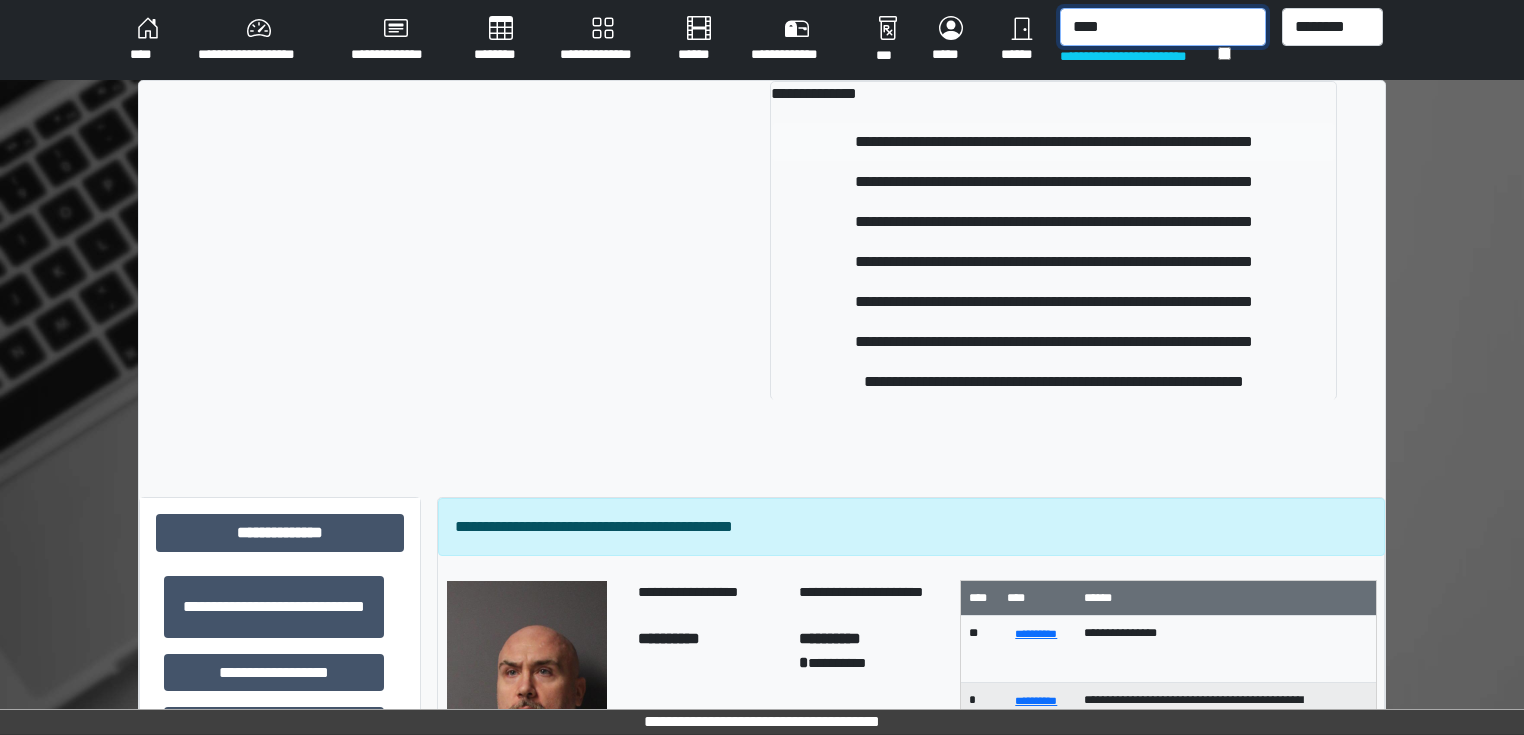 type on "****" 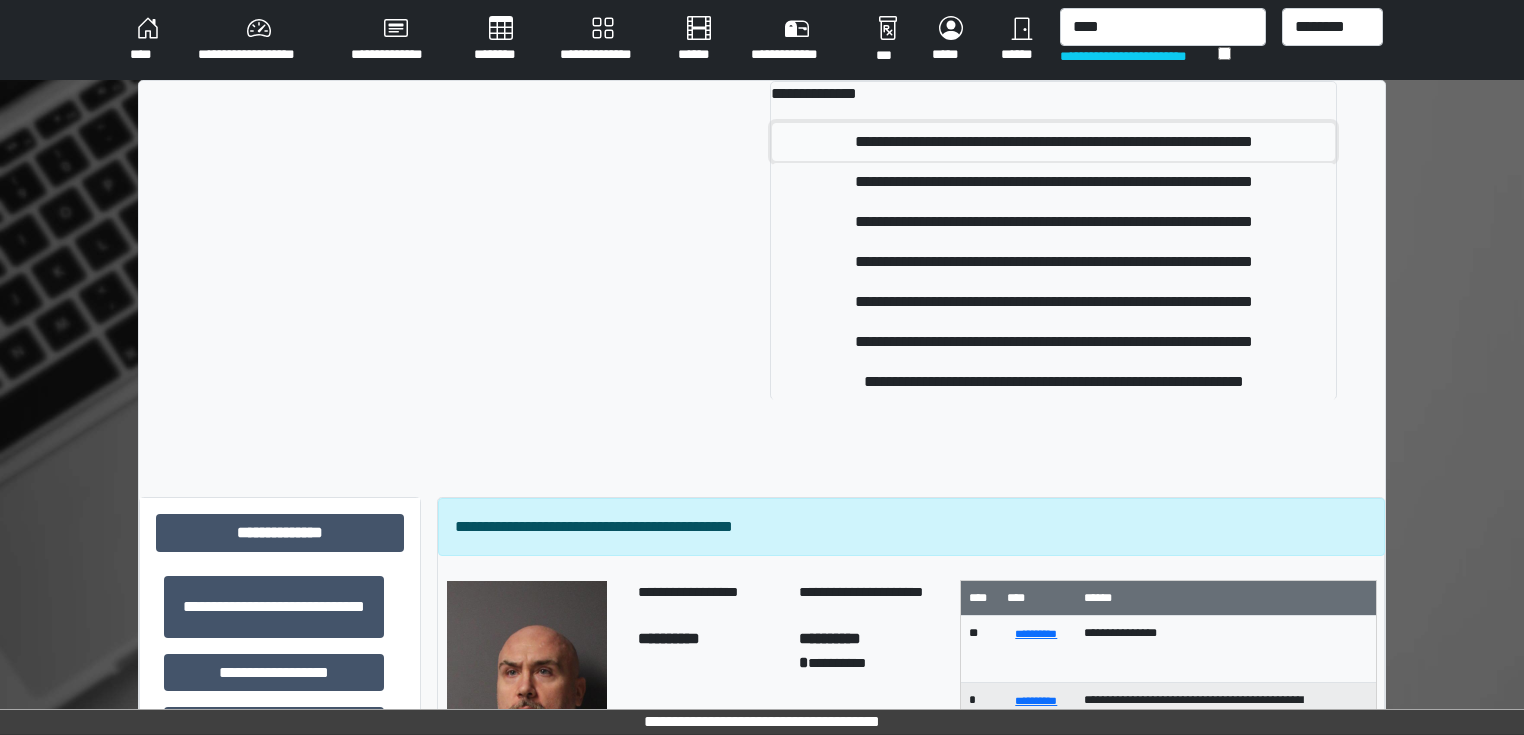 click on "**********" at bounding box center [1053, 142] 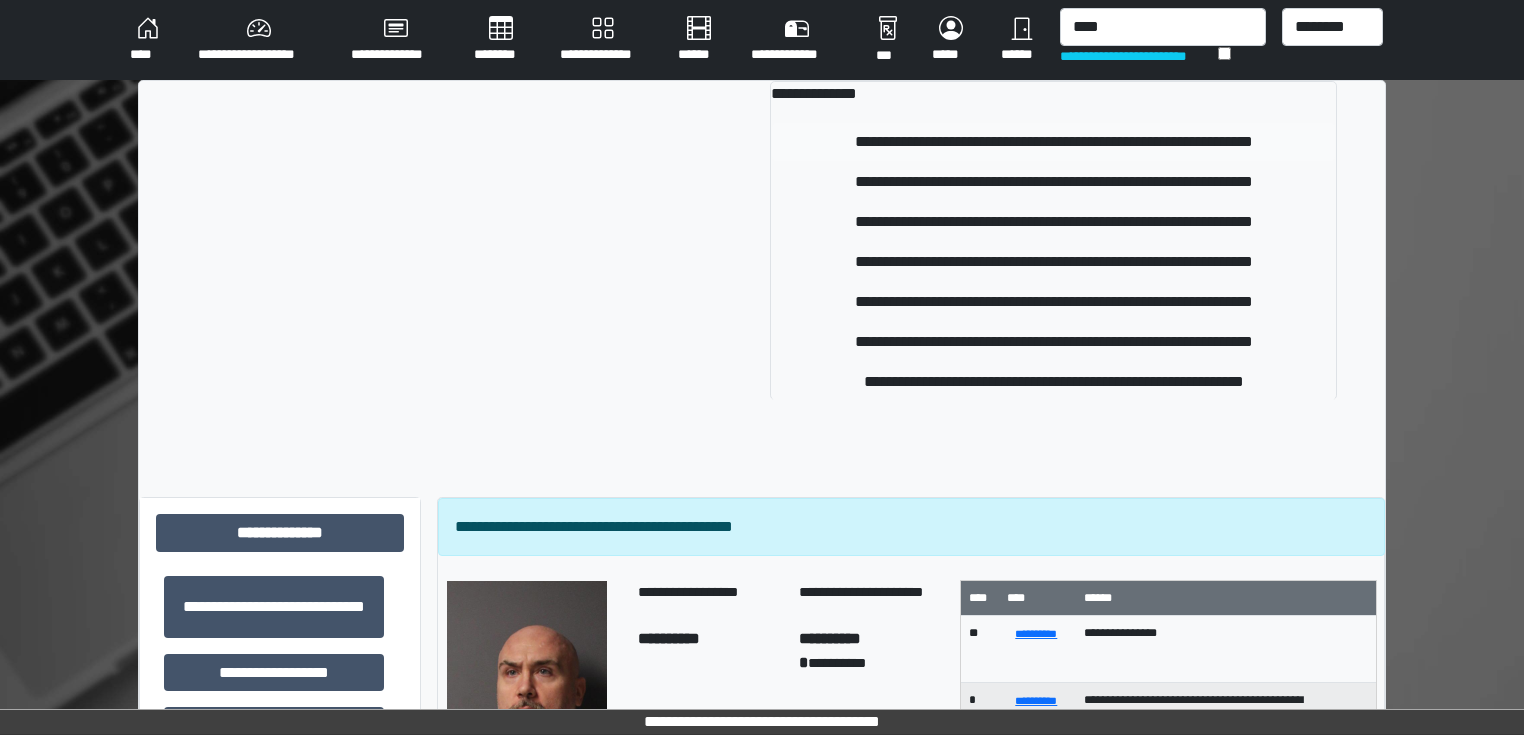 type 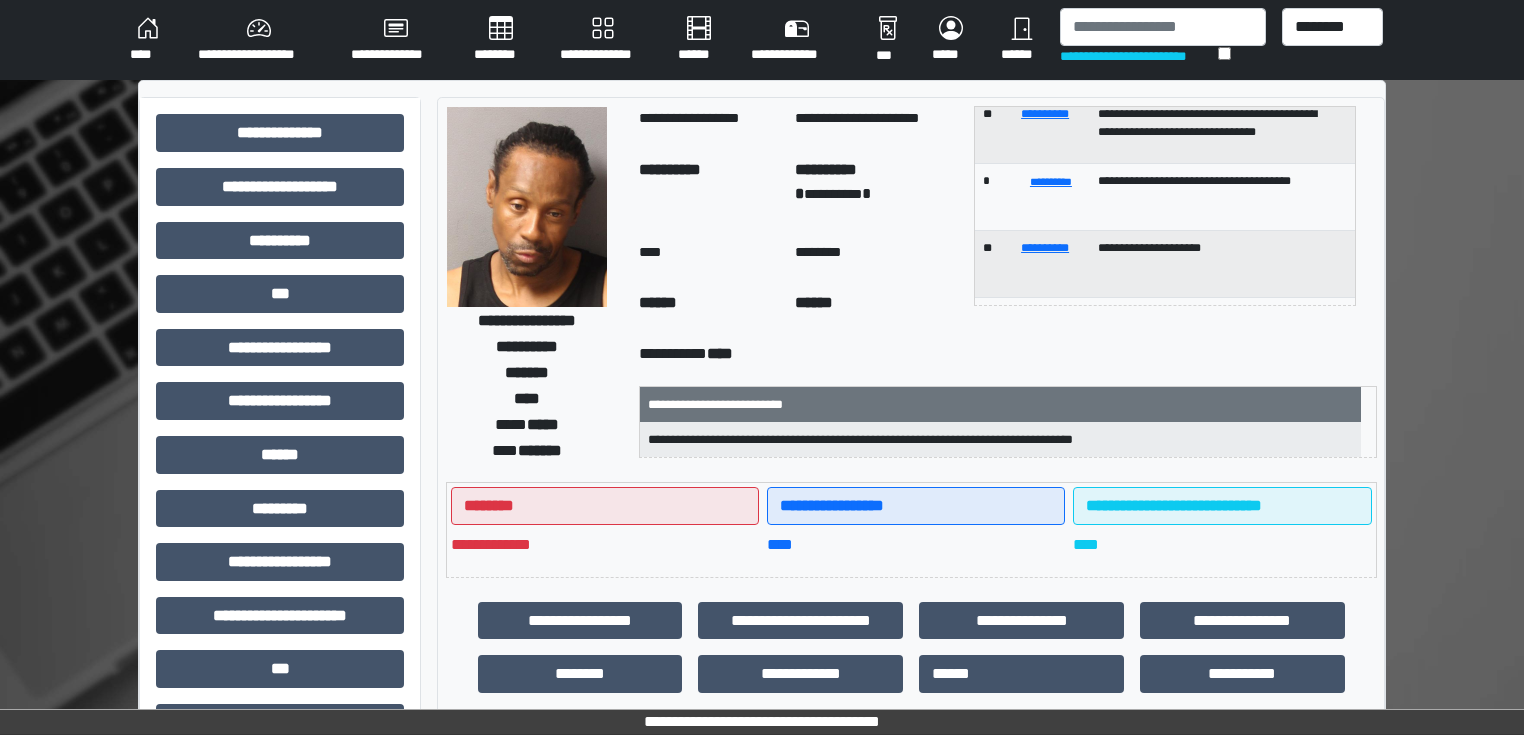 scroll, scrollTop: 252, scrollLeft: 0, axis: vertical 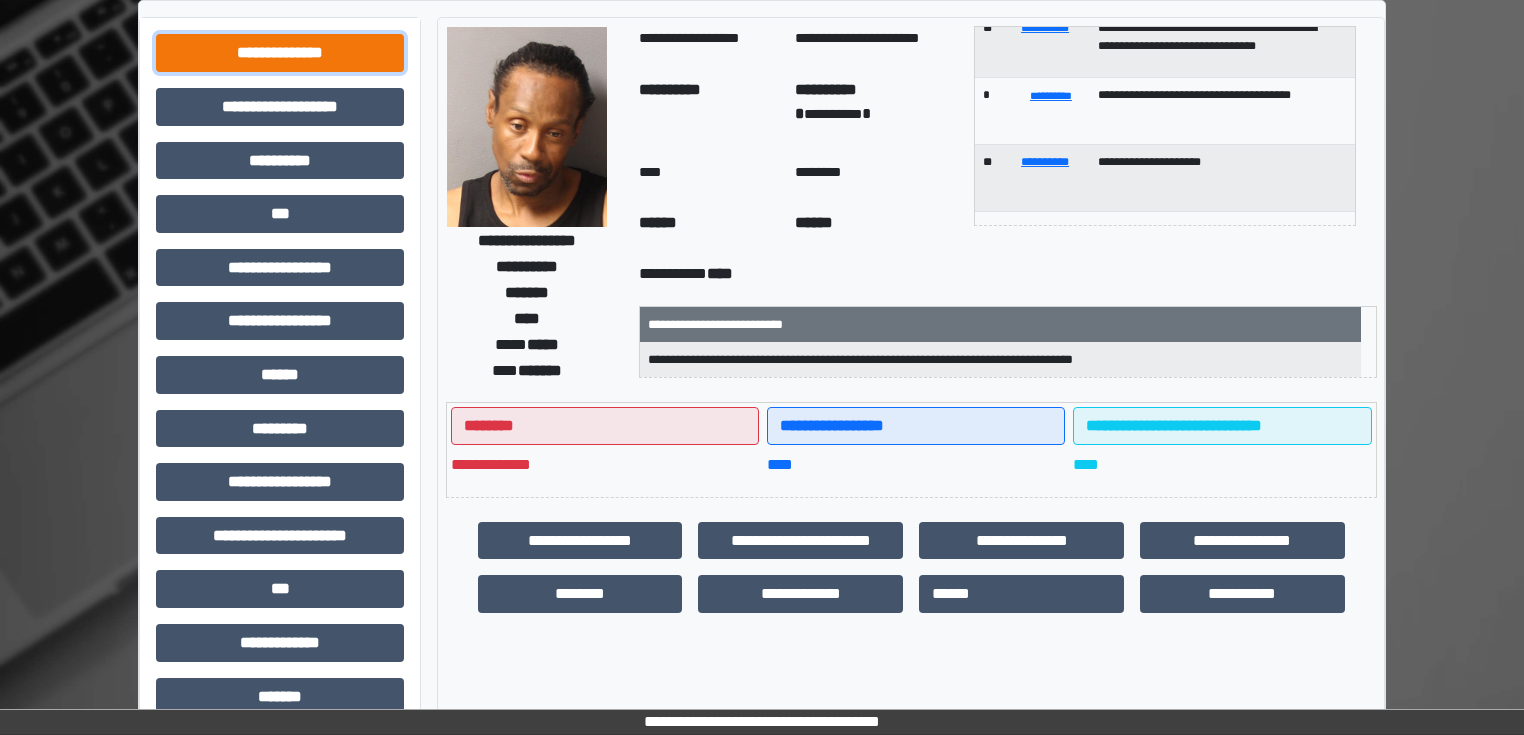 click on "**********" at bounding box center (280, 53) 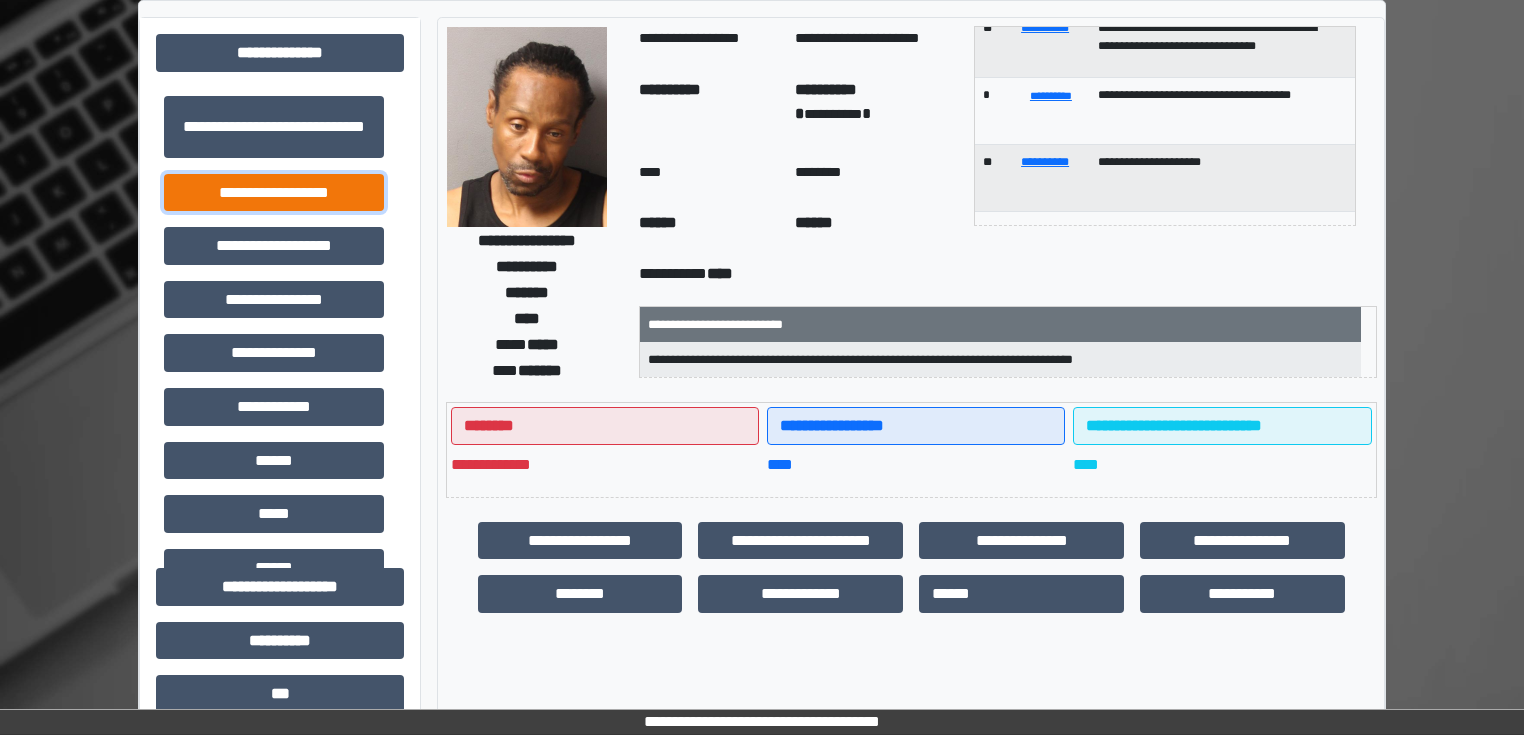 click on "**********" at bounding box center (274, 193) 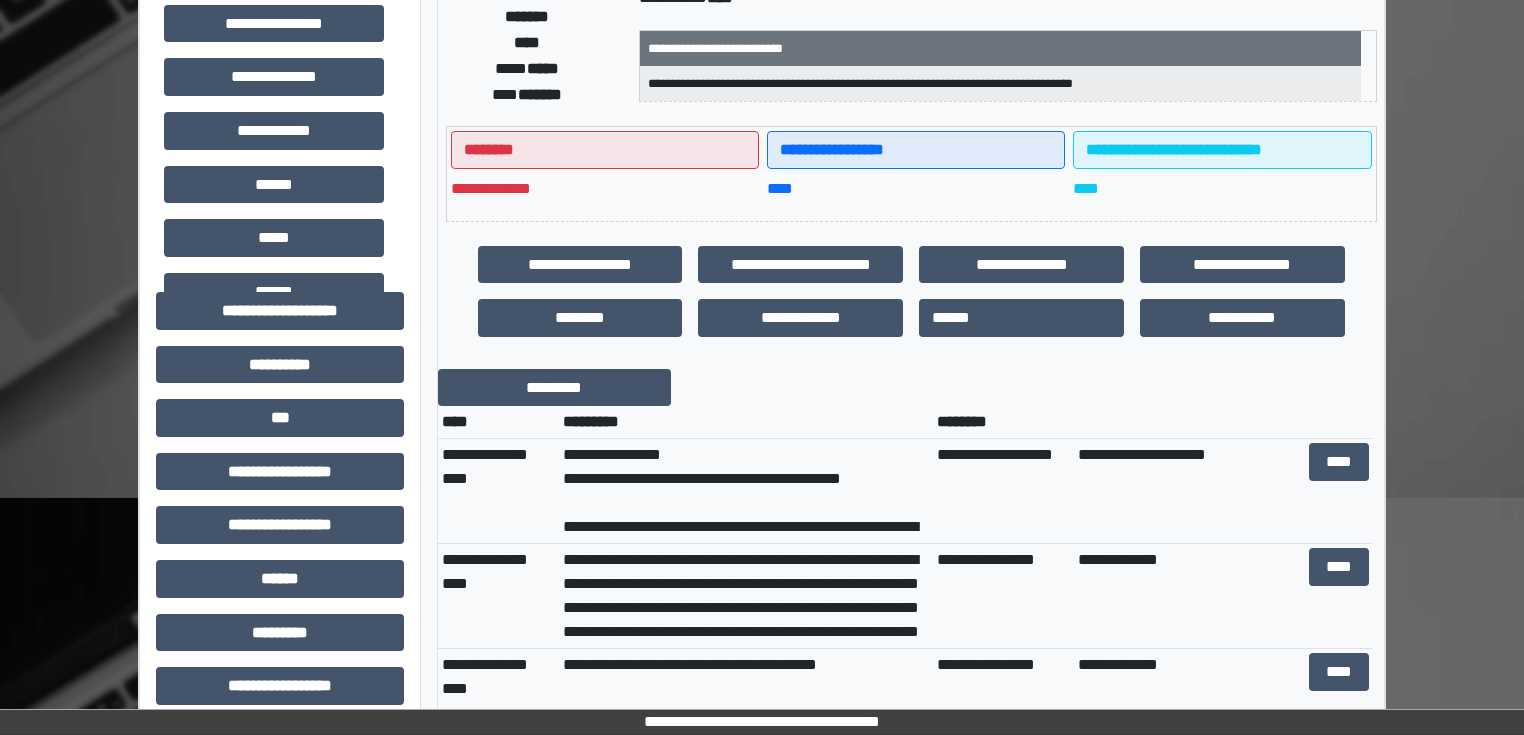 scroll, scrollTop: 480, scrollLeft: 0, axis: vertical 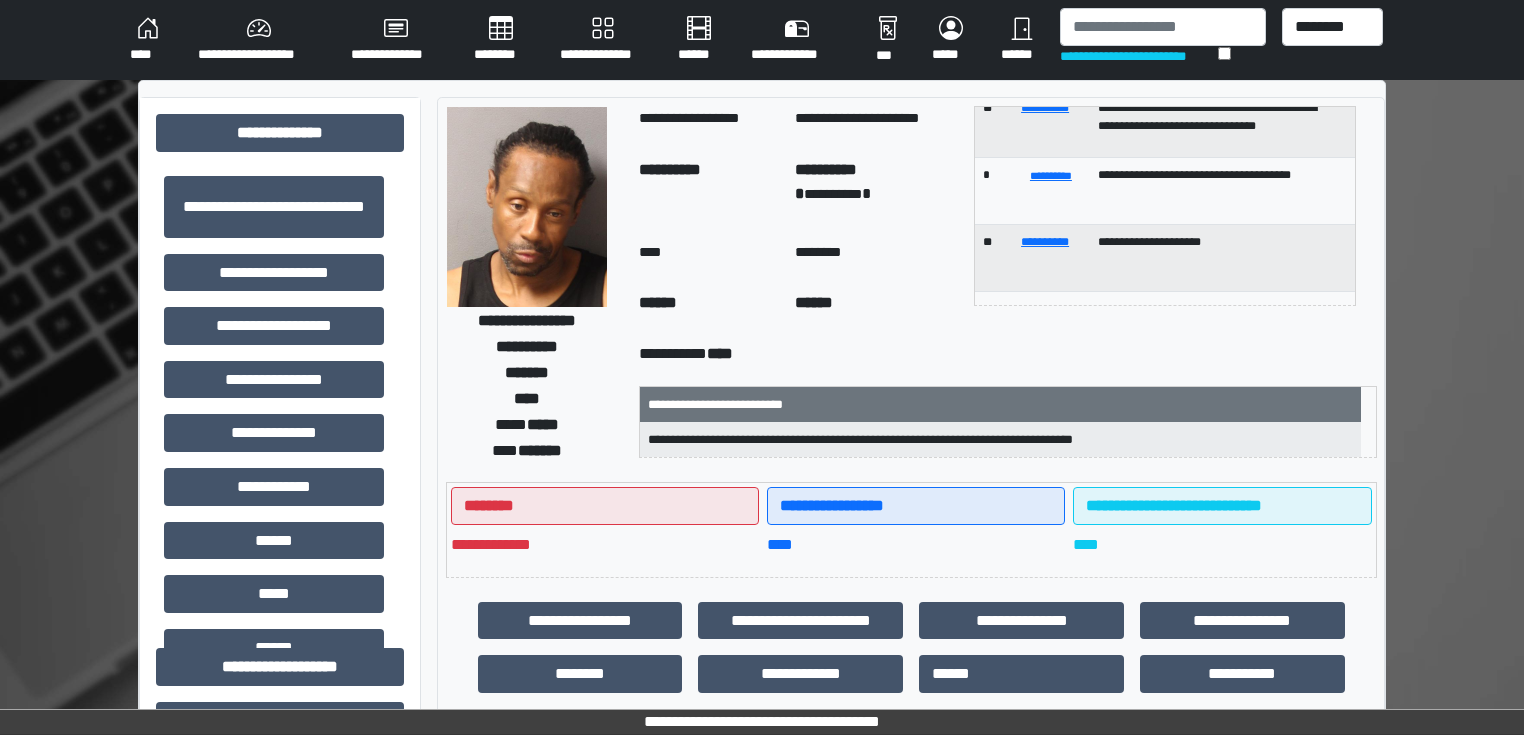 click on "********" at bounding box center (501, 40) 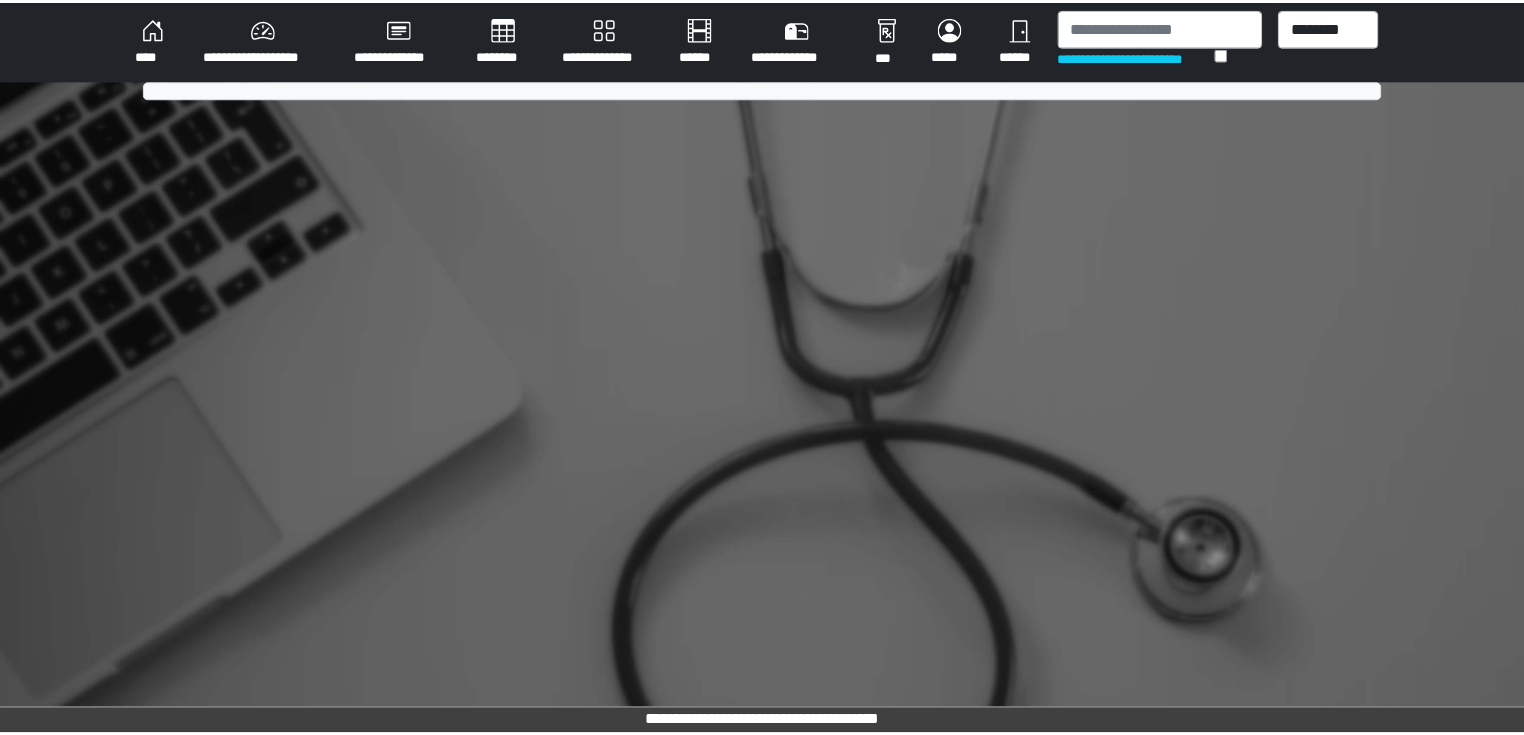 scroll, scrollTop: 0, scrollLeft: 0, axis: both 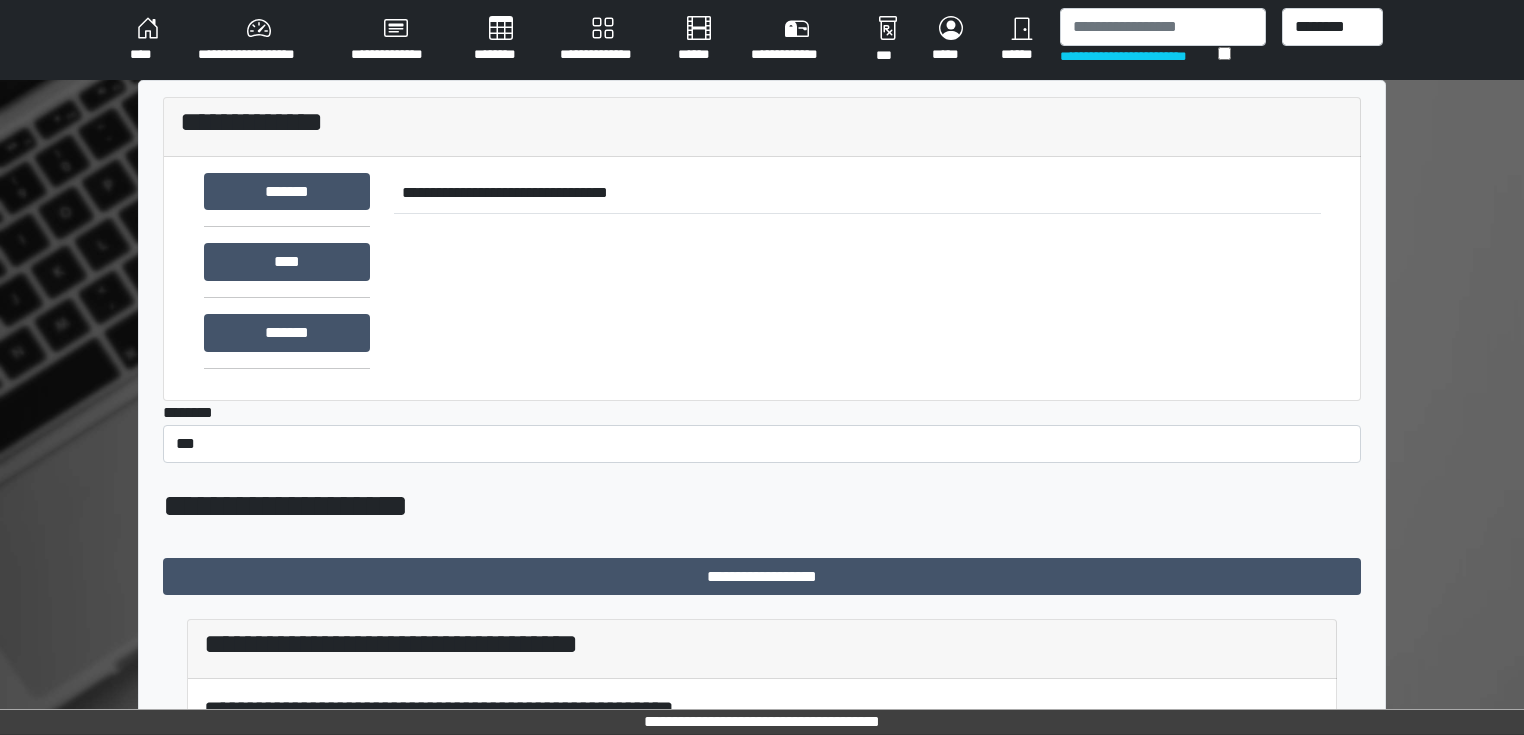 click on "********" at bounding box center (501, 40) 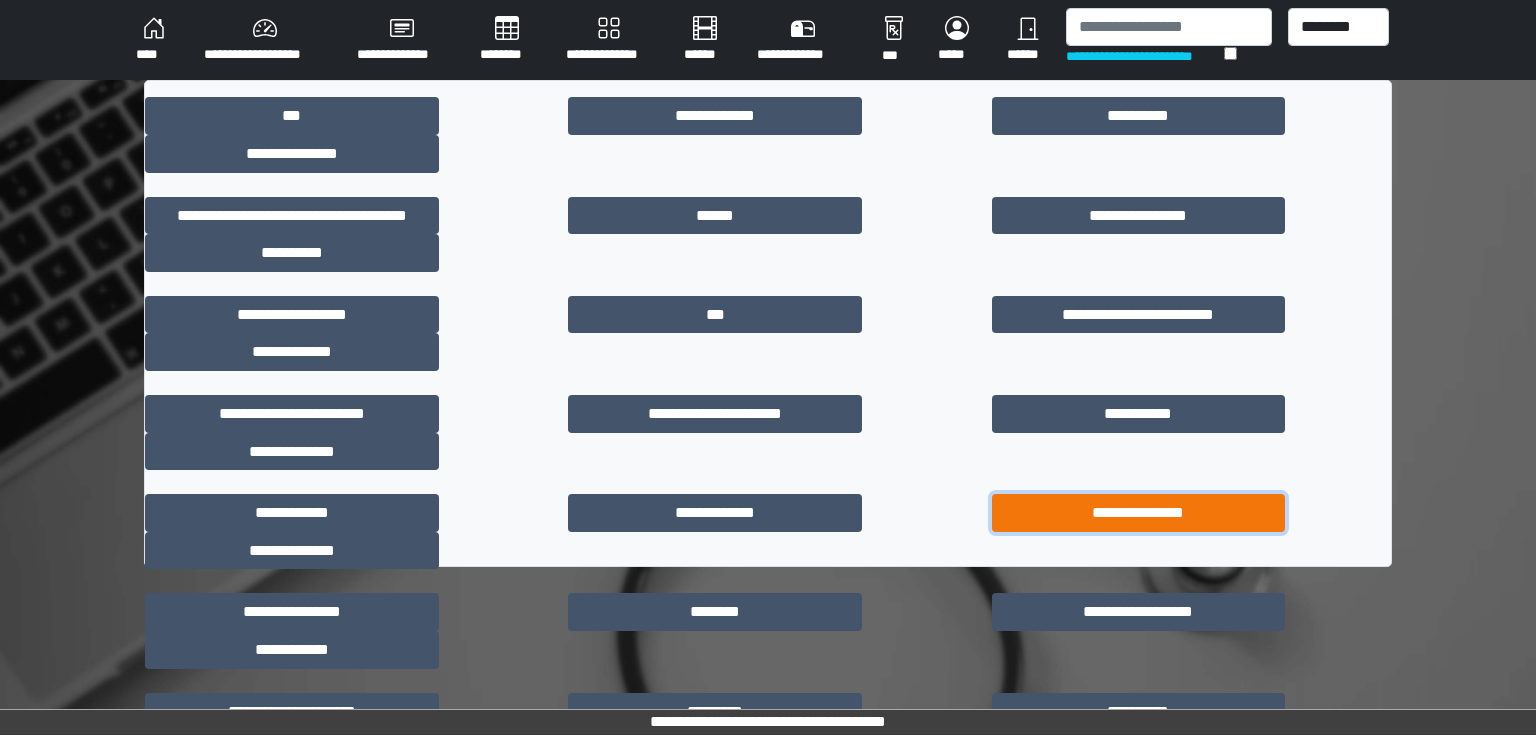 click on "**********" at bounding box center [1139, 513] 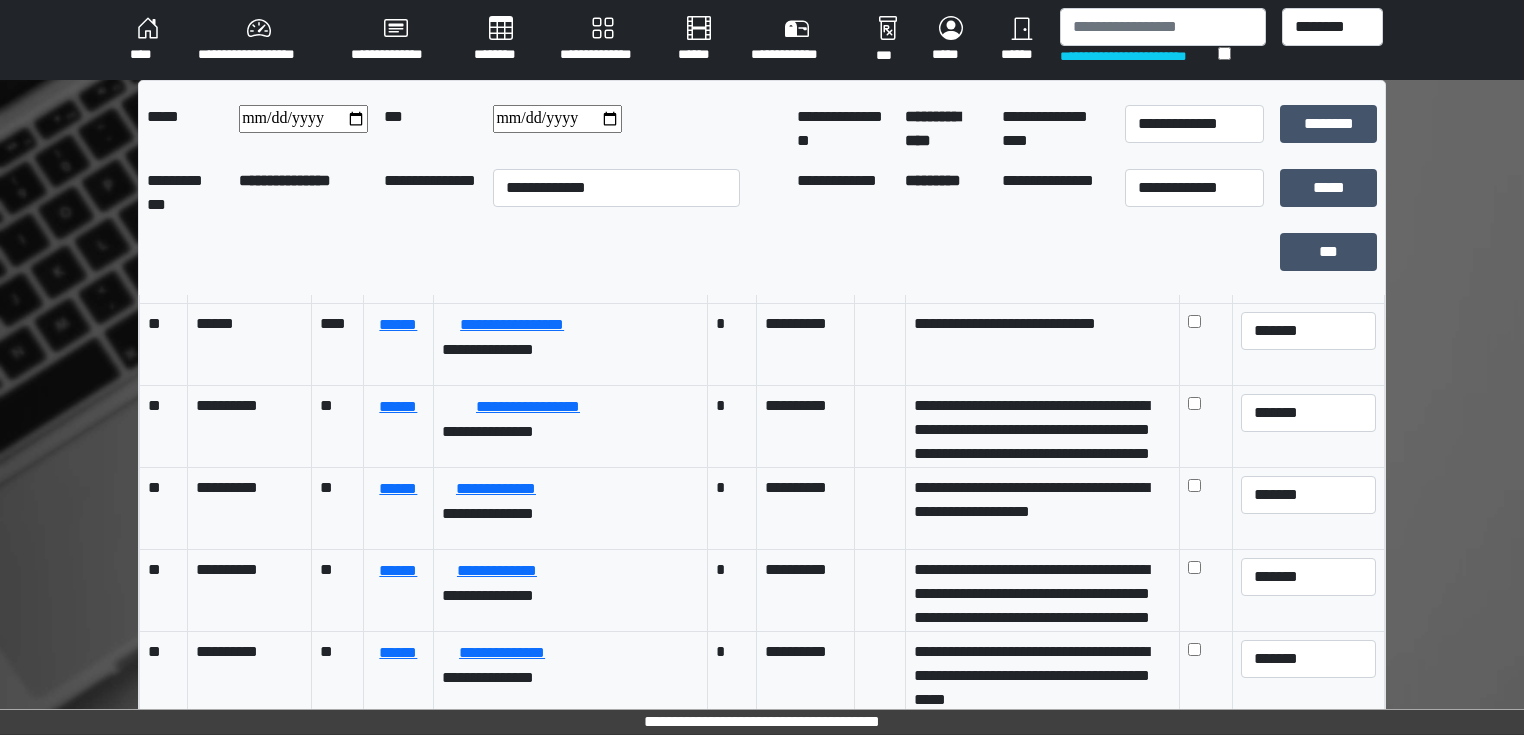 scroll, scrollTop: 1840, scrollLeft: 0, axis: vertical 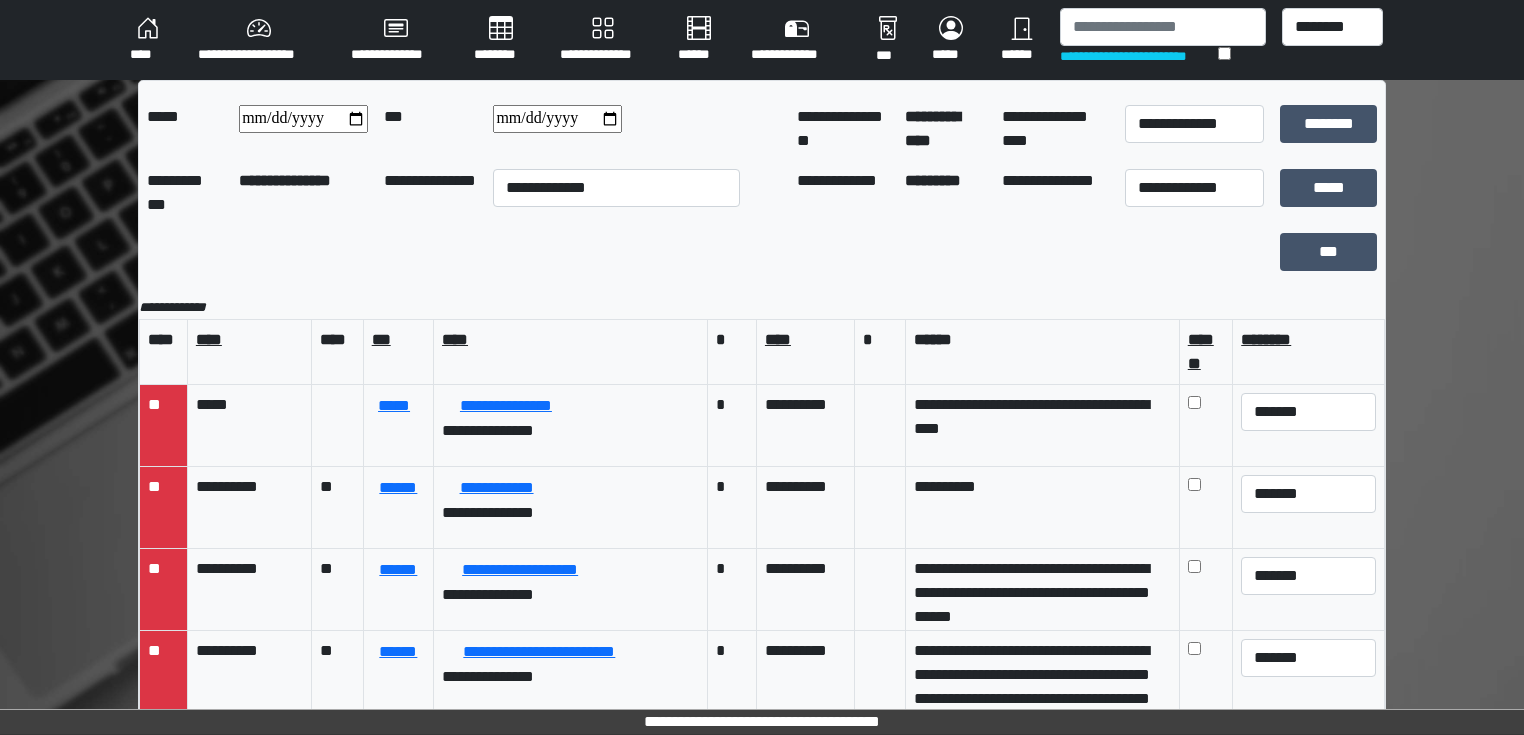 click on "**********" at bounding box center (258, 40) 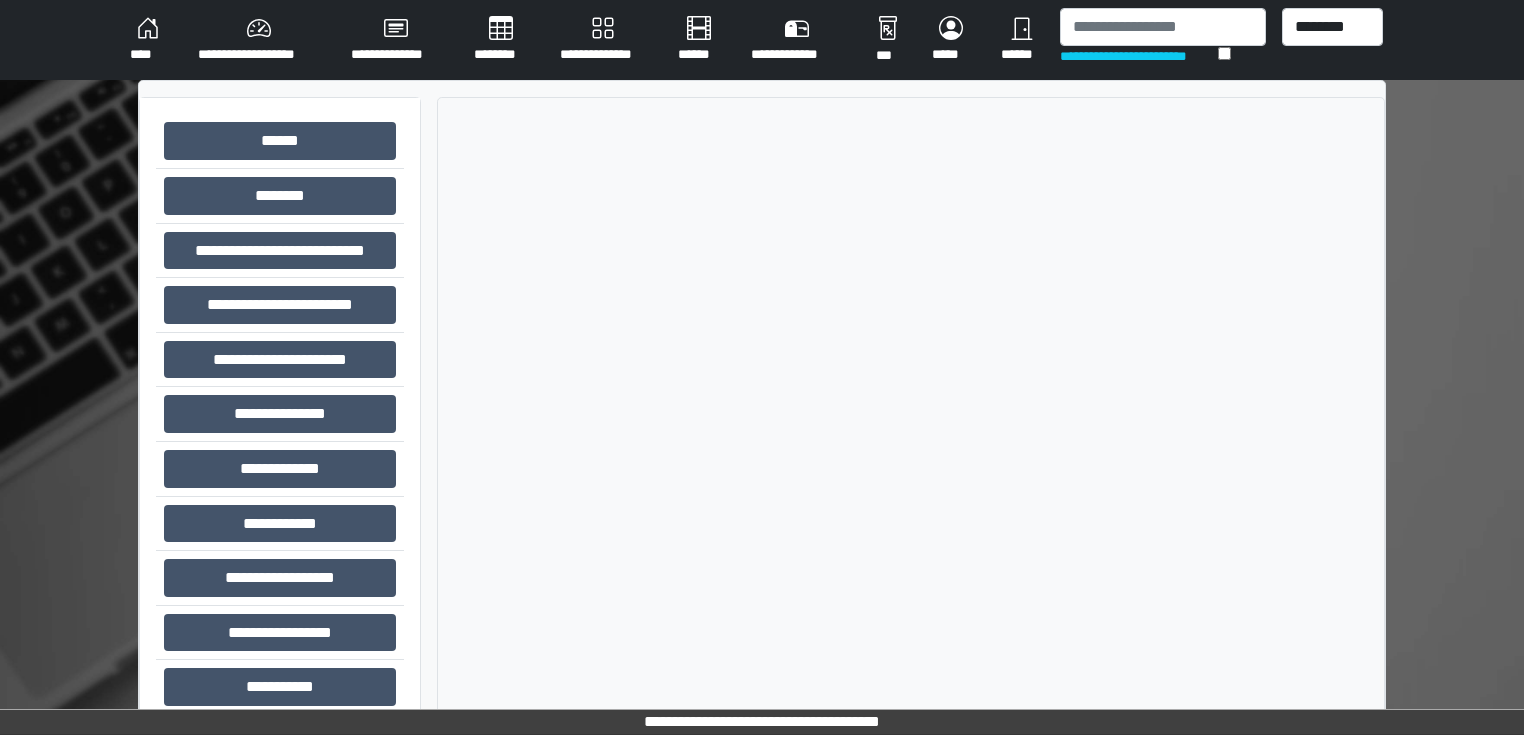 click on "****" at bounding box center (148, 40) 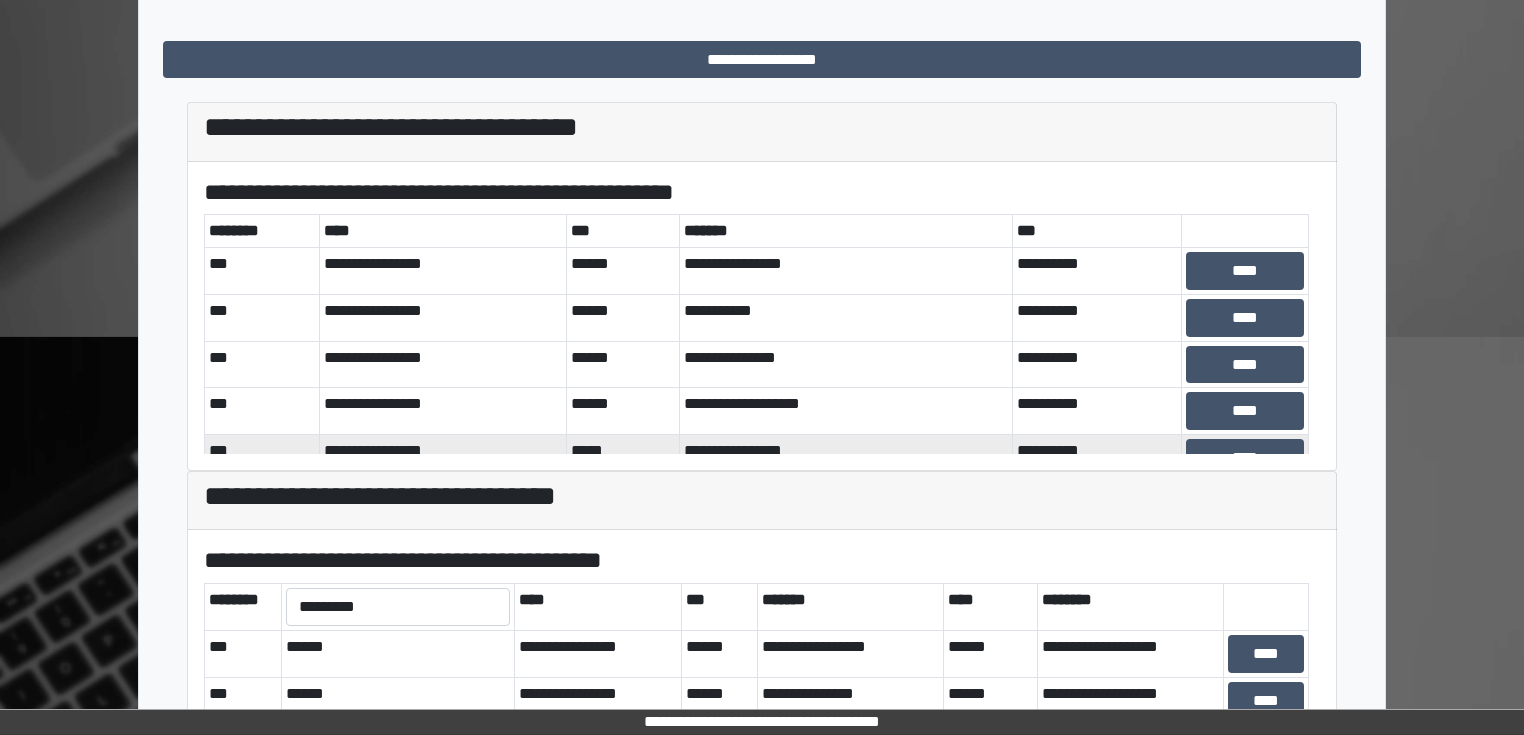 scroll, scrollTop: 560, scrollLeft: 0, axis: vertical 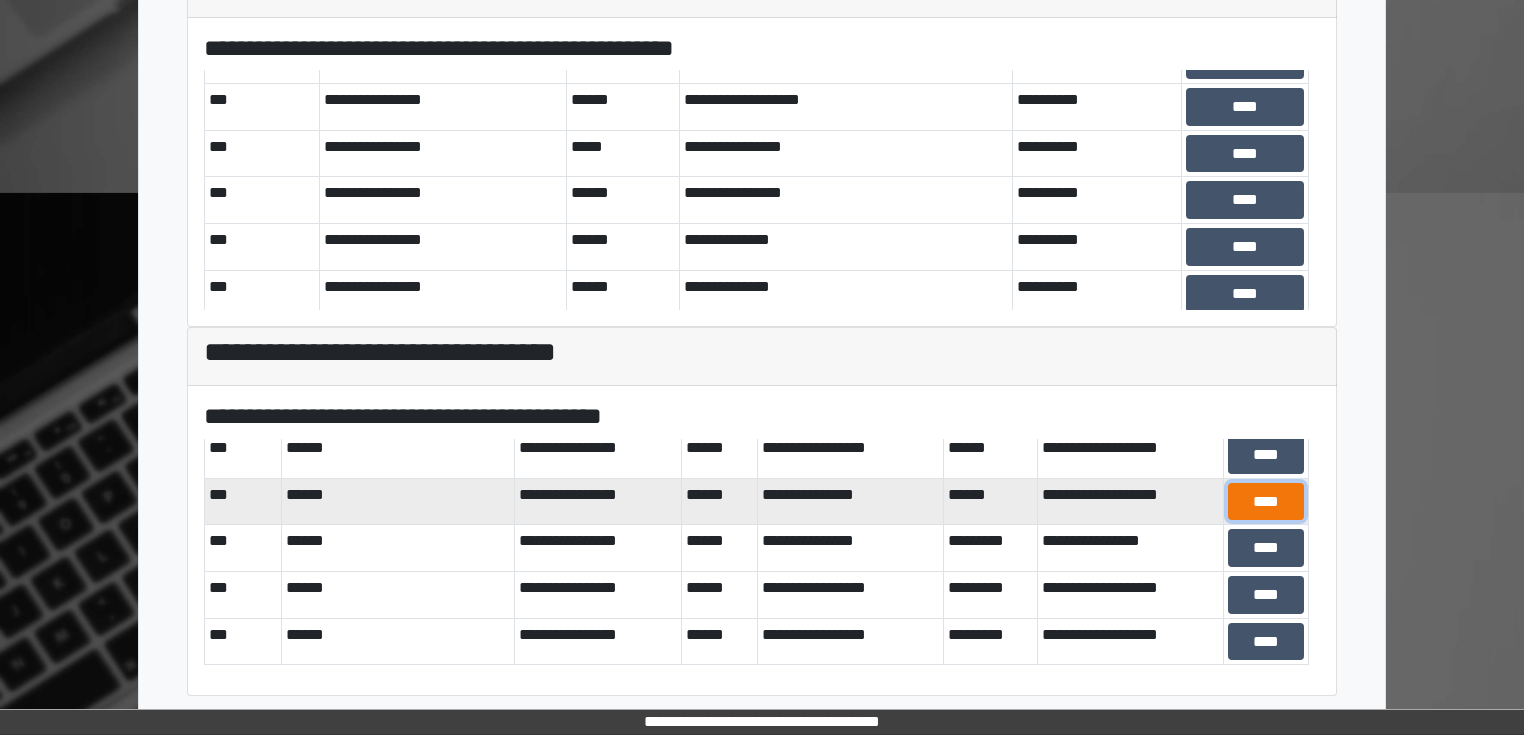 click on "****" at bounding box center (1266, 502) 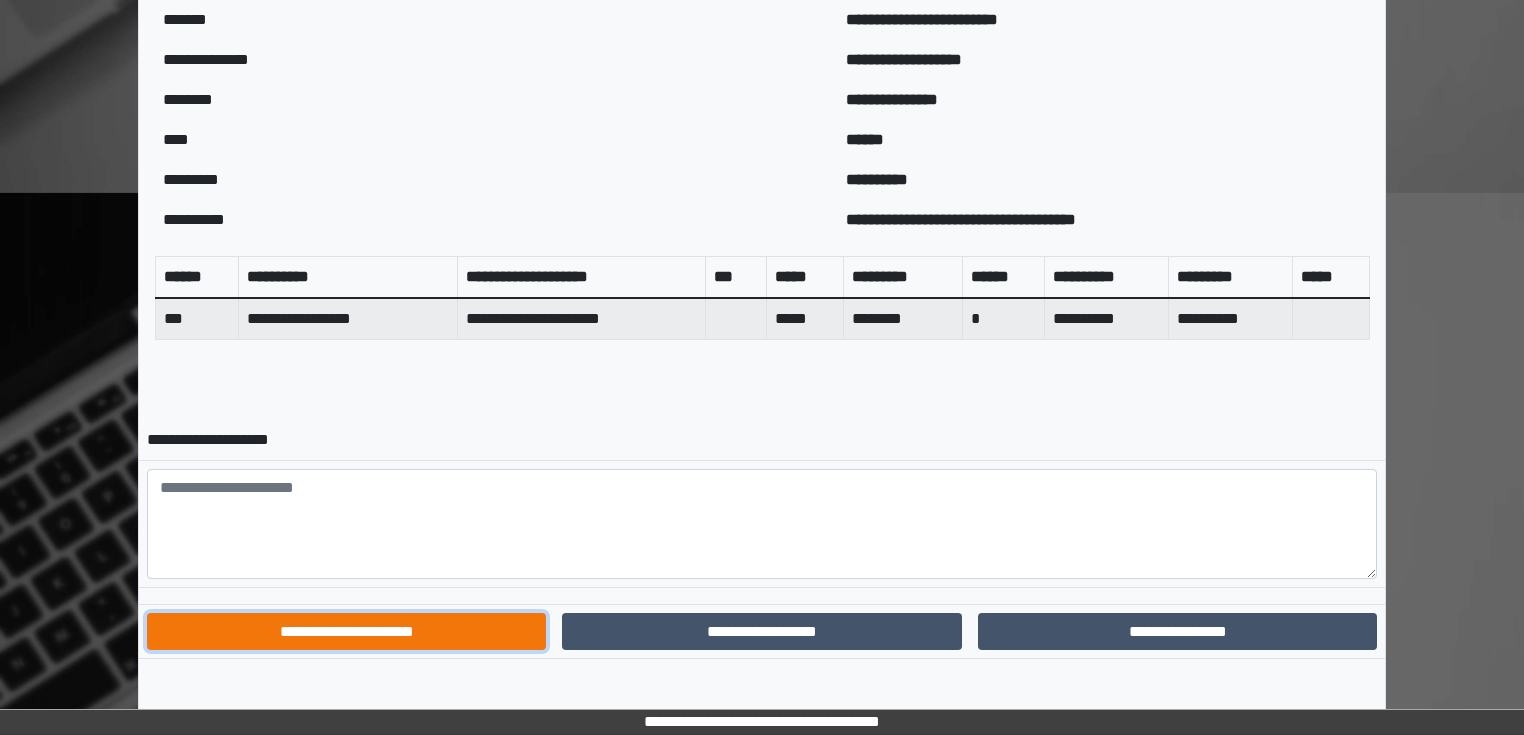 click on "**********" at bounding box center (346, 632) 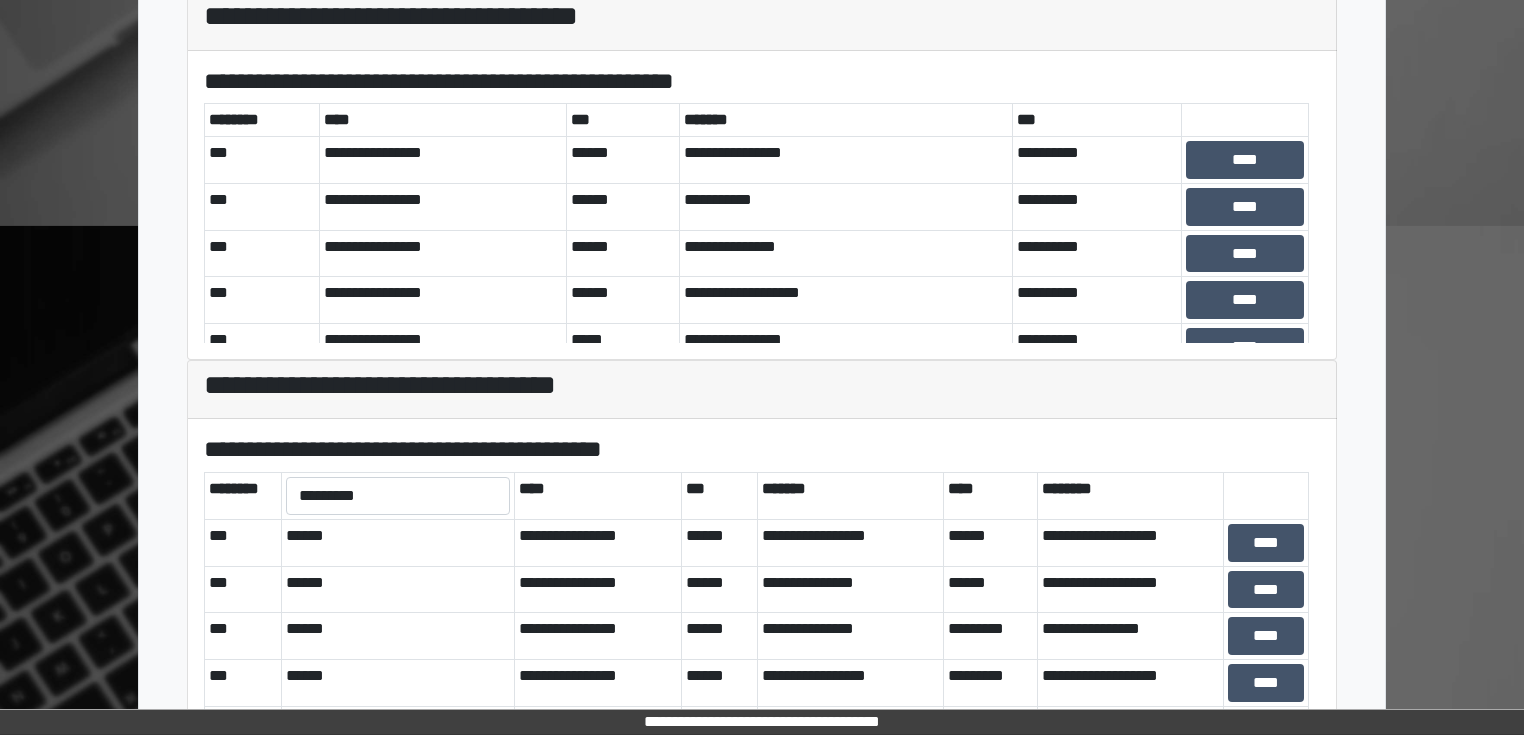scroll, scrollTop: 661, scrollLeft: 0, axis: vertical 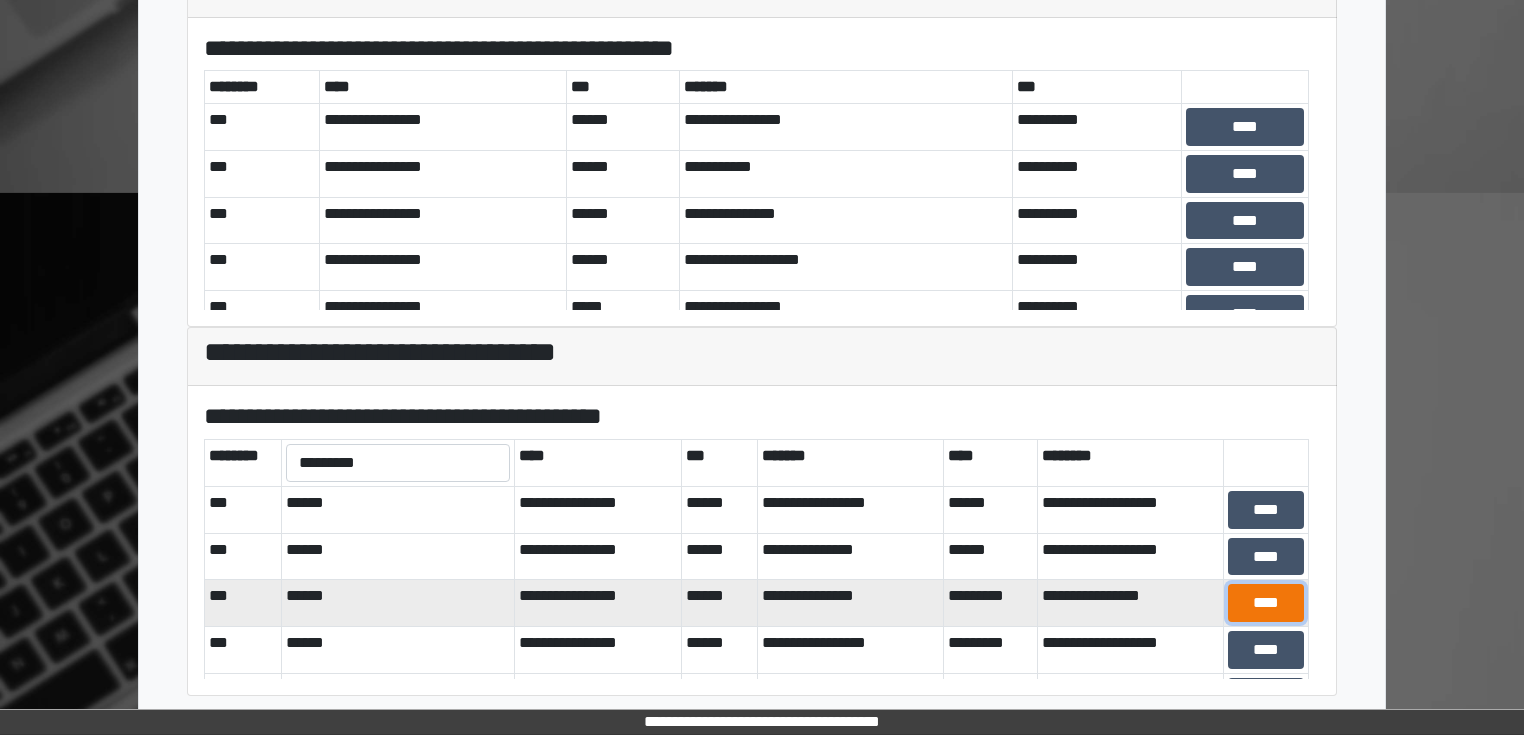 click on "****" at bounding box center (1266, 603) 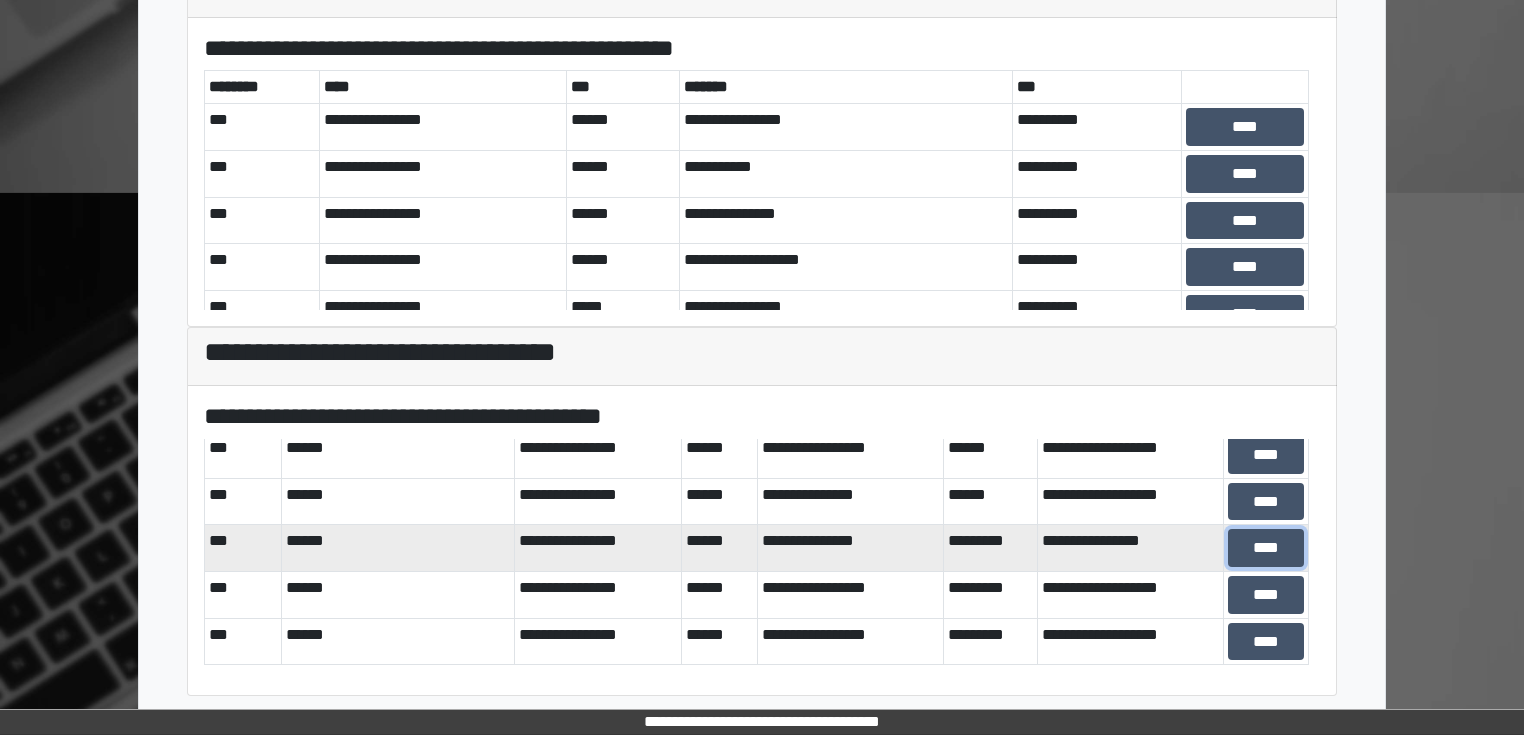 scroll, scrollTop: 0, scrollLeft: 0, axis: both 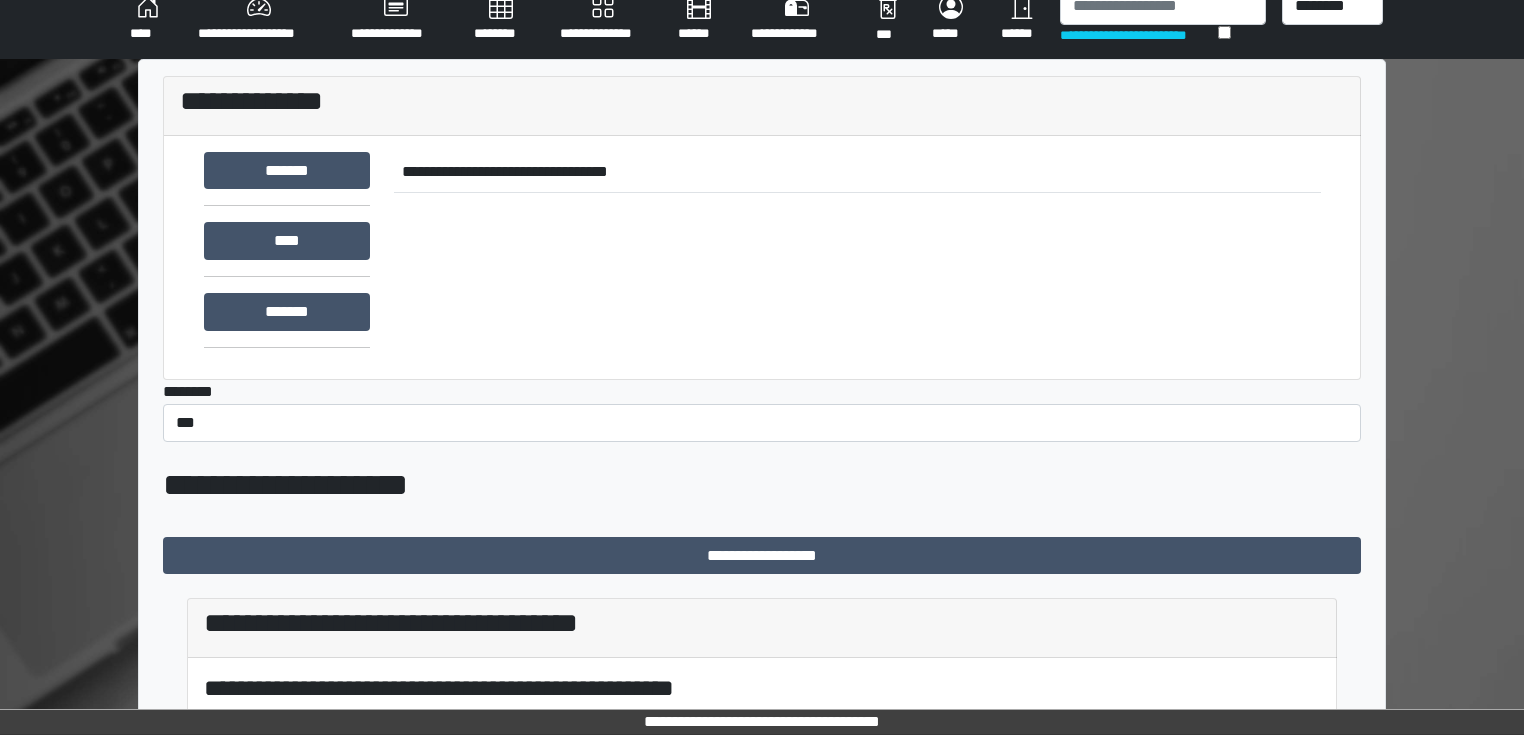 click on "******" at bounding box center [1022, 19] 